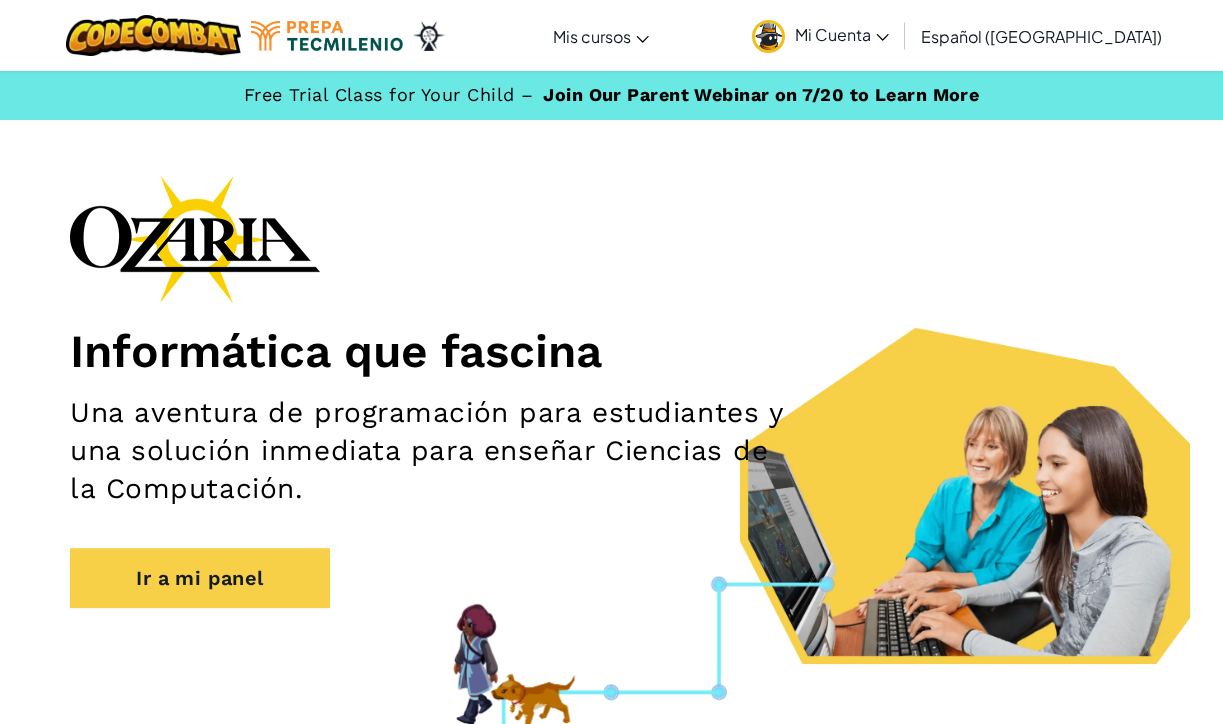 scroll, scrollTop: 0, scrollLeft: 0, axis: both 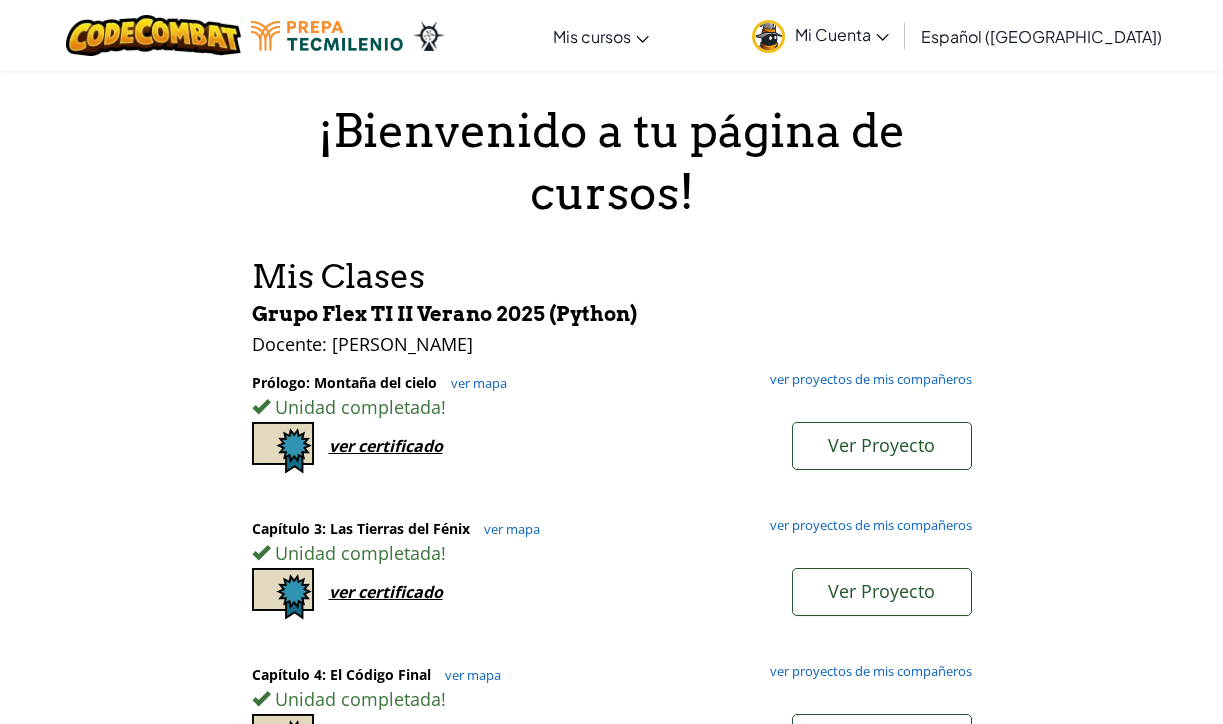 click on "Mi Cuenta" at bounding box center (820, 35) 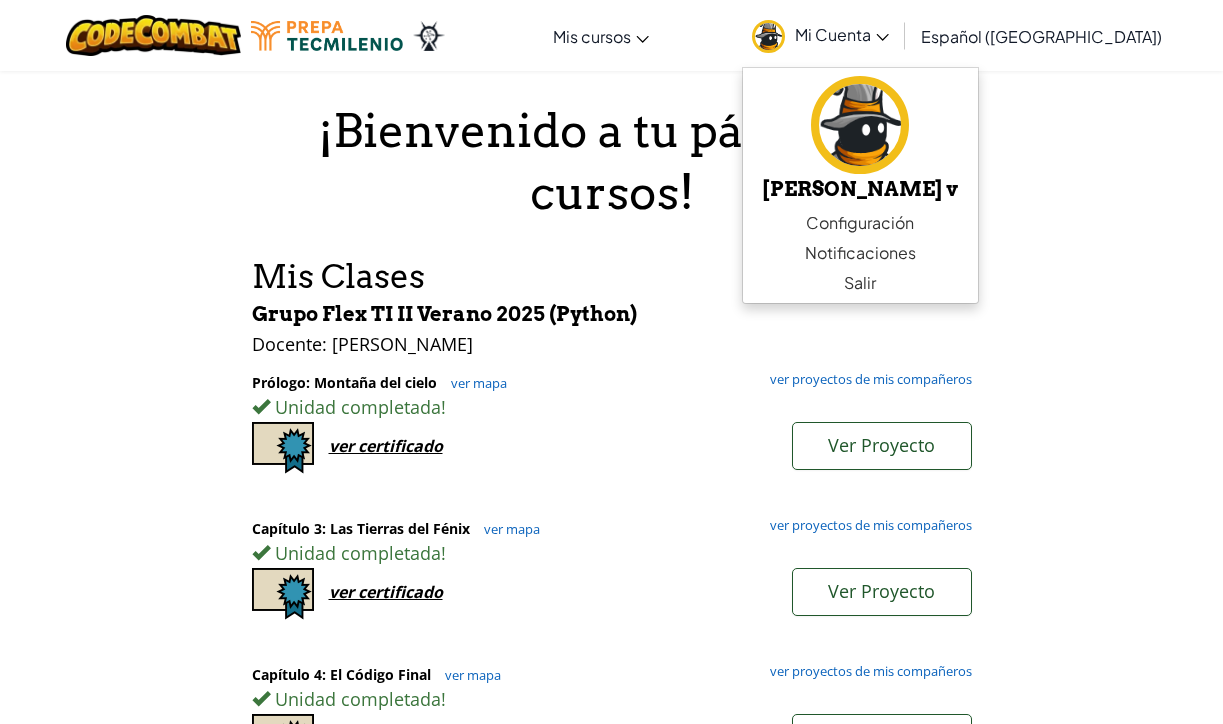 click on "¡Bienvenido a tu página de cursos! Mis Clases Grupo Flex TI II Verano 2025 (Python) Docente : [PERSON_NAME]: Montaña del cielo ver mapa ver proyectos de mis compañeros Unidad completada ! Ver Proyecto ver certificado Capítulo 3: Las Tierras [PERSON_NAME] ver mapa ver proyectos de mis compañeros Unidad completada ! Ver Proyecto ver certificado Capítulo 4: El Código Final ver mapa ver proyectos de mis compañeros Unidad completada ! Ver Proyecto ver certificado Grupo Flex TI I (Python) Docente : [PERSON_NAME]: Montaña del cielo ver mapa ver proyectos de mis compañeros Unidad completada ! Ver Proyecto ver certificado Capítulo 2: Los Bailarines de la Luna ver mapa ver proyectos de mis compañeros Unidad completada ! Ver Proyecto ver certificado IT I 2301 (Python) Docente : [PERSON_NAME]: Montaña del cielo ver mapa ver proyectos de mis compañeros Unidad completada ! Ver Proyecto ver certificado Capítulo 2: Los Bailarines de la Luna ver mapa Unidad completada" at bounding box center (612, 925) 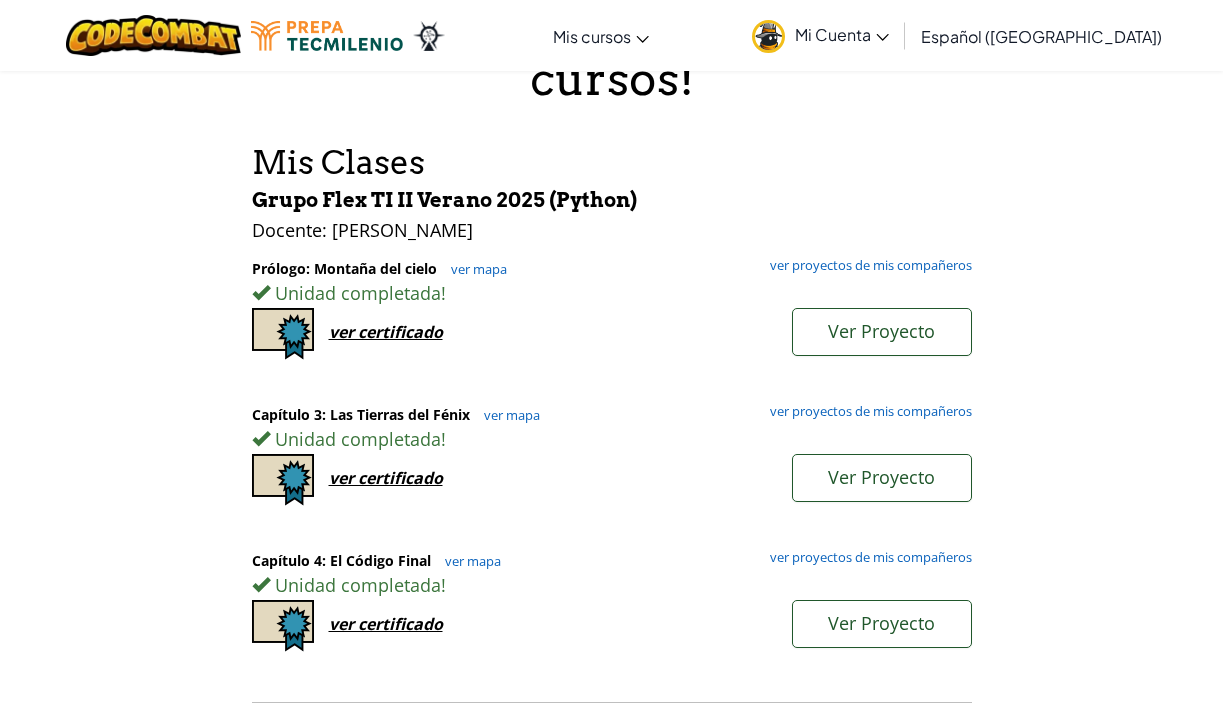 scroll, scrollTop: 196, scrollLeft: 0, axis: vertical 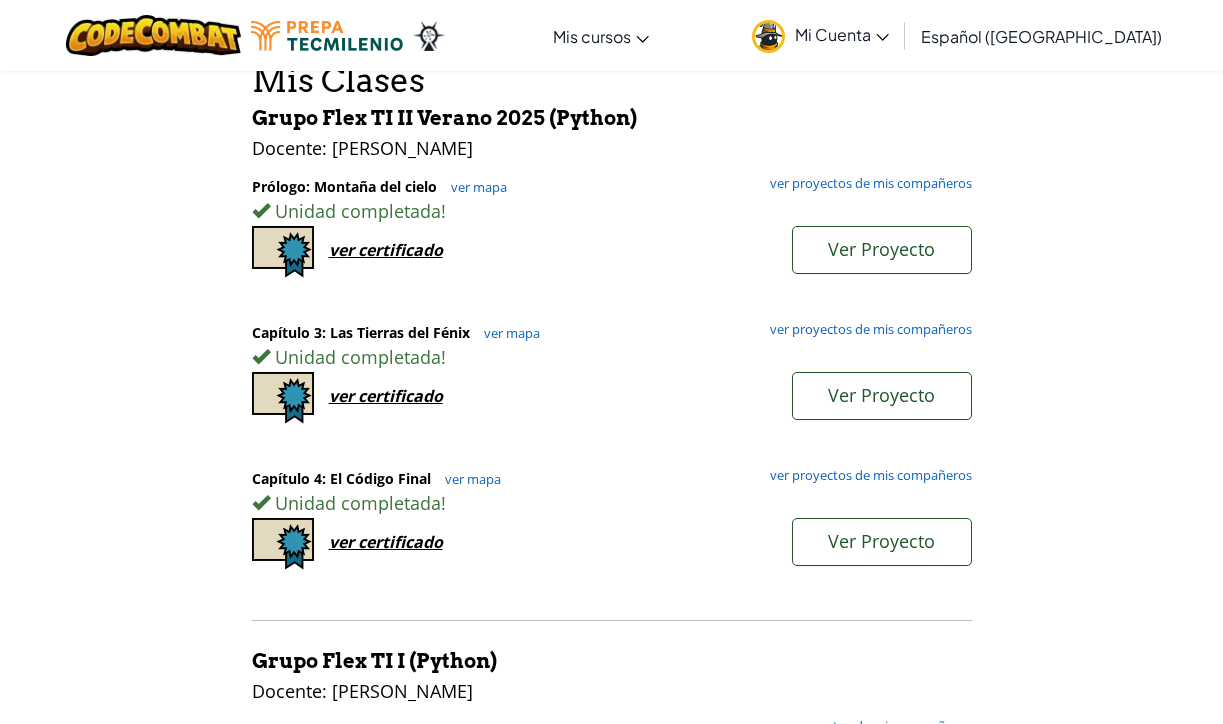 click on "Capítulo 3: Las Tierras [PERSON_NAME] ver mapa ver proyectos de mis compañeros Unidad completada ! Ver Proyecto ver certificado" at bounding box center (612, 396) 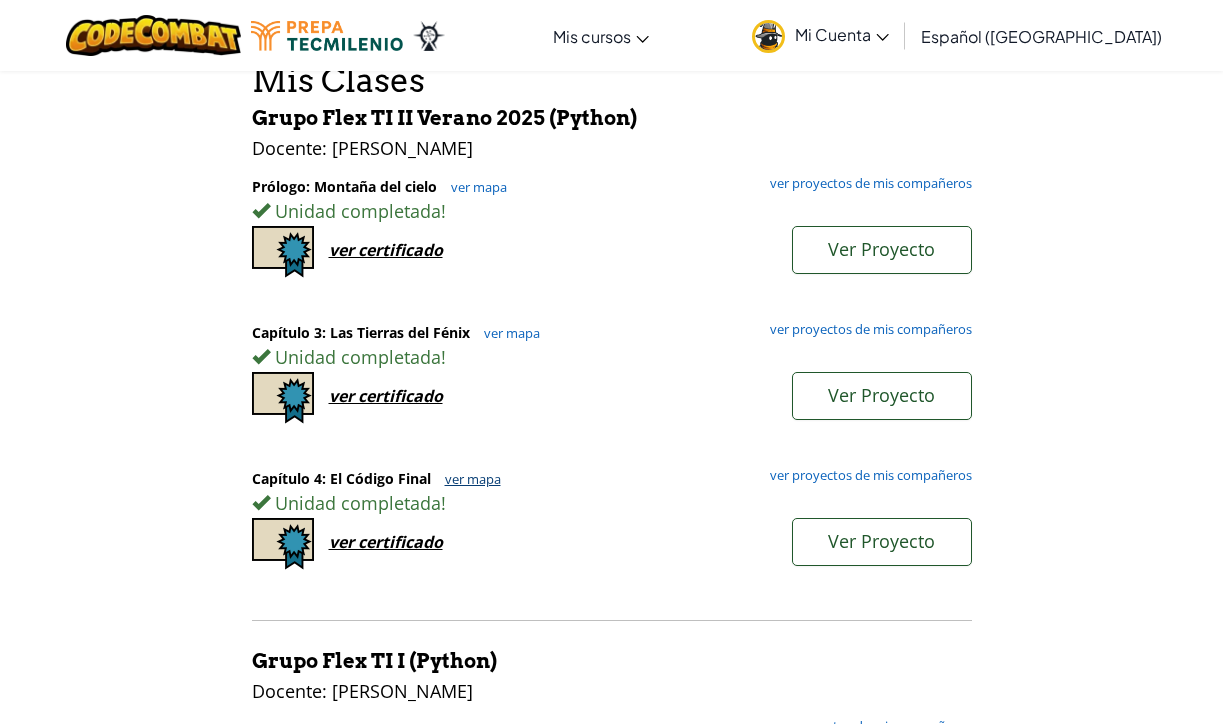 click on "ver mapa" at bounding box center [468, 479] 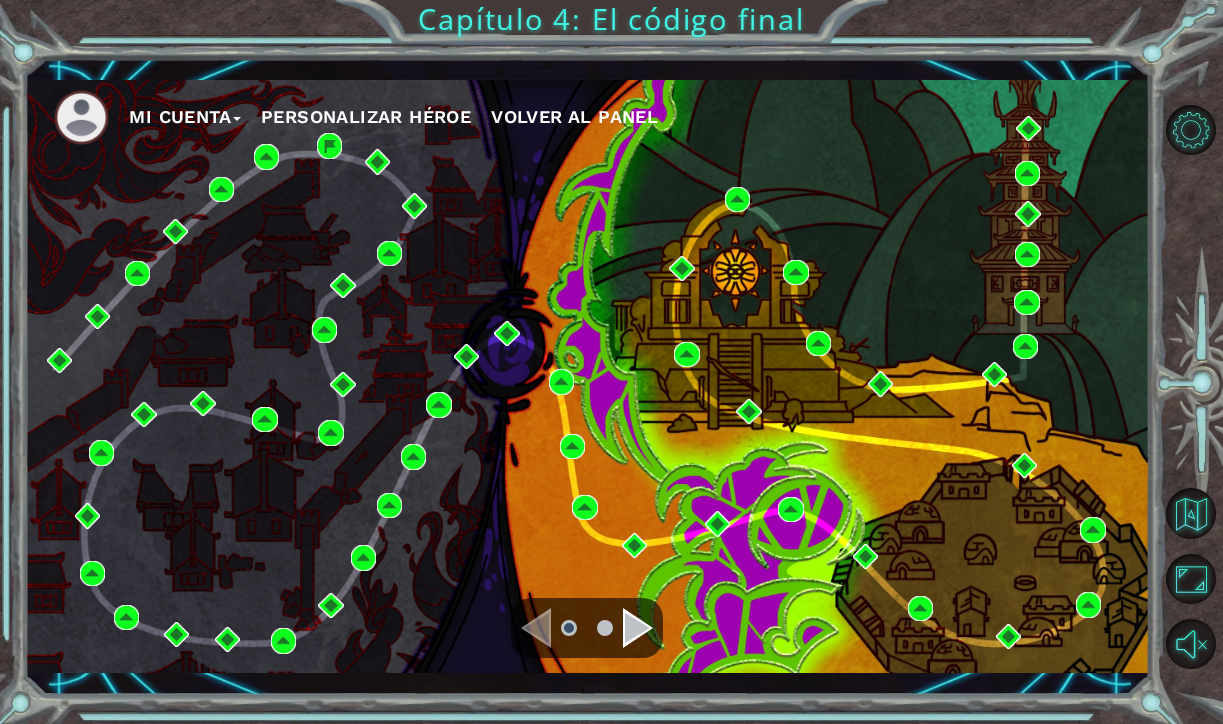 click on "Mi Cuenta
Personalizar héroe
Volver al panel" at bounding box center (601, 117) 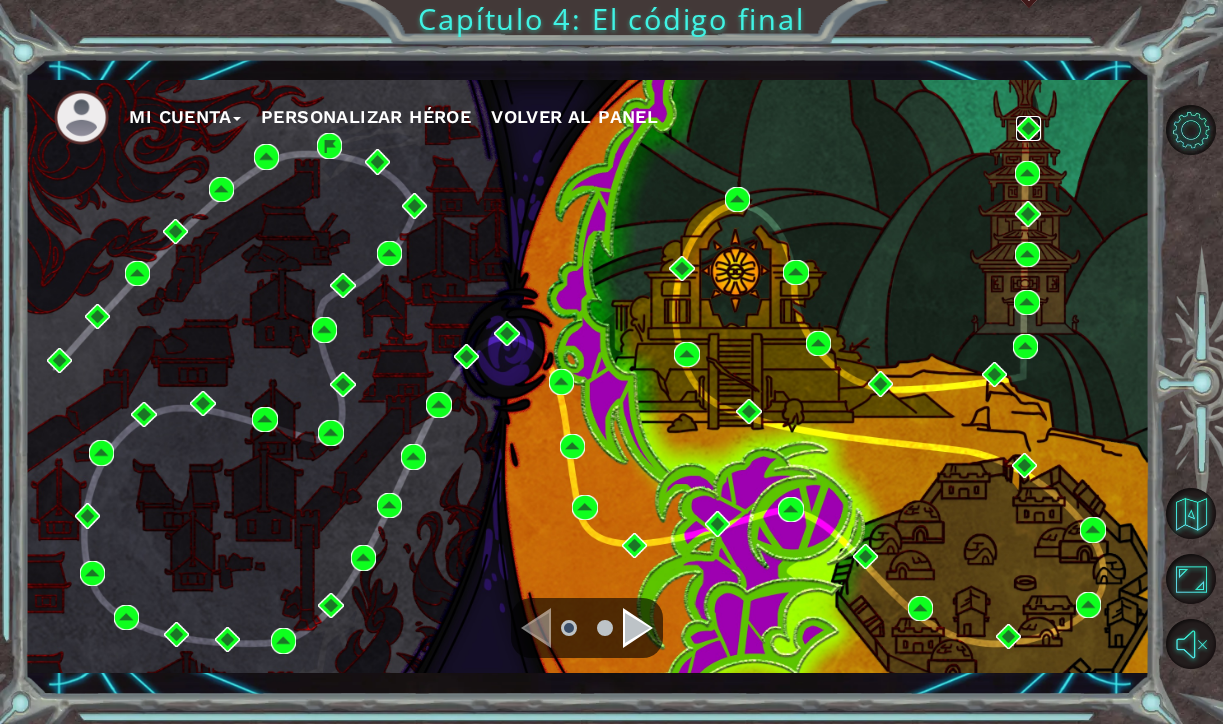 click at bounding box center (1028, 128) 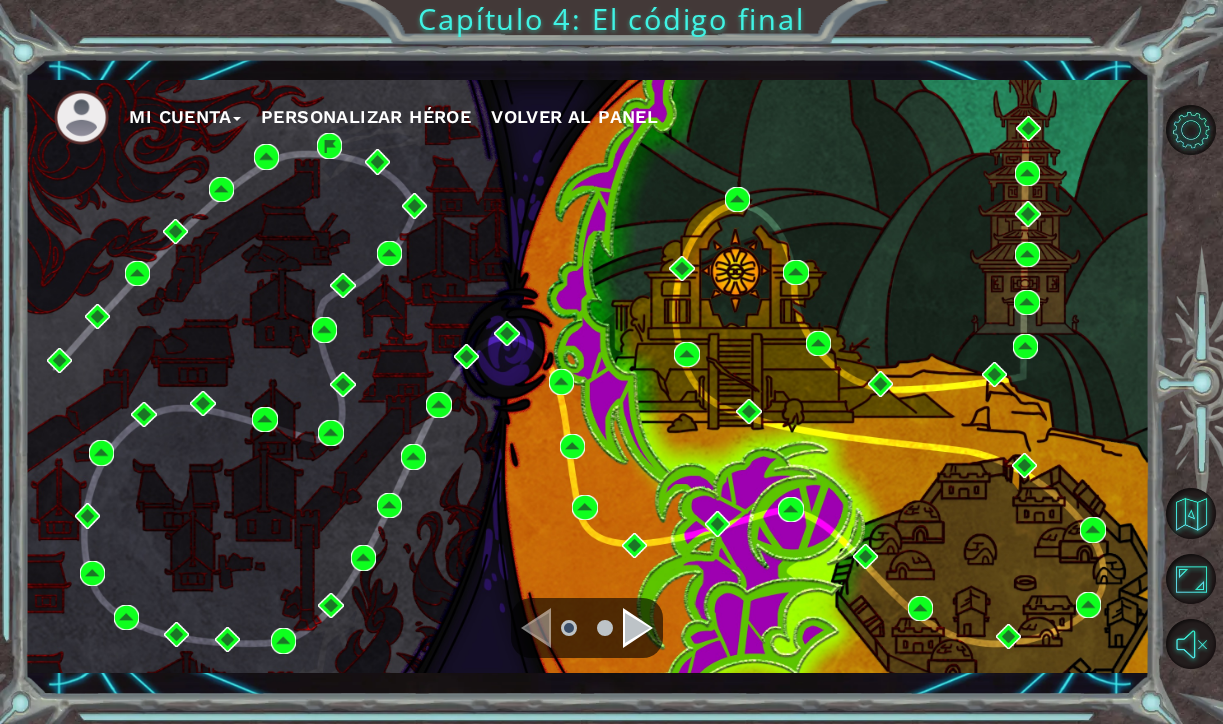 click at bounding box center [638, 628] 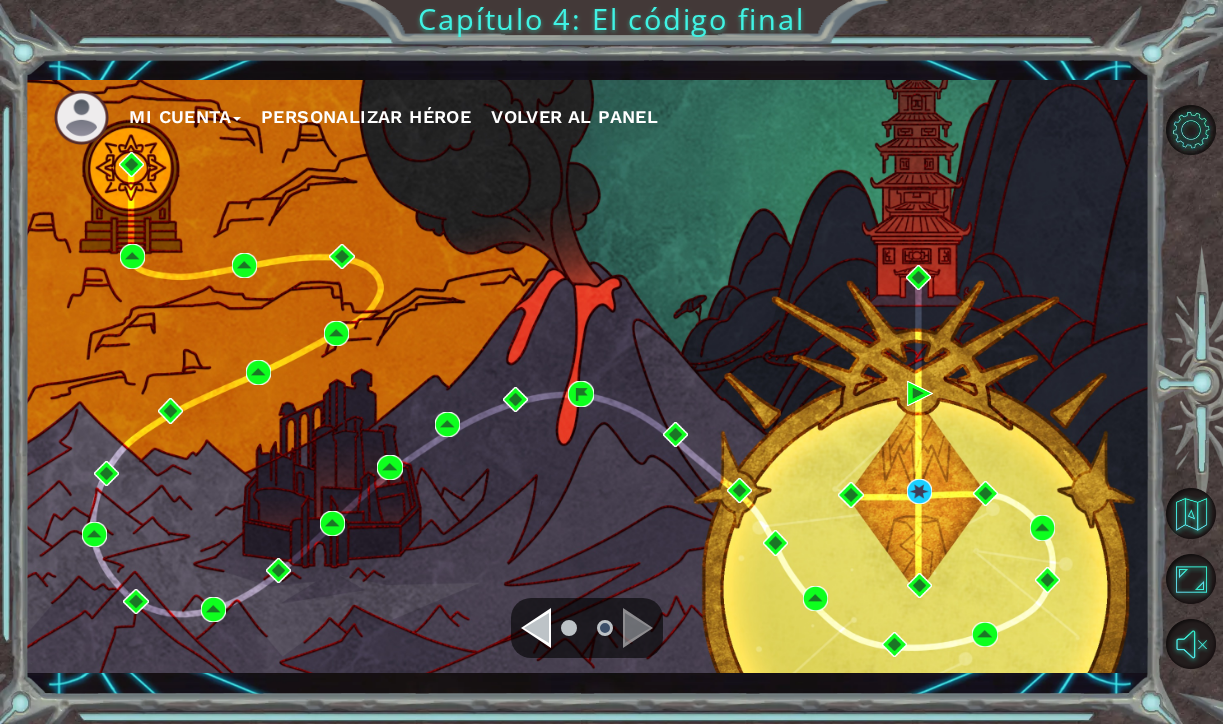 click at bounding box center (536, 628) 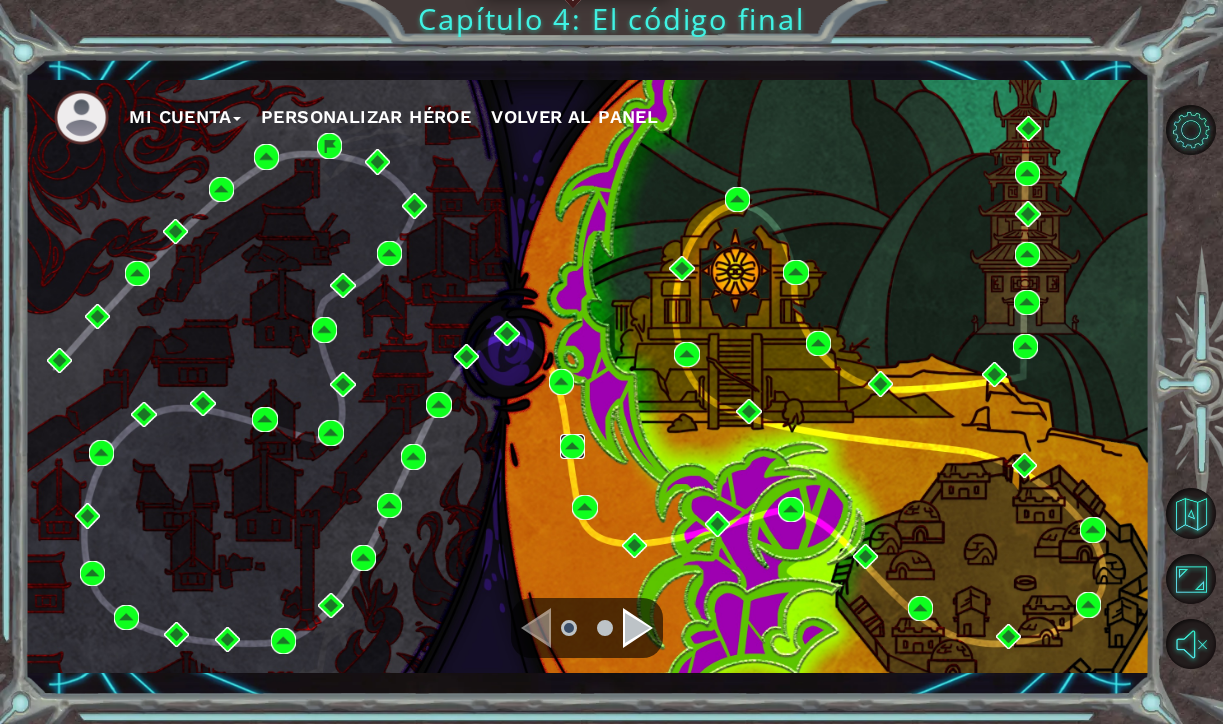 click at bounding box center (572, 446) 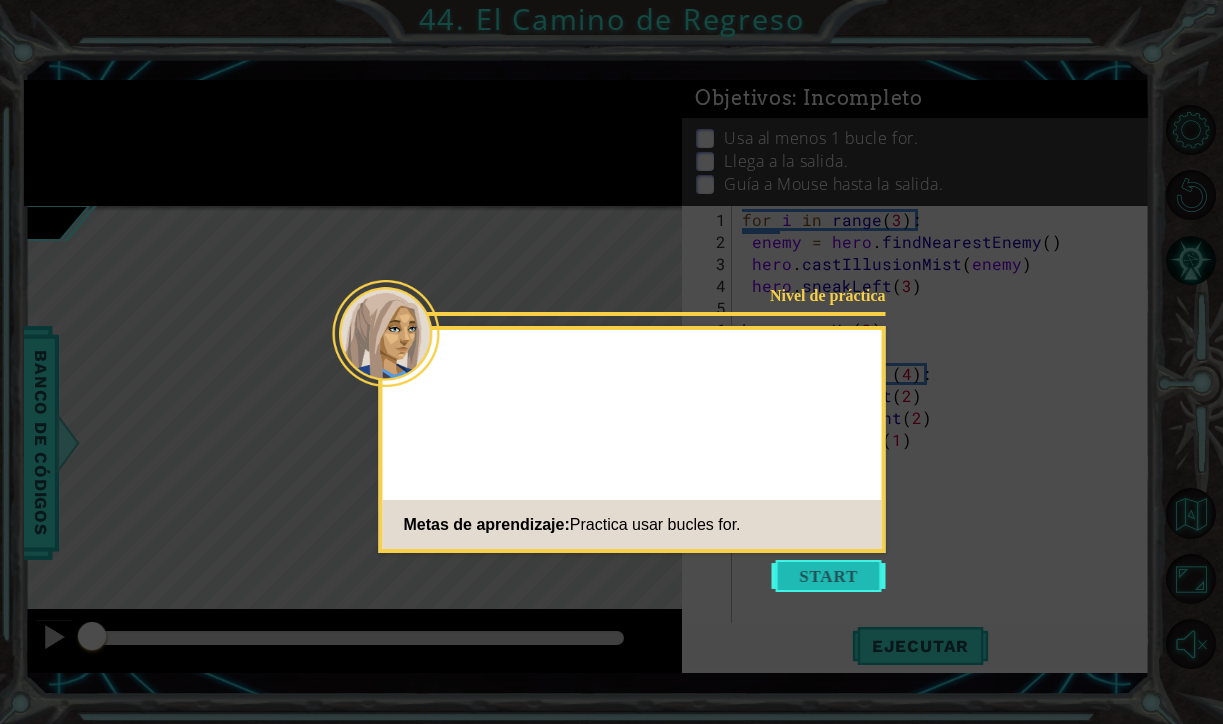 click at bounding box center [829, 576] 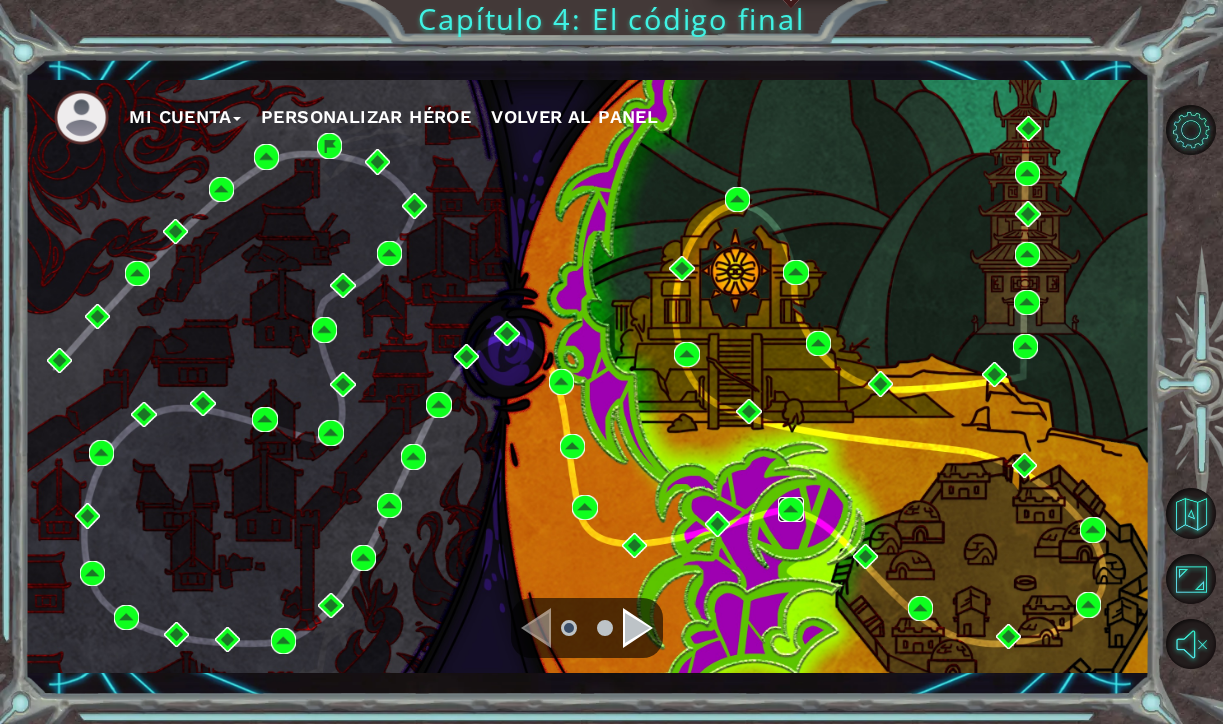 click at bounding box center (790, 509) 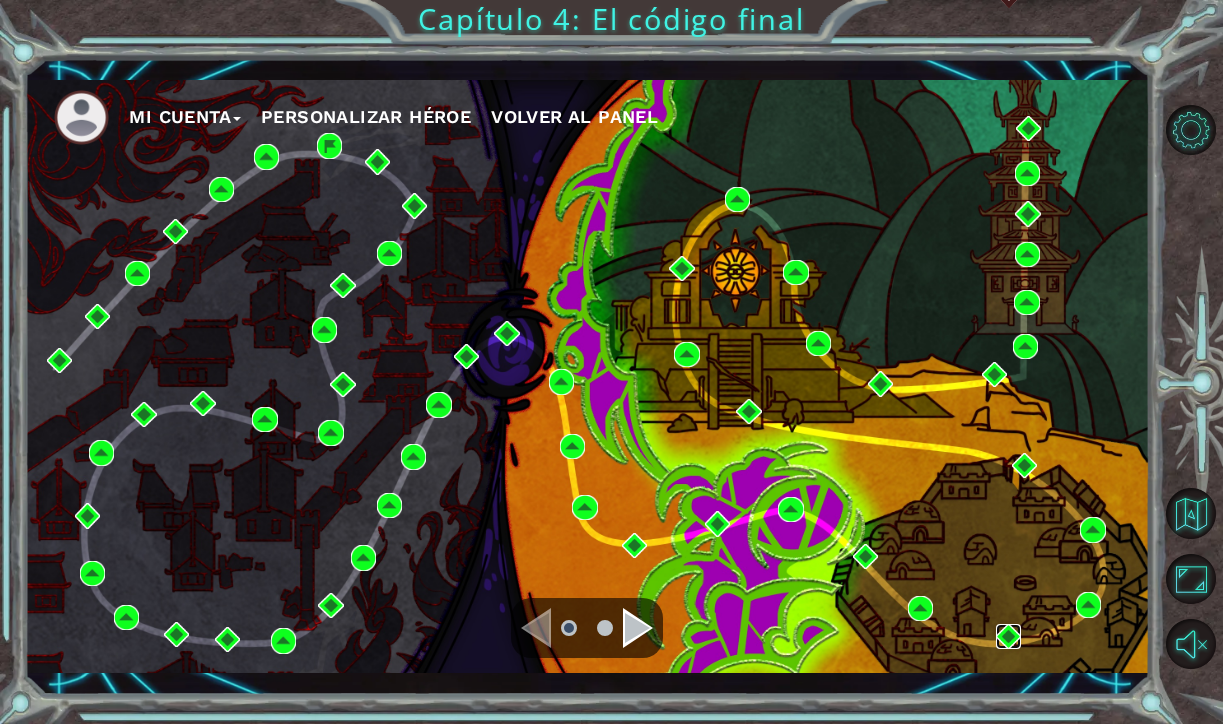 click at bounding box center (1008, 636) 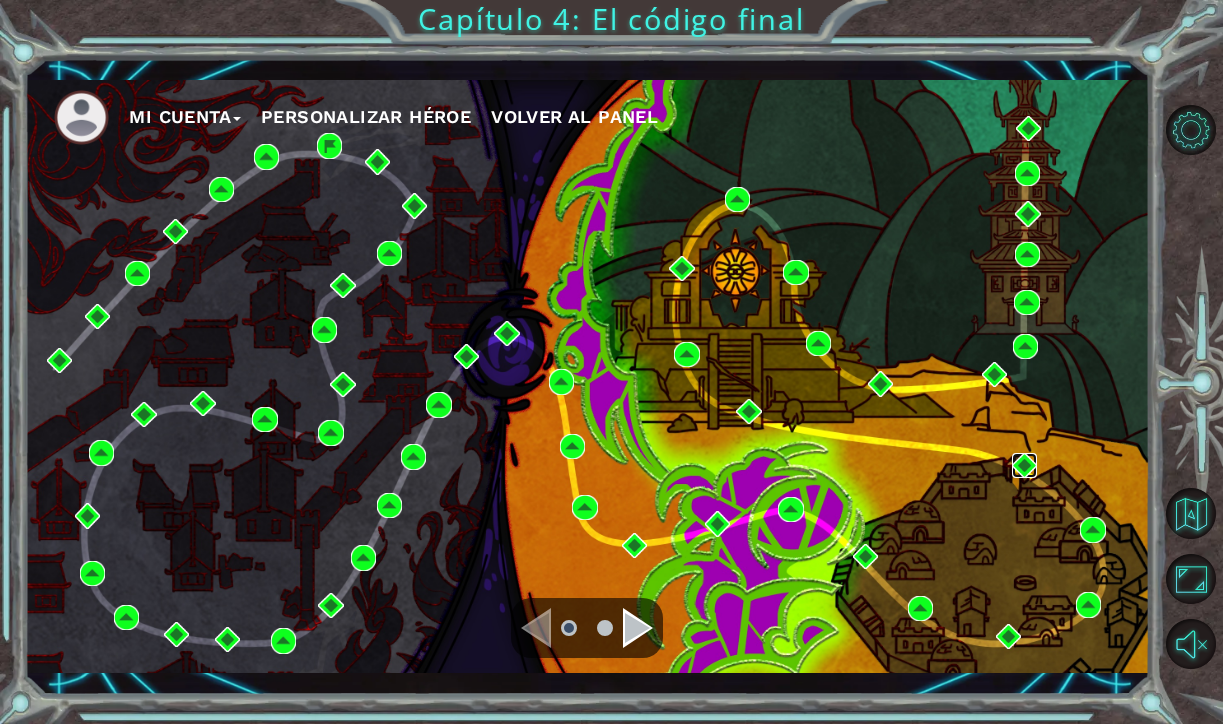 click at bounding box center (1024, 465) 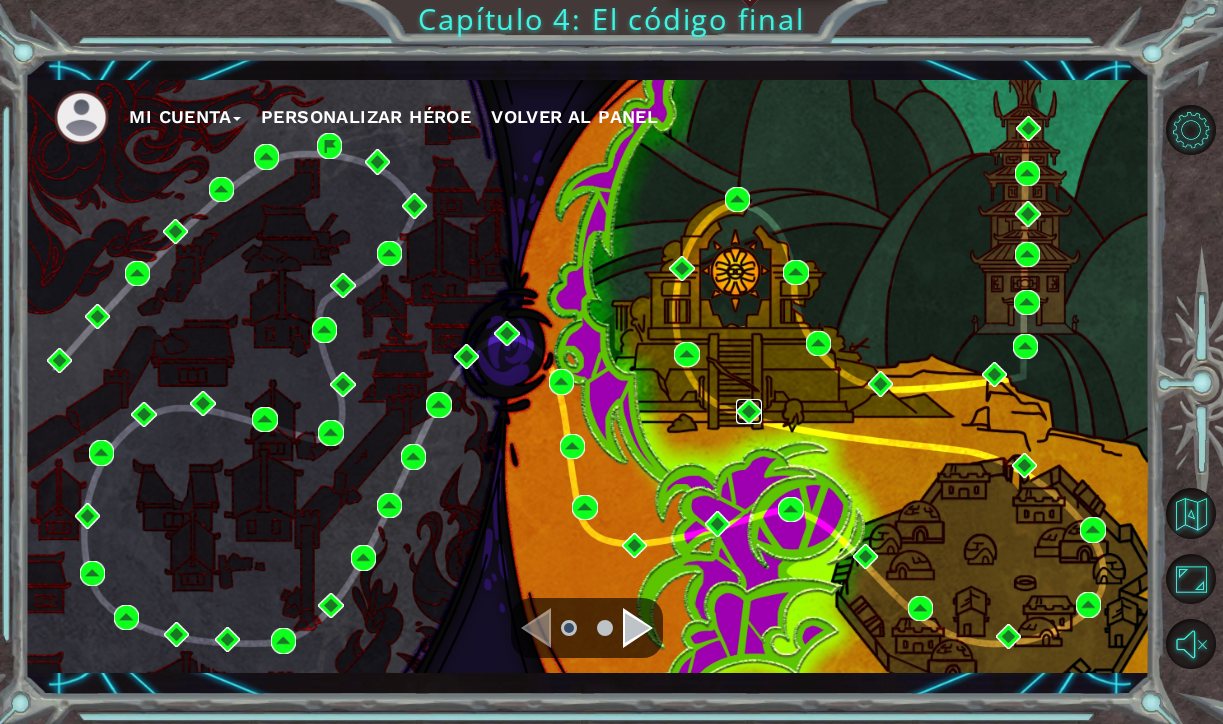 click at bounding box center [748, 411] 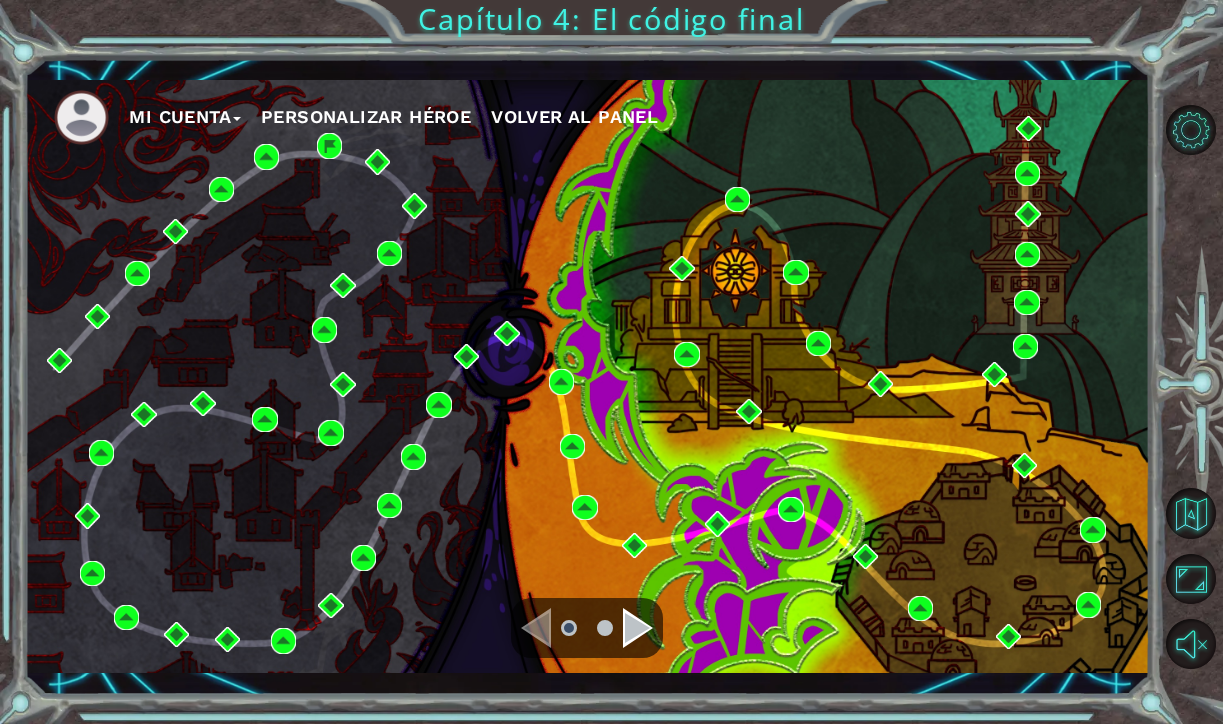 click on "Mi Cuenta
Personalizar héroe
Volver al panel" at bounding box center (586, 377) 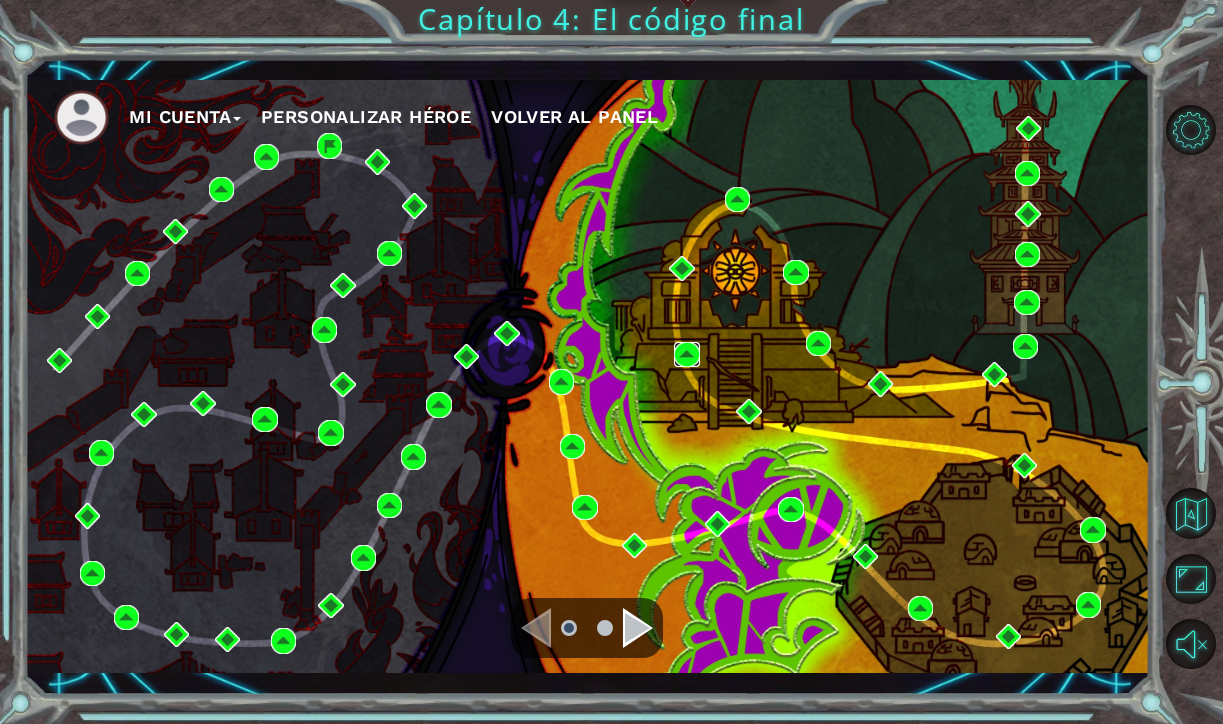 click at bounding box center [686, 354] 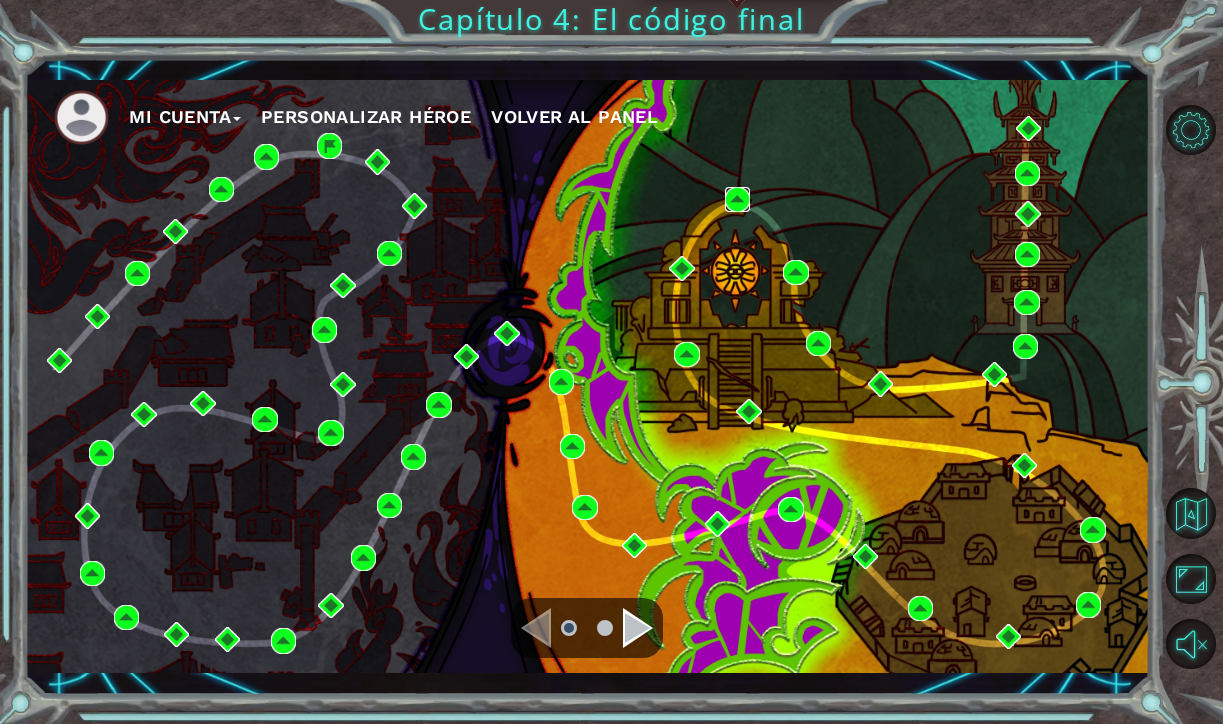 click at bounding box center (737, 199) 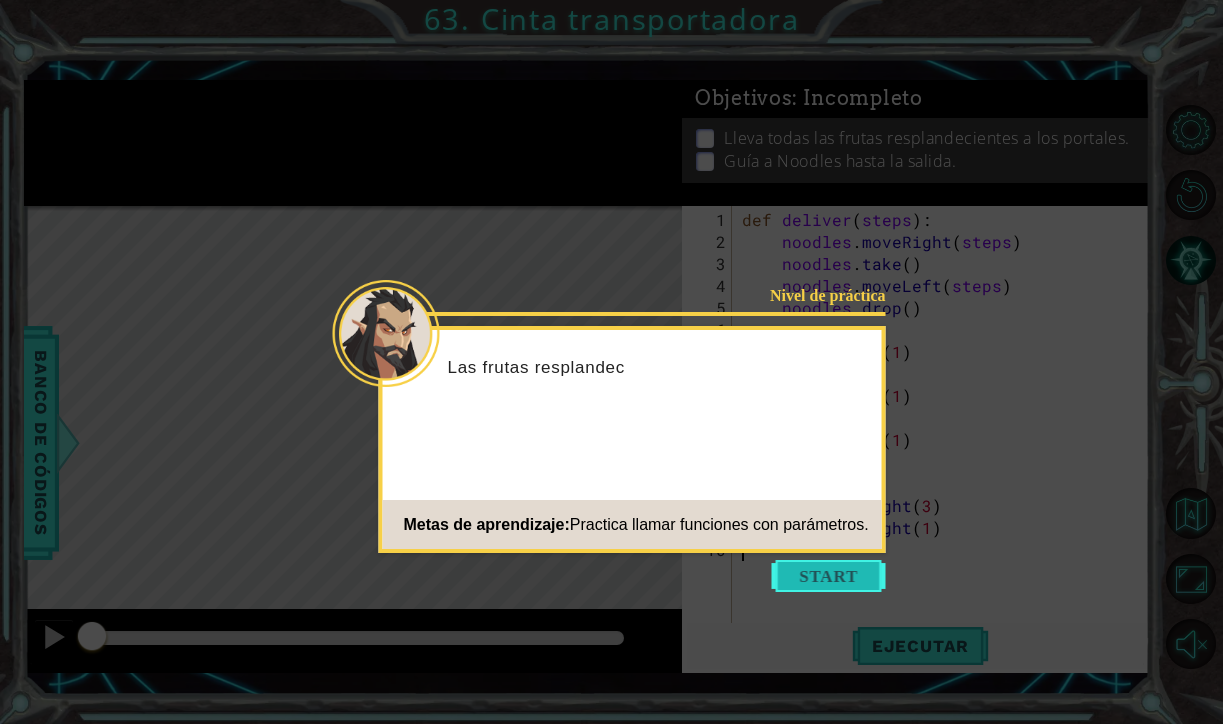 click at bounding box center [829, 576] 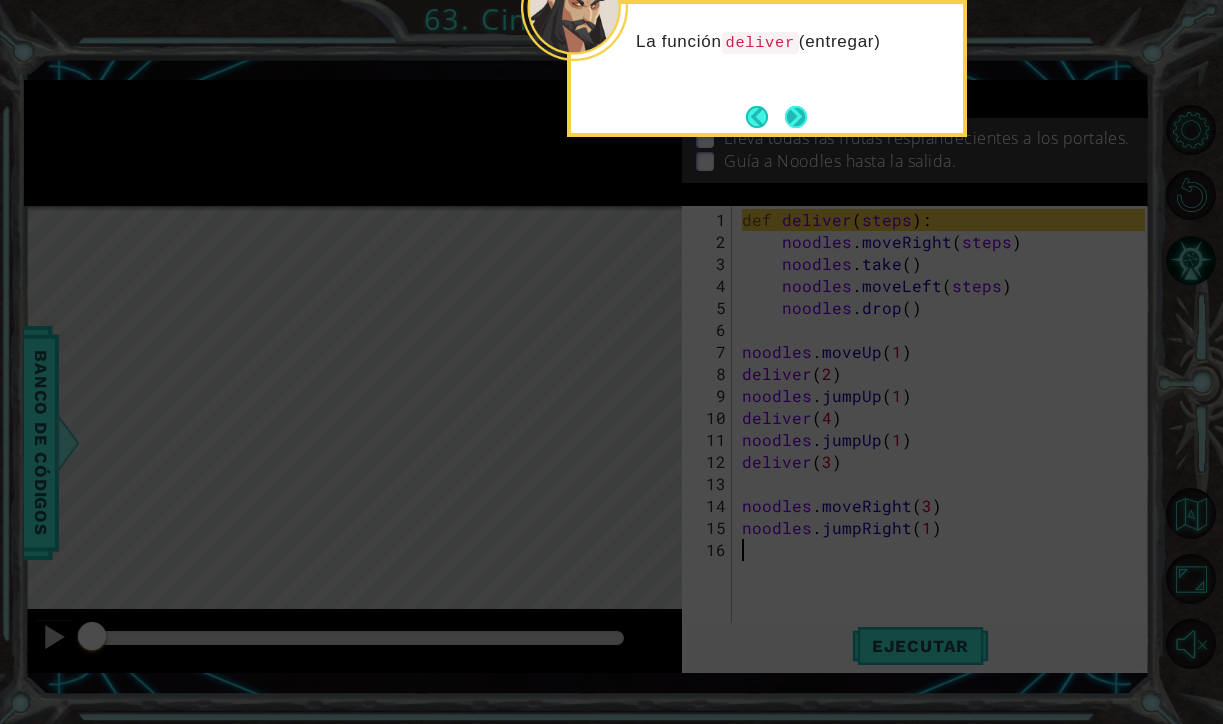 click at bounding box center (796, 117) 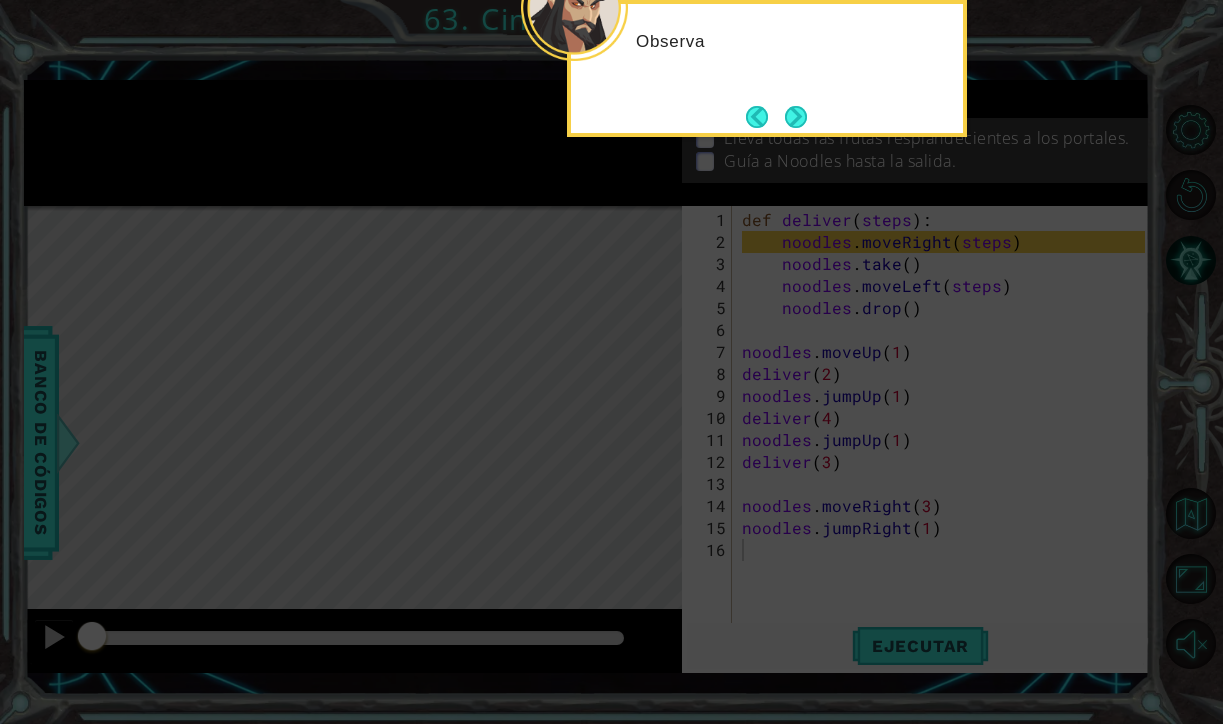 click at bounding box center [796, 117] 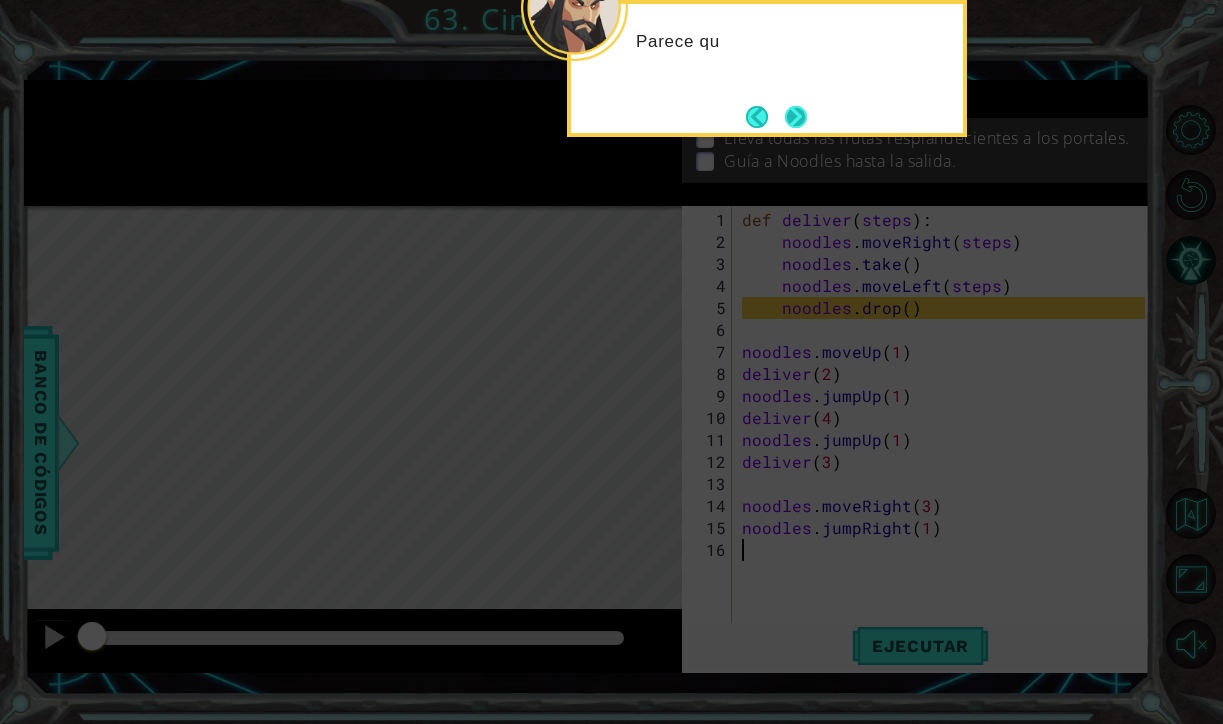 click at bounding box center (796, 116) 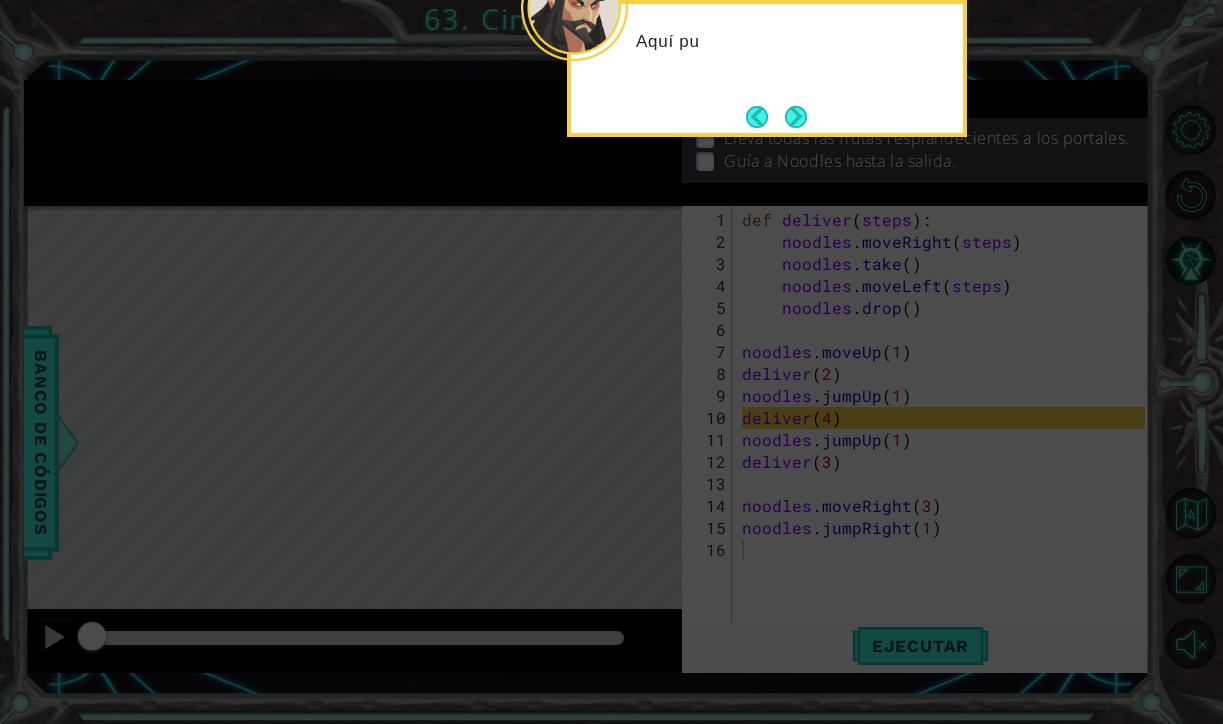 click at bounding box center (796, 117) 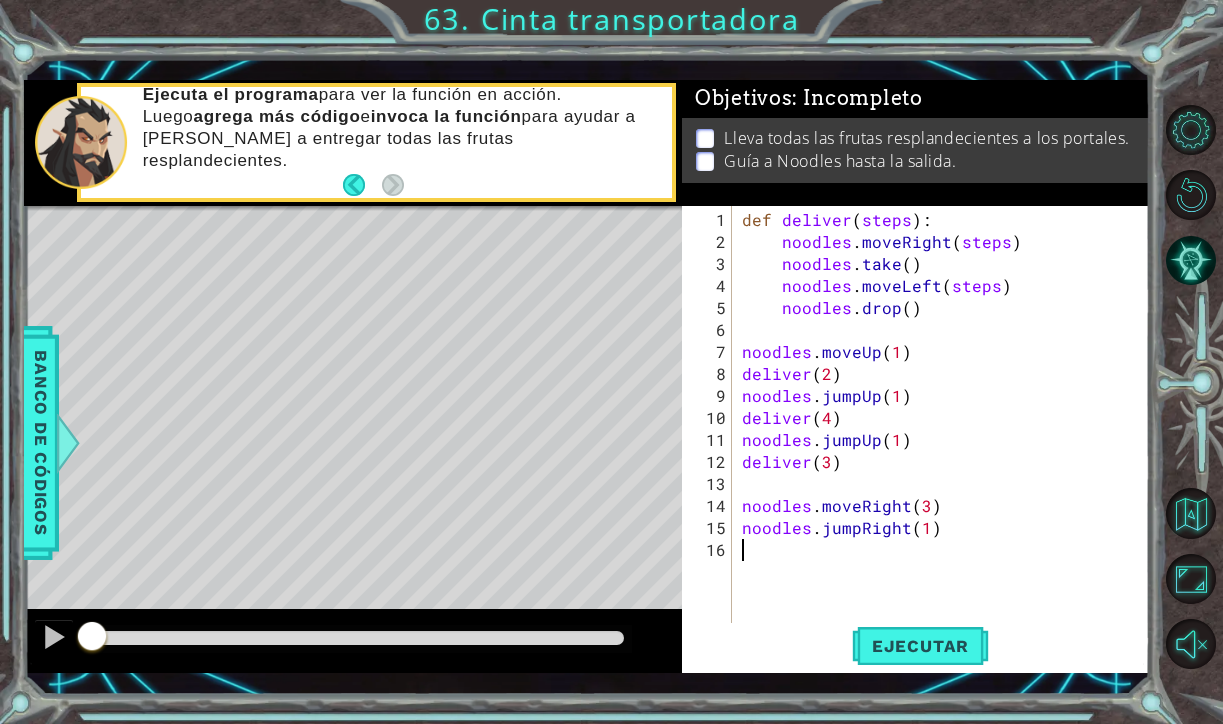 click on "def   deliver ( steps ) :      noodles . moveRight ( steps )      noodles . take ( )      noodles . moveLeft ( steps )      noodles . drop ( )      noodles . moveUp ( 1 ) deliver ( 2 ) noodles . jumpUp ( 1 ) deliver ( 4 ) noodles . jumpUp ( 1 ) deliver ( 3 ) noodles . moveRight ( 3 ) noodles . jumpRight ( 1 )" at bounding box center [946, 451] 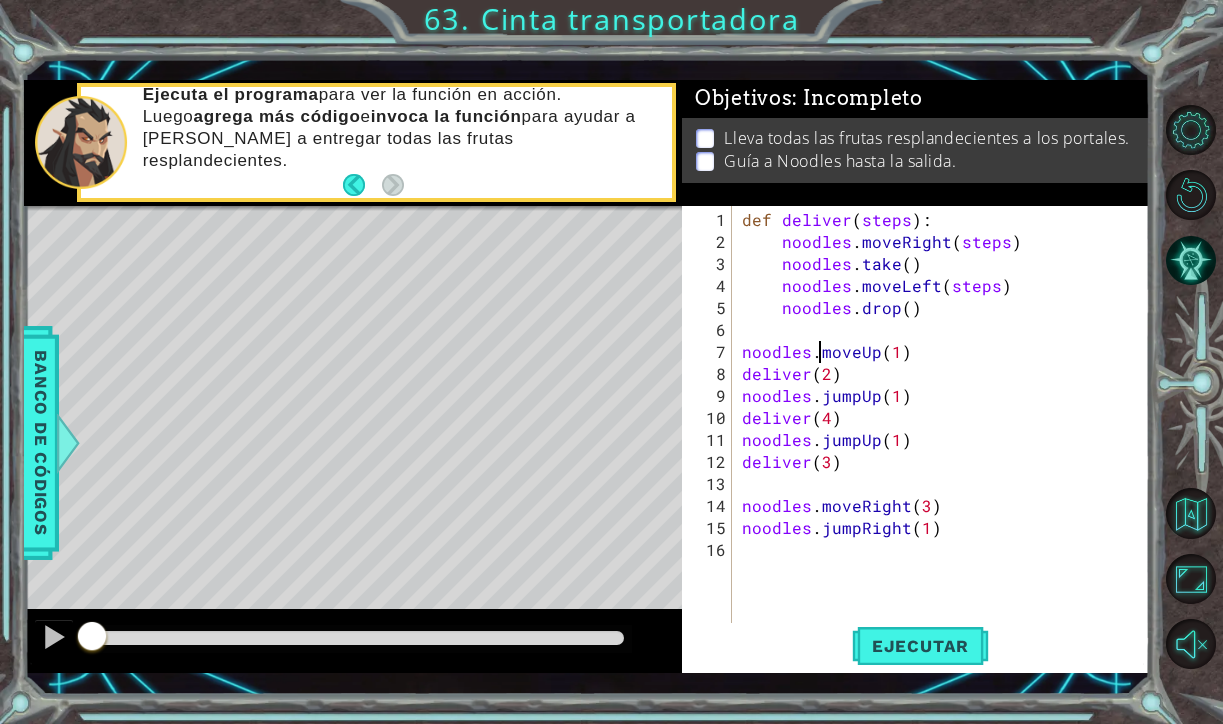 click on "def   deliver ( steps ) :      noodles . moveRight ( steps )      noodles . take ( )      noodles . moveLeft ( steps )      noodles . drop ( )      noodles . moveUp ( 1 ) deliver ( 2 ) noodles . jumpUp ( 1 ) deliver ( 4 ) noodles . jumpUp ( 1 ) deliver ( 3 ) noodles . moveRight ( 3 ) noodles . jumpRight ( 1 )" at bounding box center [946, 451] 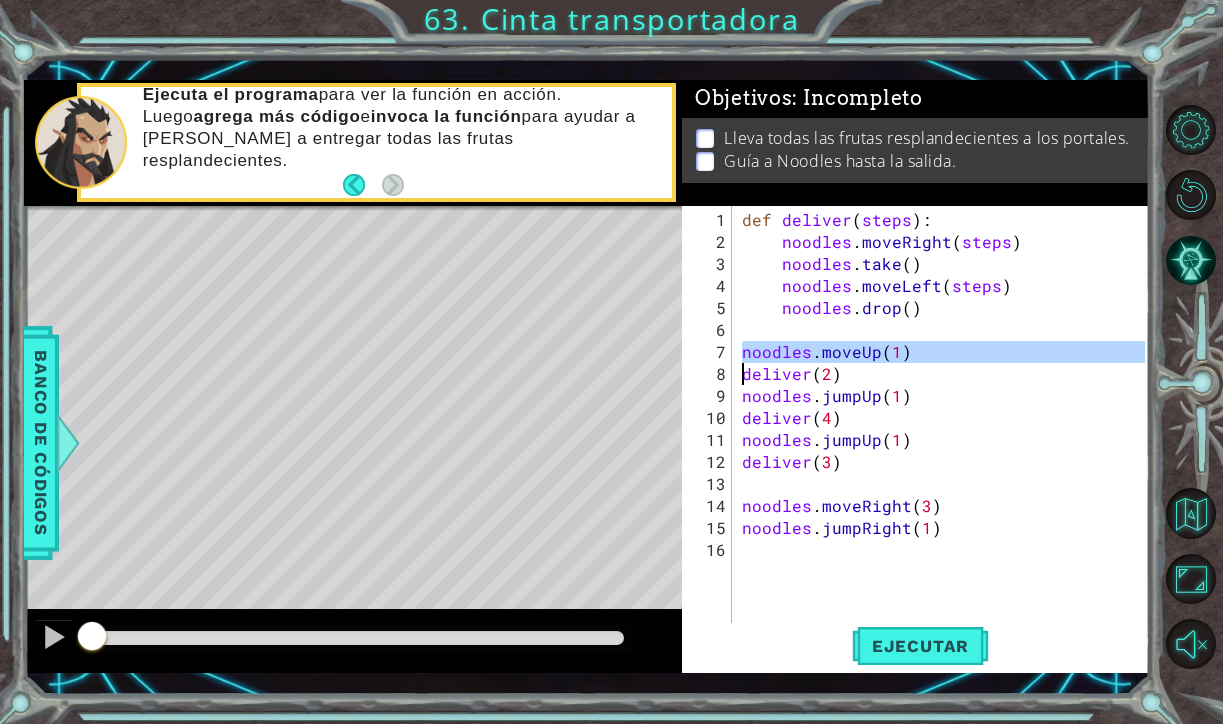 click on "def   deliver ( steps ) :      noodles . moveRight ( steps )      noodles . take ( )      noodles . moveLeft ( steps )      noodles . drop ( )      noodles . moveUp ( 1 ) deliver ( 2 ) noodles . jumpUp ( 1 ) deliver ( 4 ) noodles . jumpUp ( 1 ) deliver ( 3 ) noodles . moveRight ( 3 ) noodles . jumpRight ( 1 )" at bounding box center [946, 451] 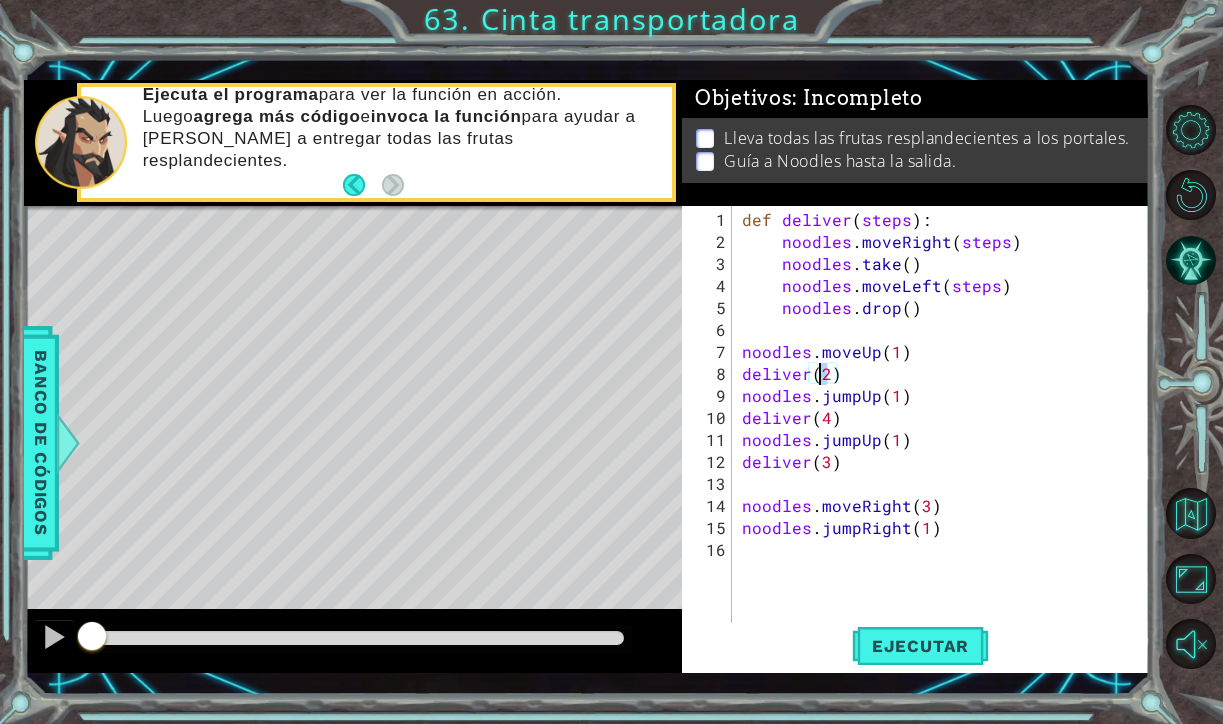 click on "def   deliver ( steps ) :      noodles . moveRight ( steps )      noodles . take ( )      noodles . moveLeft ( steps )      noodles . drop ( )      noodles . moveUp ( 1 ) deliver ( 2 ) noodles . jumpUp ( 1 ) deliver ( 4 ) noodles . jumpUp ( 1 ) deliver ( 3 ) noodles . moveRight ( 3 ) noodles . jumpRight ( 1 )" at bounding box center (946, 451) 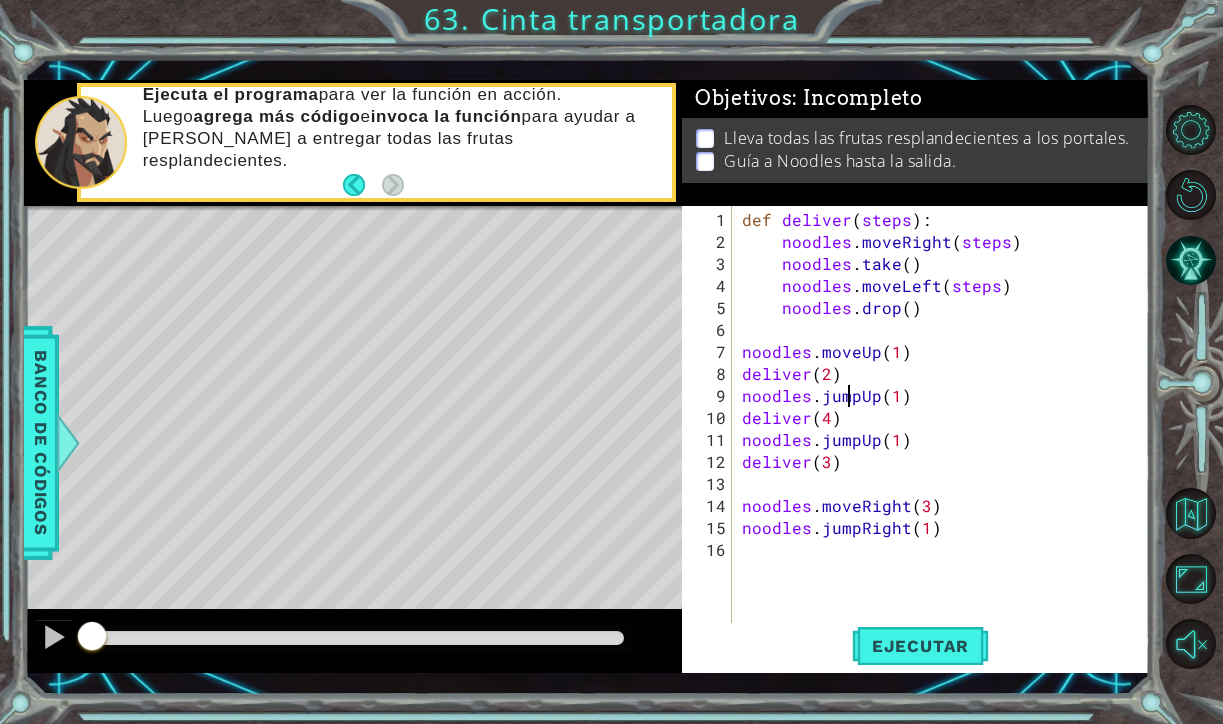 click on "def   deliver ( steps ) :      noodles . moveRight ( steps )      noodles . take ( )      noodles . moveLeft ( steps )      noodles . drop ( )      noodles . moveUp ( 1 ) deliver ( 2 ) noodles . jumpUp ( 1 ) deliver ( 4 ) noodles . jumpUp ( 1 ) deliver ( 3 ) noodles . moveRight ( 3 ) noodles . jumpRight ( 1 )" at bounding box center [946, 451] 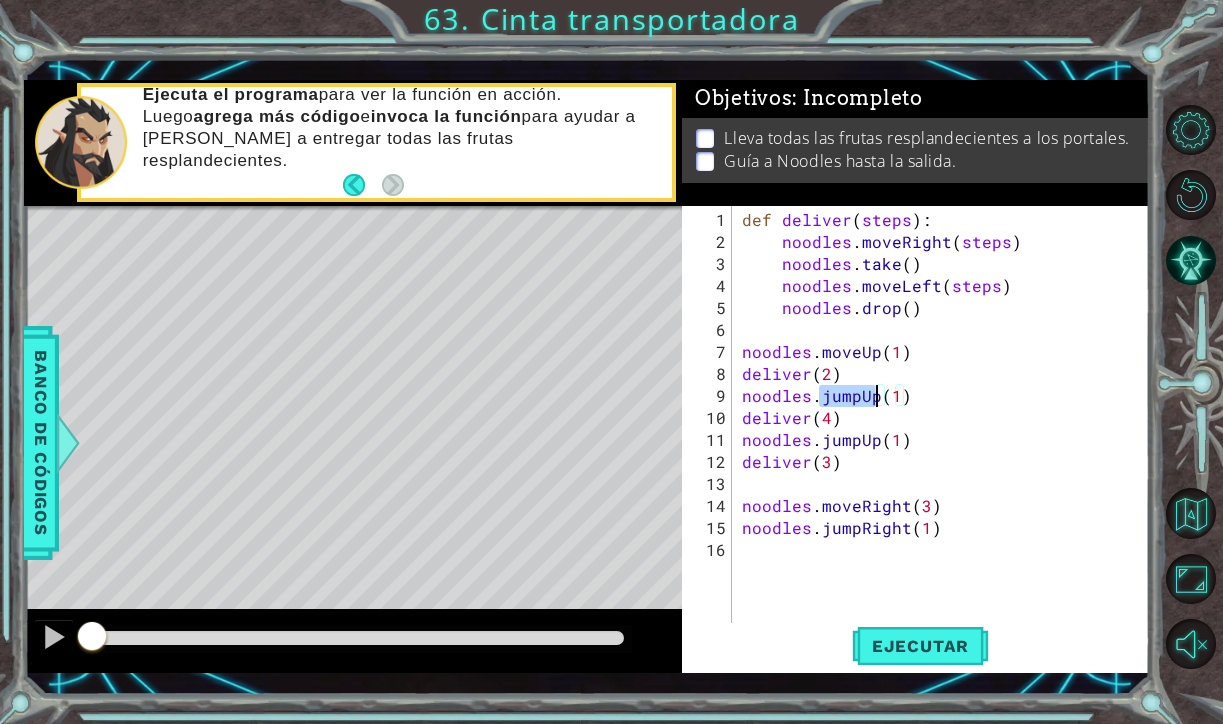 click on "def   deliver ( steps ) :      noodles . moveRight ( steps )      noodles . take ( )      noodles . moveLeft ( steps )      noodles . drop ( )      noodles . moveUp ( 1 ) deliver ( 2 ) noodles . jumpUp ( 1 ) deliver ( 4 ) noodles . jumpUp ( 1 ) deliver ( 3 ) noodles . moveRight ( 3 ) noodles . jumpRight ( 1 )" at bounding box center (946, 451) 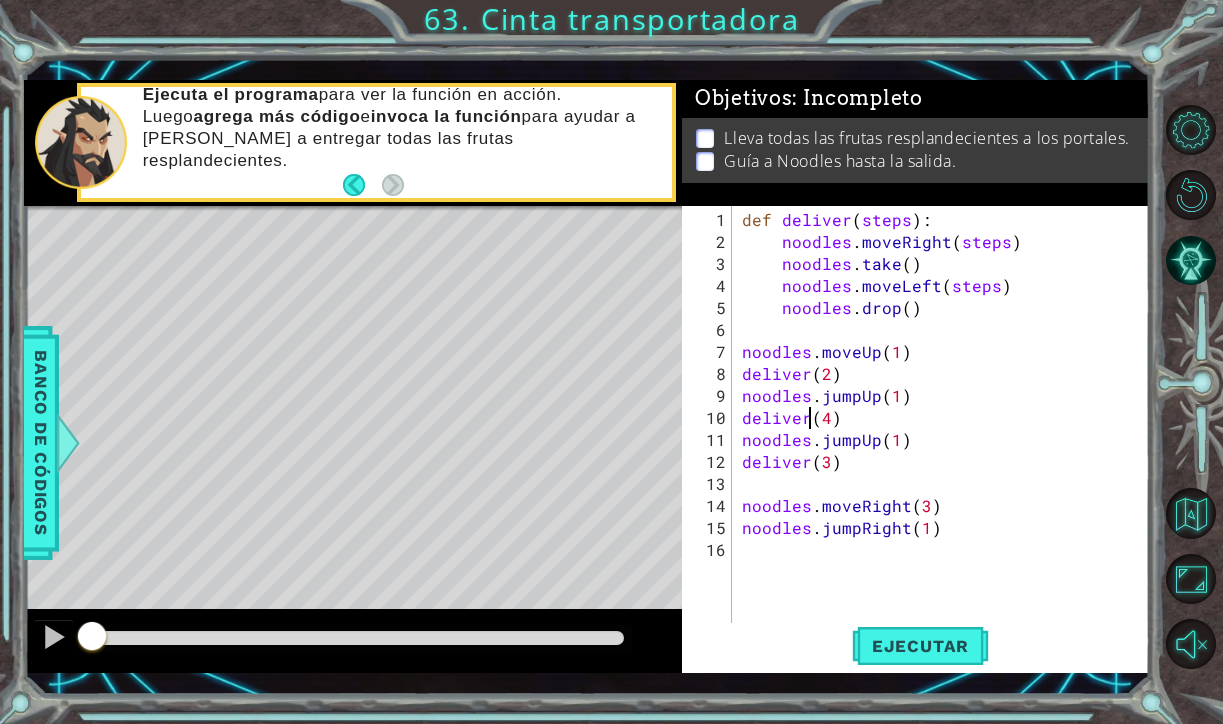 click on "def   deliver ( steps ) :      noodles . moveRight ( steps )      noodles . take ( )      noodles . moveLeft ( steps )      noodles . drop ( )      noodles . moveUp ( 1 ) deliver ( 2 ) noodles . jumpUp ( 1 ) deliver ( 4 ) noodles . jumpUp ( 1 ) deliver ( 3 ) noodles . moveRight ( 3 ) noodles . jumpRight ( 1 )" at bounding box center [946, 451] 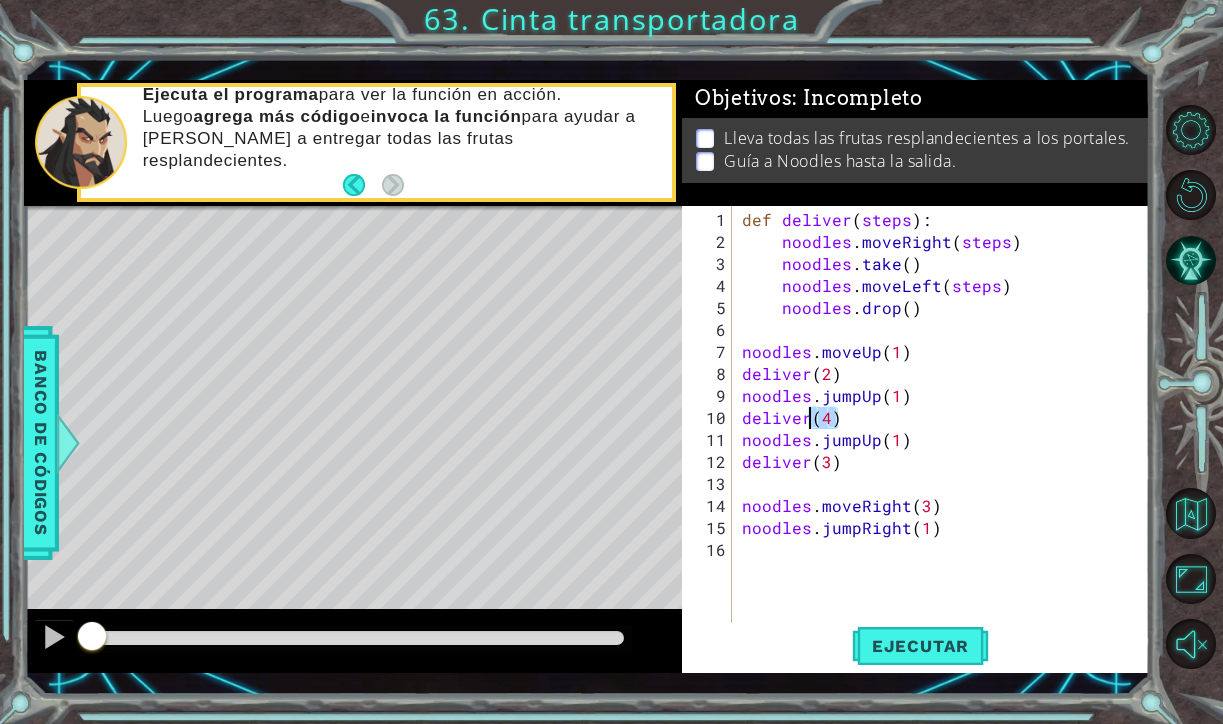 click on "def   deliver ( steps ) :      noodles . moveRight ( steps )      noodles . take ( )      noodles . moveLeft ( steps )      noodles . drop ( )      noodles . moveUp ( 1 ) deliver ( 2 ) noodles . jumpUp ( 1 ) deliver ( 4 ) noodles . jumpUp ( 1 ) deliver ( 3 ) noodles . moveRight ( 3 ) noodles . jumpRight ( 1 )" at bounding box center (946, 451) 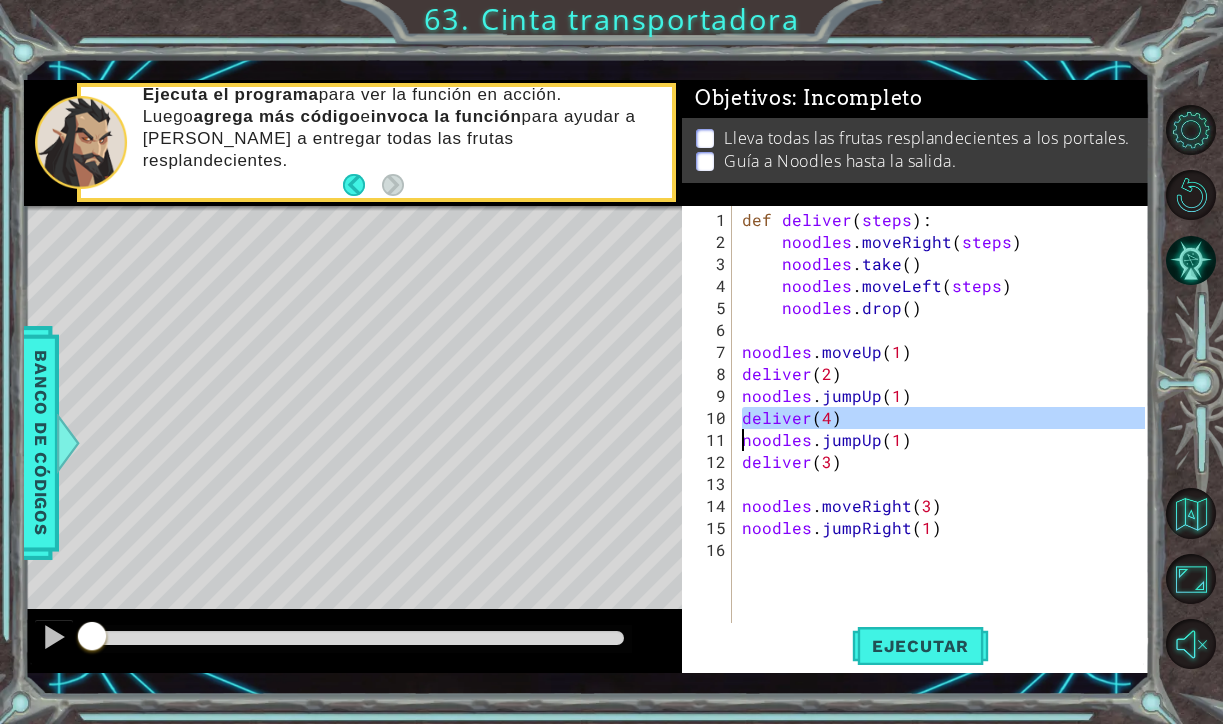 click on "def   deliver ( steps ) :      noodles . moveRight ( steps )      noodles . take ( )      noodles . moveLeft ( steps )      noodles . drop ( )      noodles . moveUp ( 1 ) deliver ( 2 ) noodles . jumpUp ( 1 ) deliver ( 4 ) noodles . jumpUp ( 1 ) deliver ( 3 ) noodles . moveRight ( 3 ) noodles . jumpRight ( 1 )" at bounding box center (946, 451) 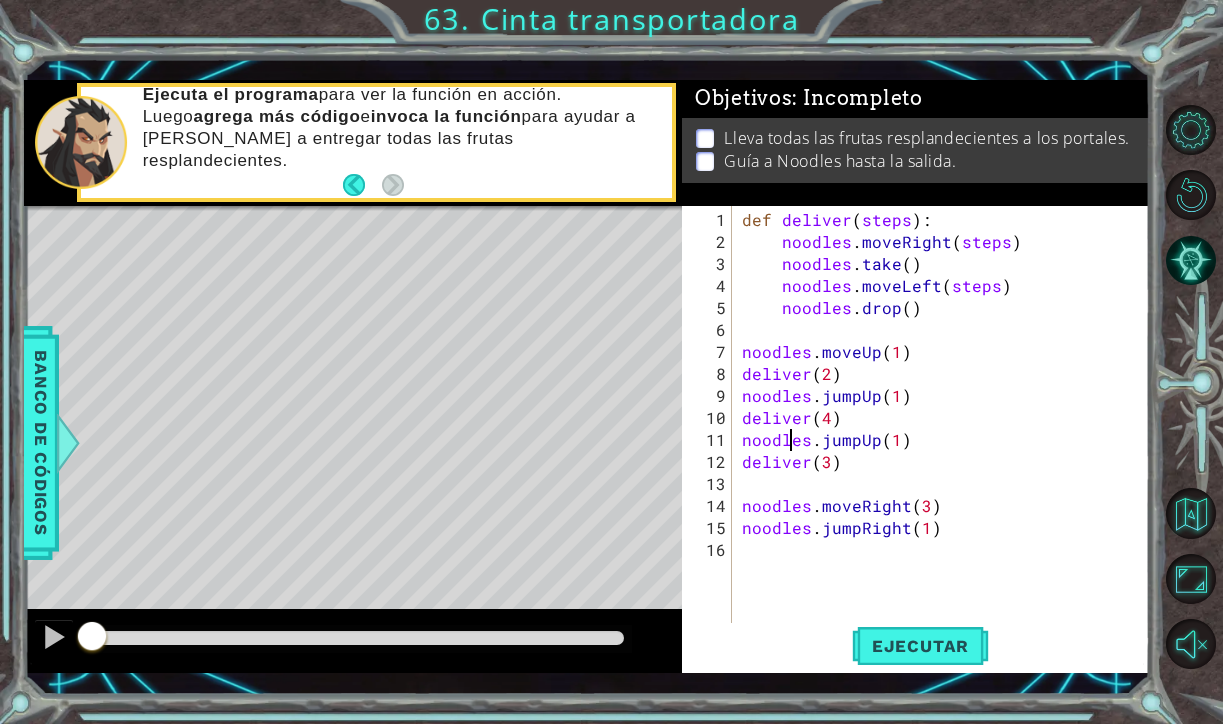 click on "def   deliver ( steps ) :      noodles . moveRight ( steps )      noodles . take ( )      noodles . moveLeft ( steps )      noodles . drop ( )      noodles . moveUp ( 1 ) deliver ( 2 ) noodles . jumpUp ( 1 ) deliver ( 4 ) noodles . jumpUp ( 1 ) deliver ( 3 ) noodles . moveRight ( 3 ) noodles . jumpRight ( 1 )" at bounding box center [946, 451] 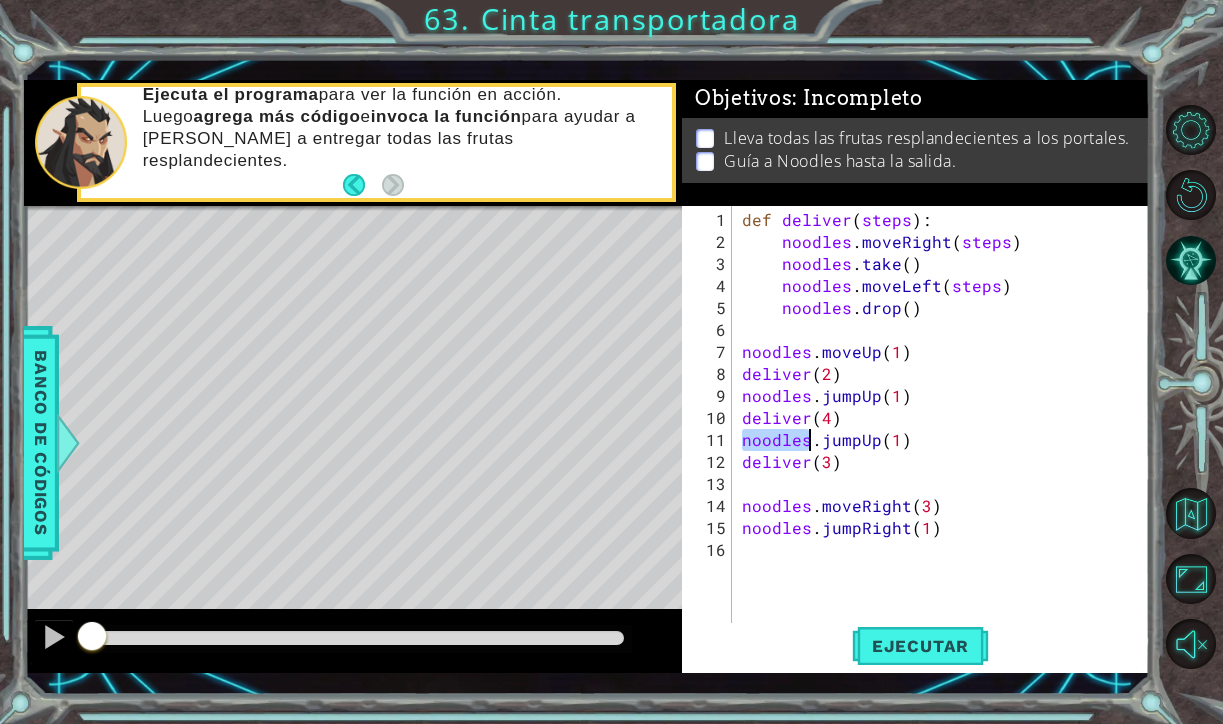 click on "def   deliver ( steps ) :      noodles . moveRight ( steps )      noodles . take ( )      noodles . moveLeft ( steps )      noodles . drop ( )      noodles . moveUp ( 1 ) deliver ( 2 ) noodles . jumpUp ( 1 ) deliver ( 4 ) noodles . jumpUp ( 1 ) deliver ( 3 ) noodles . moveRight ( 3 ) noodles . jumpRight ( 1 )" at bounding box center (946, 451) 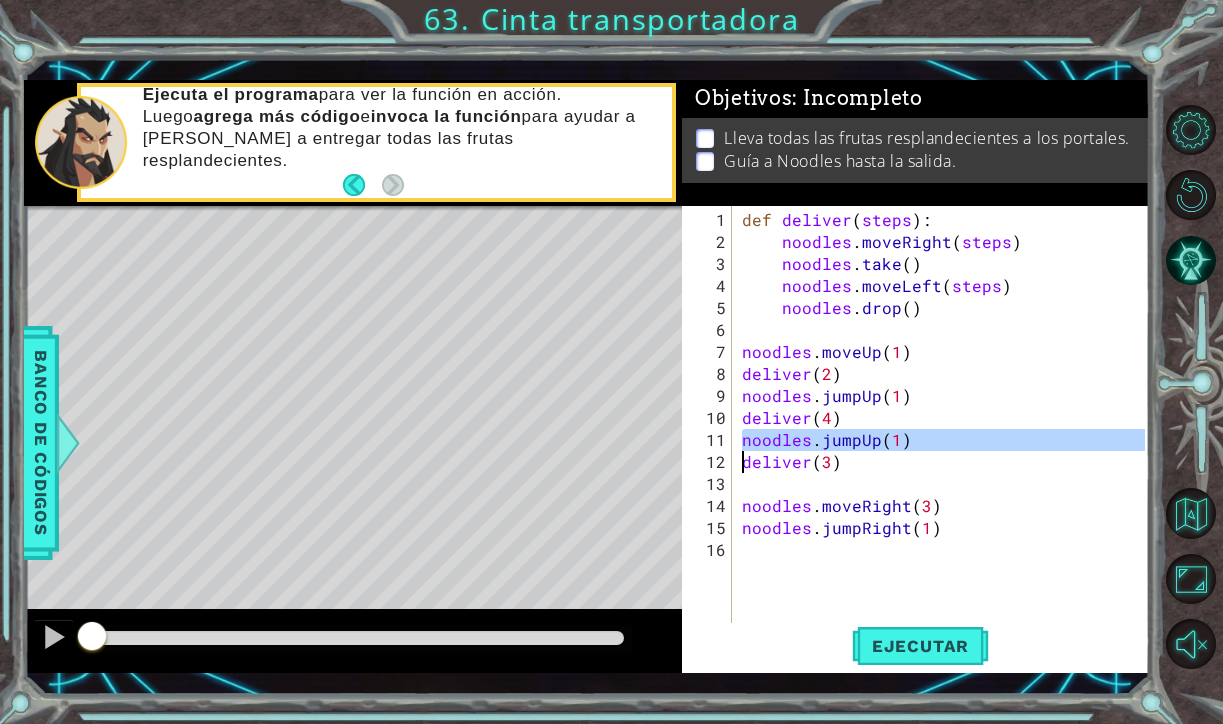 click on "def   deliver ( steps ) :      noodles . moveRight ( steps )      noodles . take ( )      noodles . moveLeft ( steps )      noodles . drop ( )      noodles . moveUp ( 1 ) deliver ( 2 ) noodles . jumpUp ( 1 ) deliver ( 4 ) noodles . jumpUp ( 1 ) deliver ( 3 ) noodles . moveRight ( 3 ) noodles . jumpRight ( 1 )" at bounding box center [946, 451] 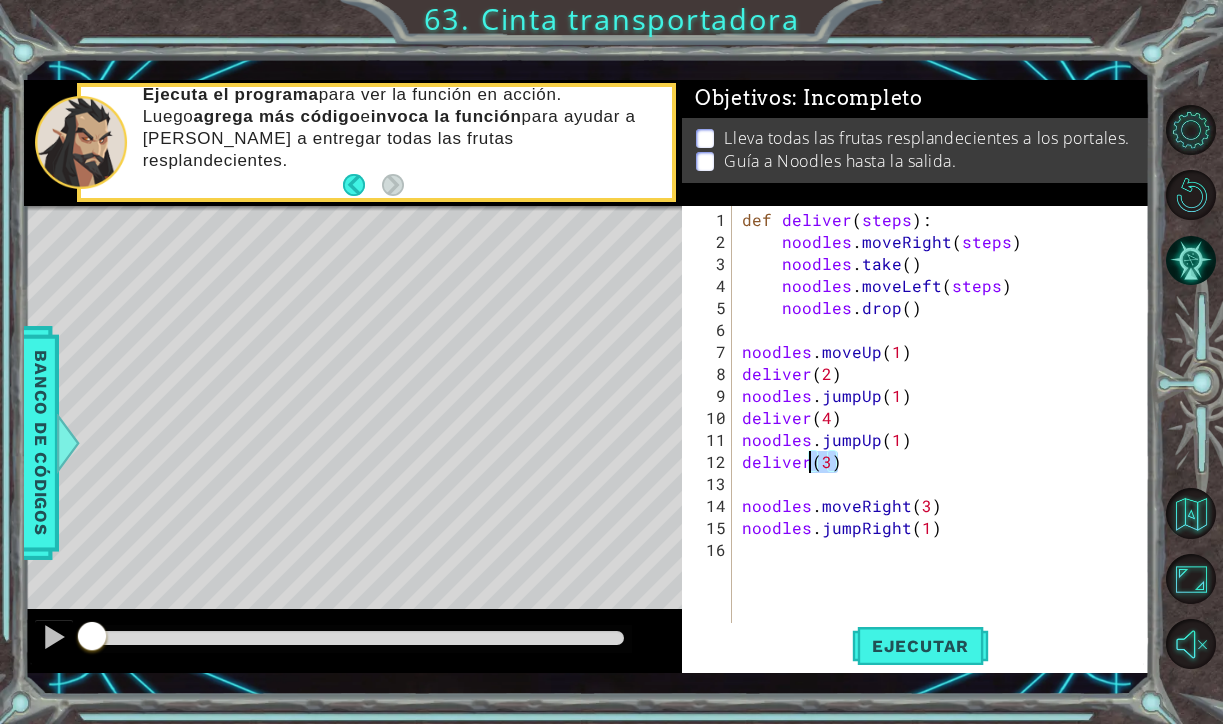 click on "def   deliver ( steps ) :      noodles . moveRight ( steps )      noodles . take ( )      noodles . moveLeft ( steps )      noodles . drop ( )      noodles . moveUp ( 1 ) deliver ( 2 ) noodles . jumpUp ( 1 ) deliver ( 4 ) noodles . jumpUp ( 1 ) deliver ( 3 ) noodles . moveRight ( 3 ) noodles . jumpRight ( 1 )" at bounding box center [946, 451] 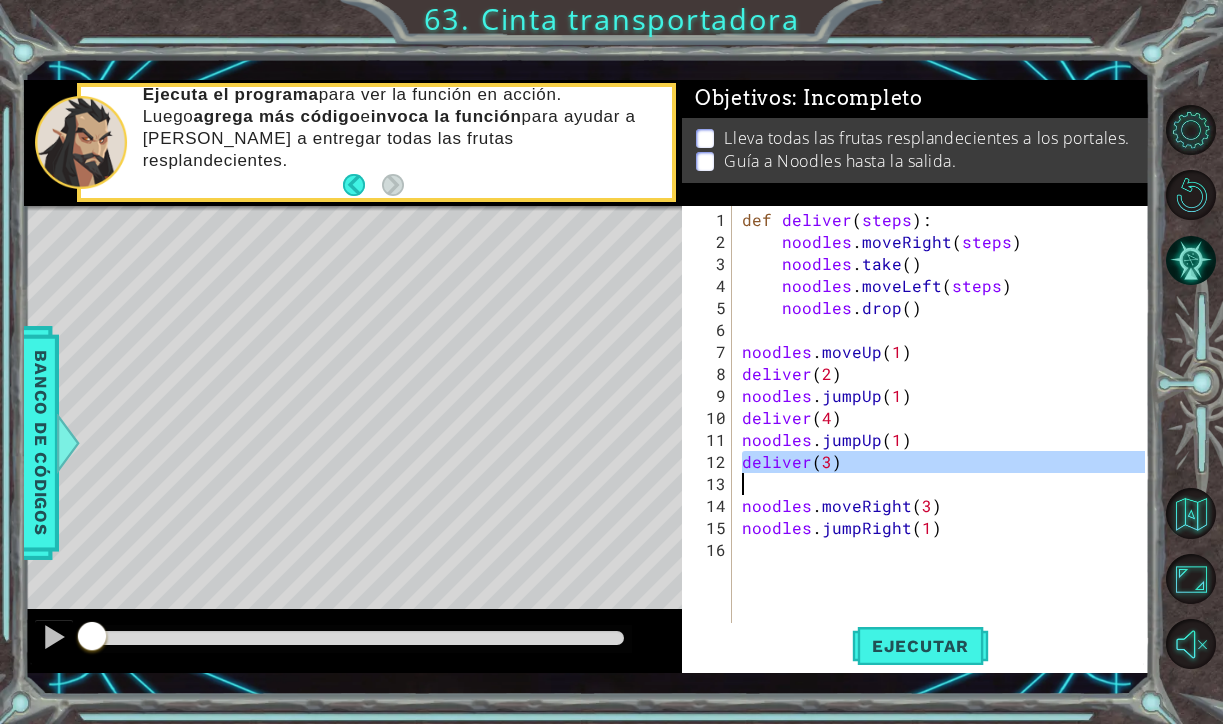 click on "def   deliver ( steps ) :      noodles . moveRight ( steps )      noodles . take ( )      noodles . moveLeft ( steps )      noodles . drop ( )      noodles . moveUp ( 1 ) deliver ( 2 ) noodles . jumpUp ( 1 ) deliver ( 4 ) noodles . jumpUp ( 1 ) deliver ( 3 ) noodles . moveRight ( 3 ) noodles . jumpRight ( 1 )" at bounding box center (946, 451) 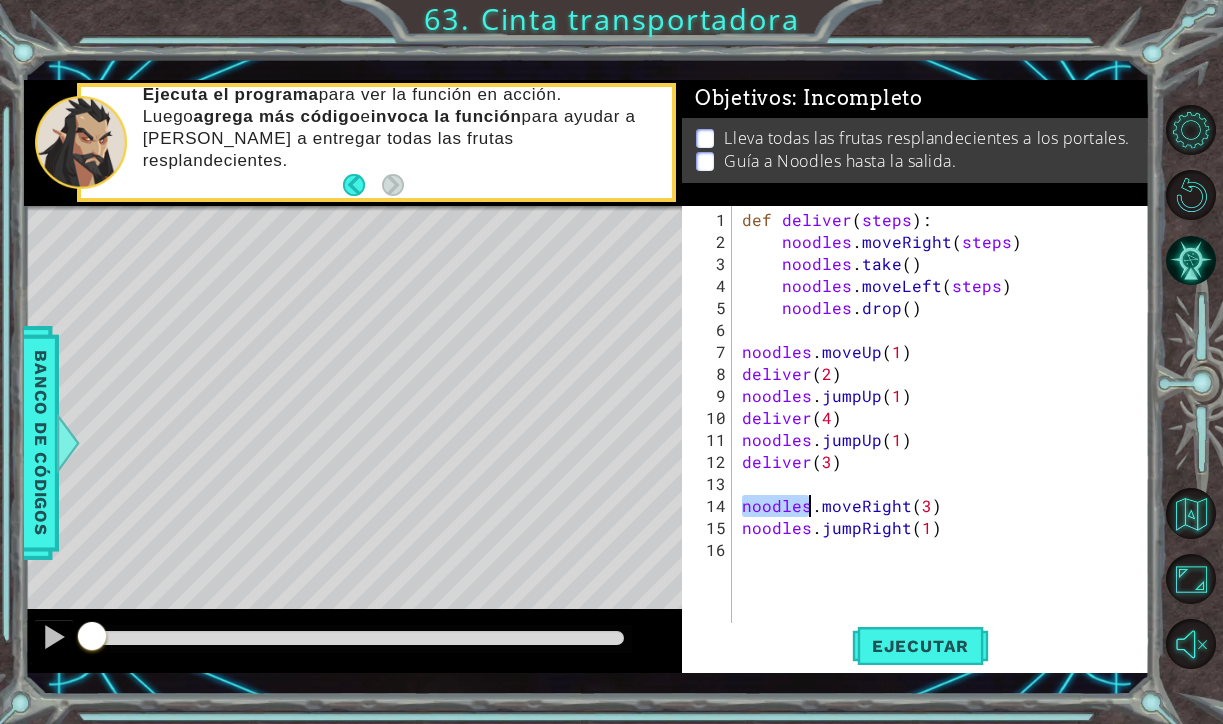 click on "def   deliver ( steps ) :      noodles . moveRight ( steps )      noodles . take ( )      noodles . moveLeft ( steps )      noodles . drop ( )      noodles . moveUp ( 1 ) deliver ( 2 ) noodles . jumpUp ( 1 ) deliver ( 4 ) noodles . jumpUp ( 1 ) deliver ( 3 ) noodles . moveRight ( 3 ) noodles . jumpRight ( 1 )" at bounding box center (946, 451) 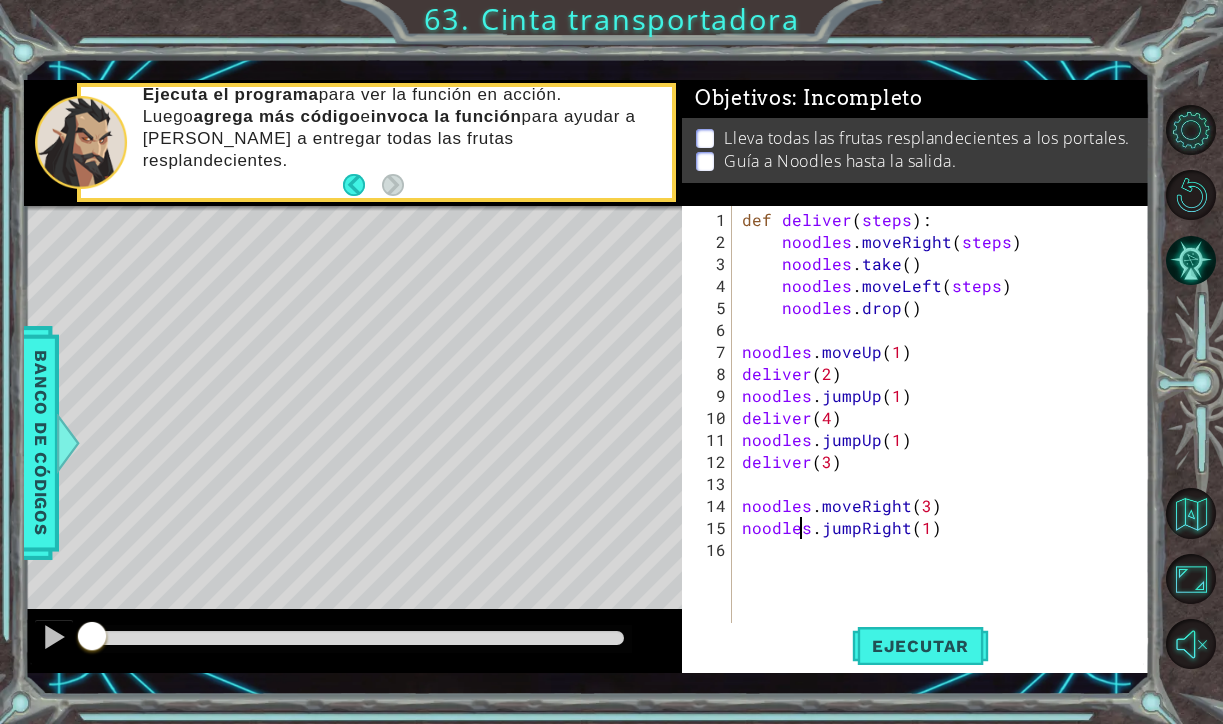 click on "def   deliver ( steps ) :      noodles . moveRight ( steps )      noodles . take ( )      noodles . moveLeft ( steps )      noodles . drop ( )      noodles . moveUp ( 1 ) deliver ( 2 ) noodles . jumpUp ( 1 ) deliver ( 4 ) noodles . jumpUp ( 1 ) deliver ( 3 ) noodles . moveRight ( 3 ) noodles . jumpRight ( 1 )" at bounding box center [946, 451] 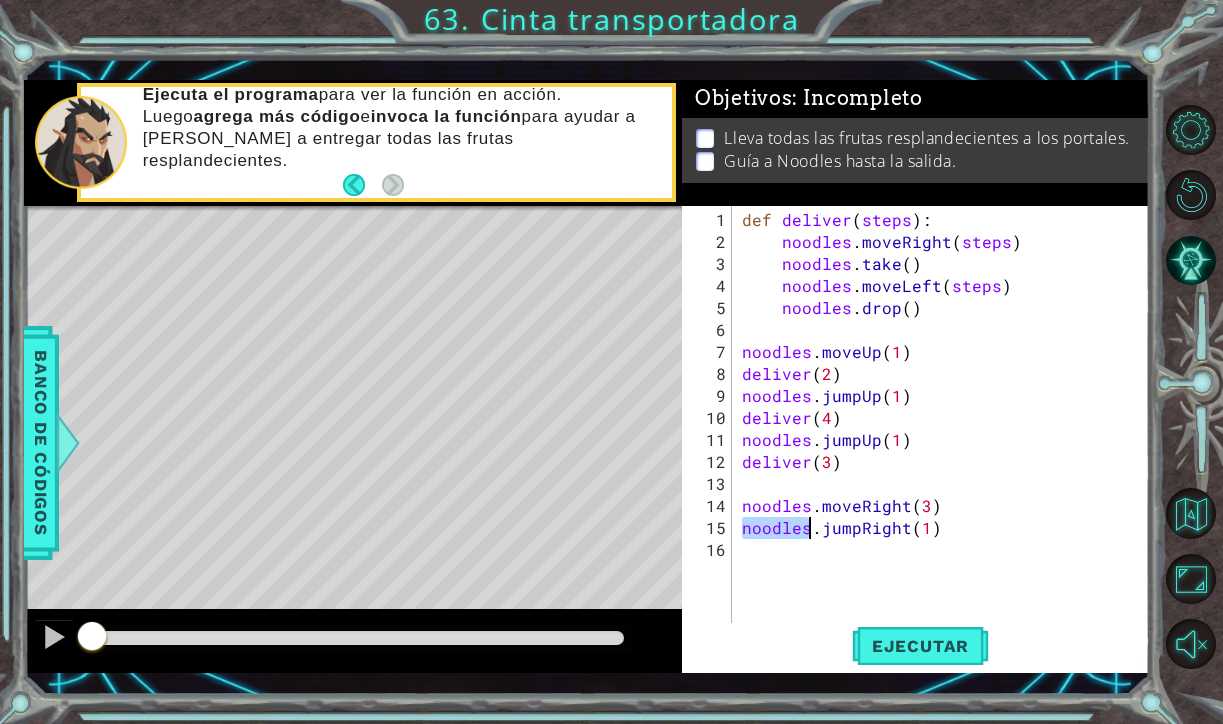 click on "def   deliver ( steps ) :      noodles . moveRight ( steps )      noodles . take ( )      noodles . moveLeft ( steps )      noodles . drop ( )      noodles . moveUp ( 1 ) deliver ( 2 ) noodles . jumpUp ( 1 ) deliver ( 4 ) noodles . jumpUp ( 1 ) deliver ( 3 ) noodles . moveRight ( 3 ) noodles . jumpRight ( 1 )" at bounding box center [946, 451] 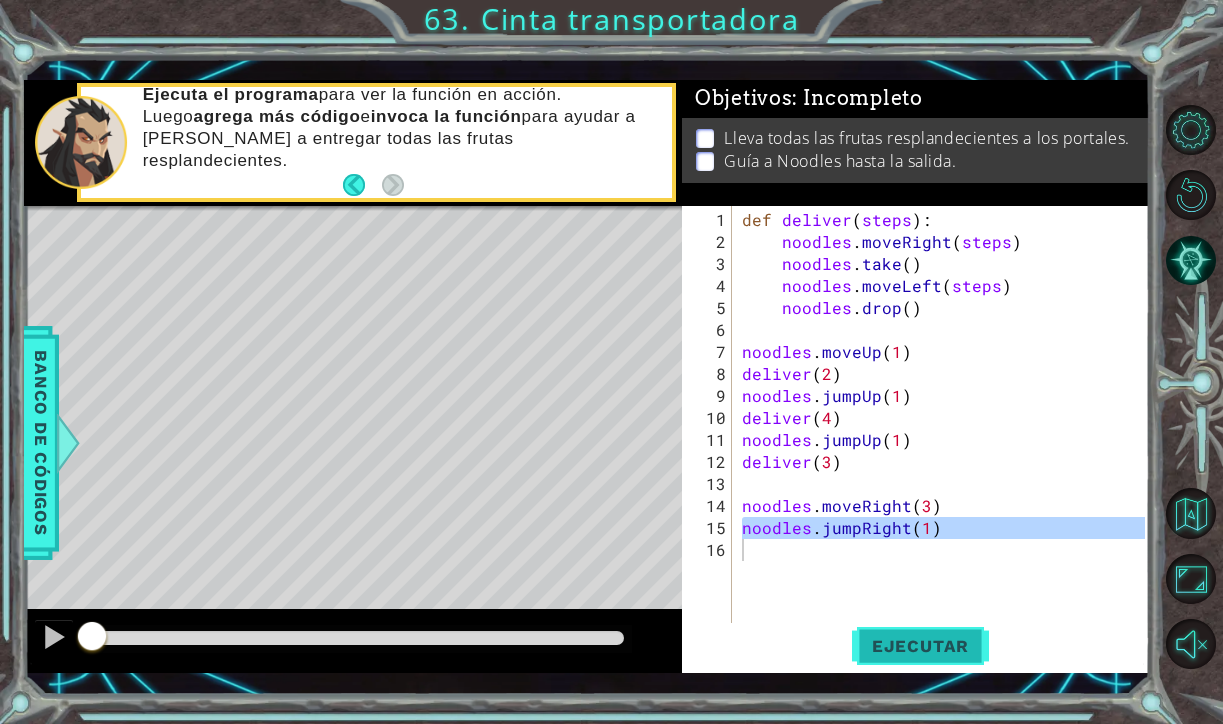 click on "Ejecutar" at bounding box center (920, 646) 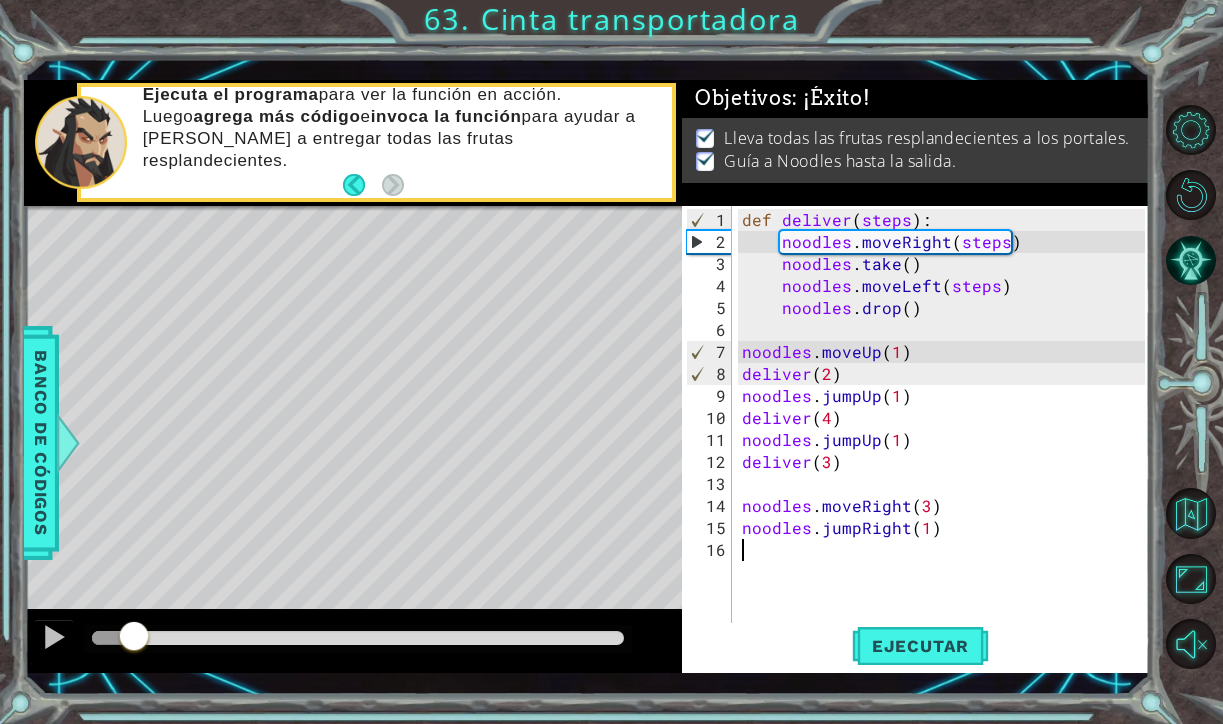 drag, startPoint x: 113, startPoint y: 627, endPoint x: 709, endPoint y: 725, distance: 604.0033 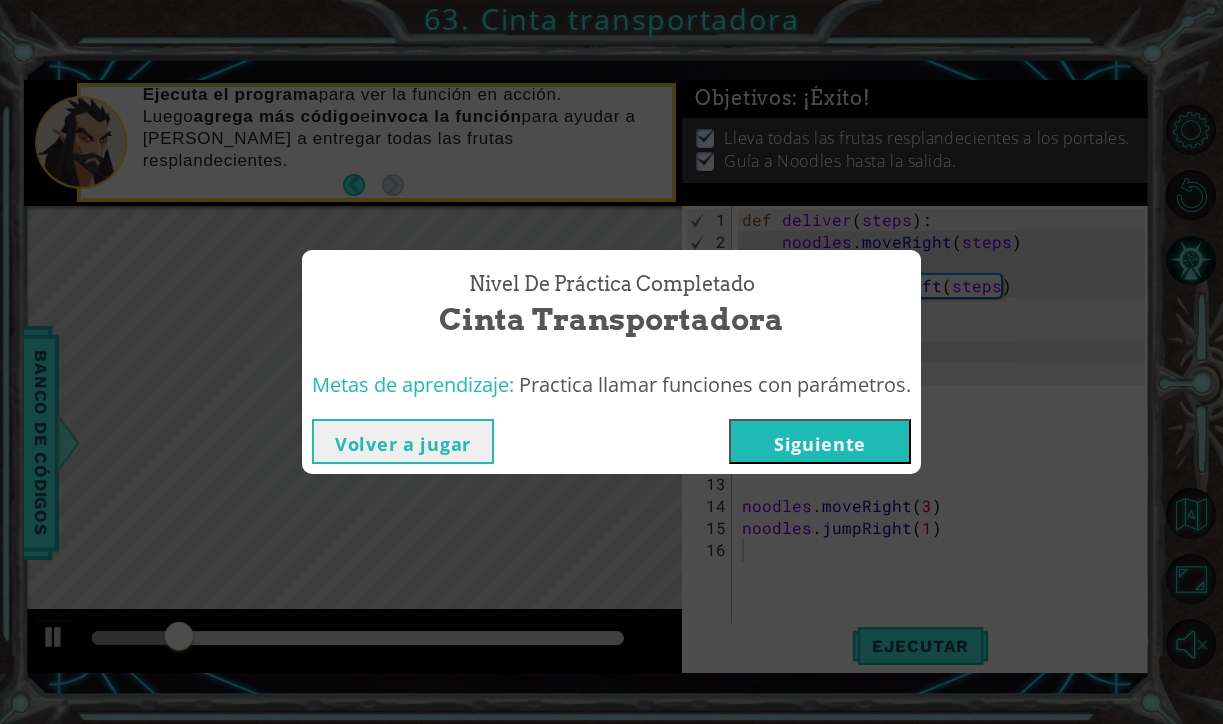 click on "Siguiente" at bounding box center [820, 441] 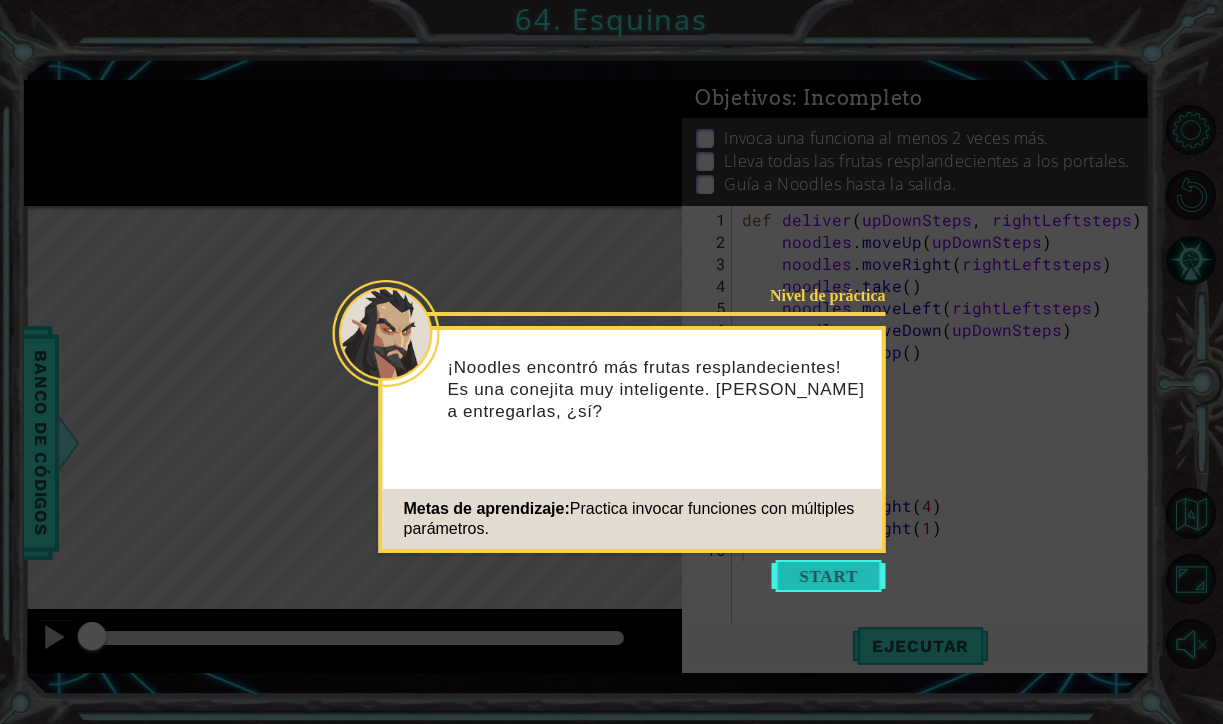 click at bounding box center [829, 576] 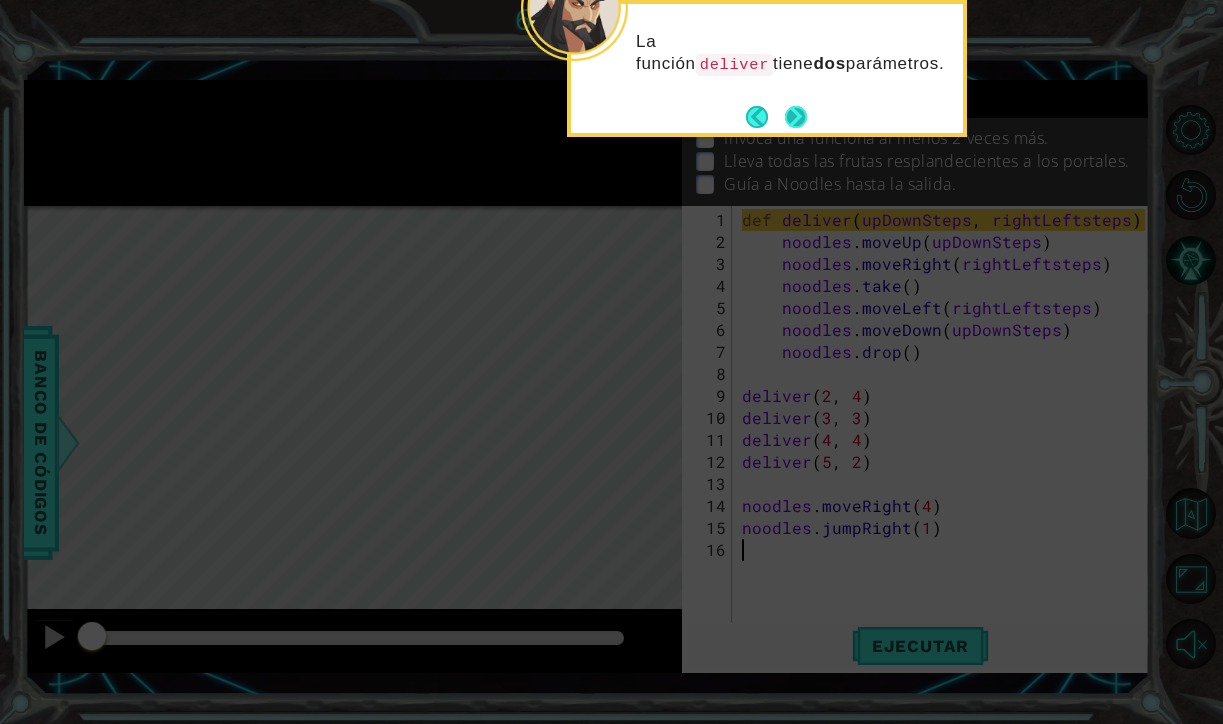 click at bounding box center [796, 117] 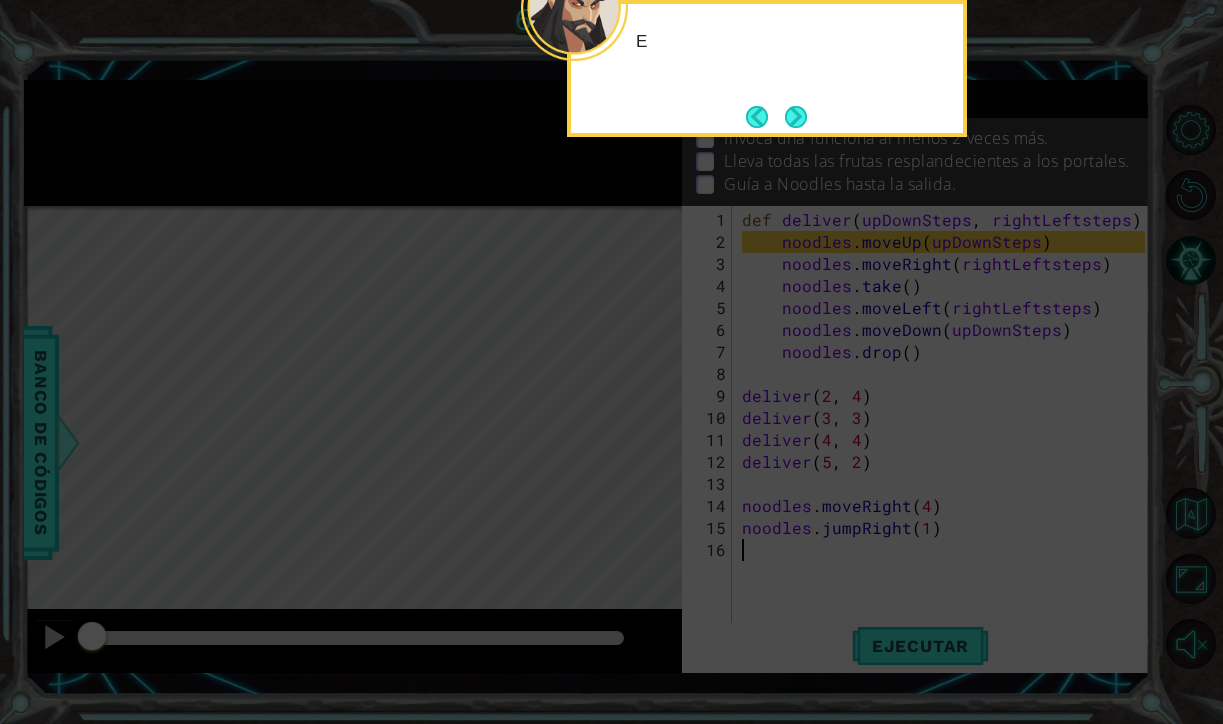 click at bounding box center (796, 117) 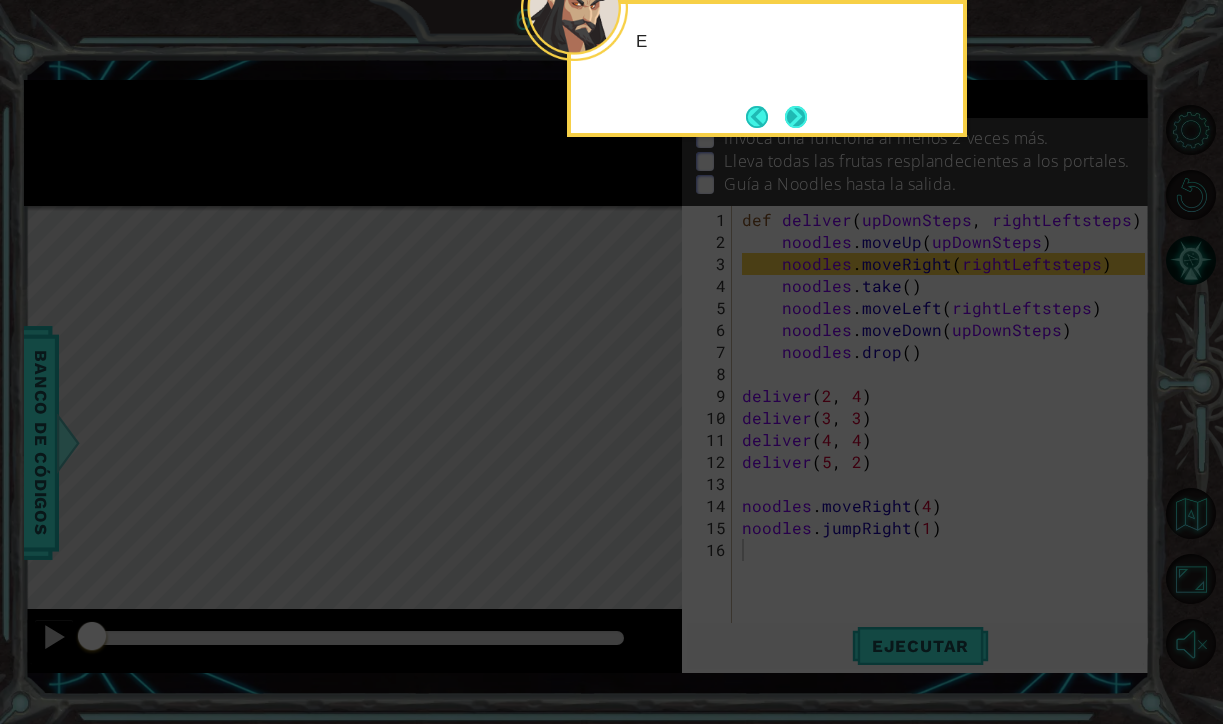 click at bounding box center (796, 117) 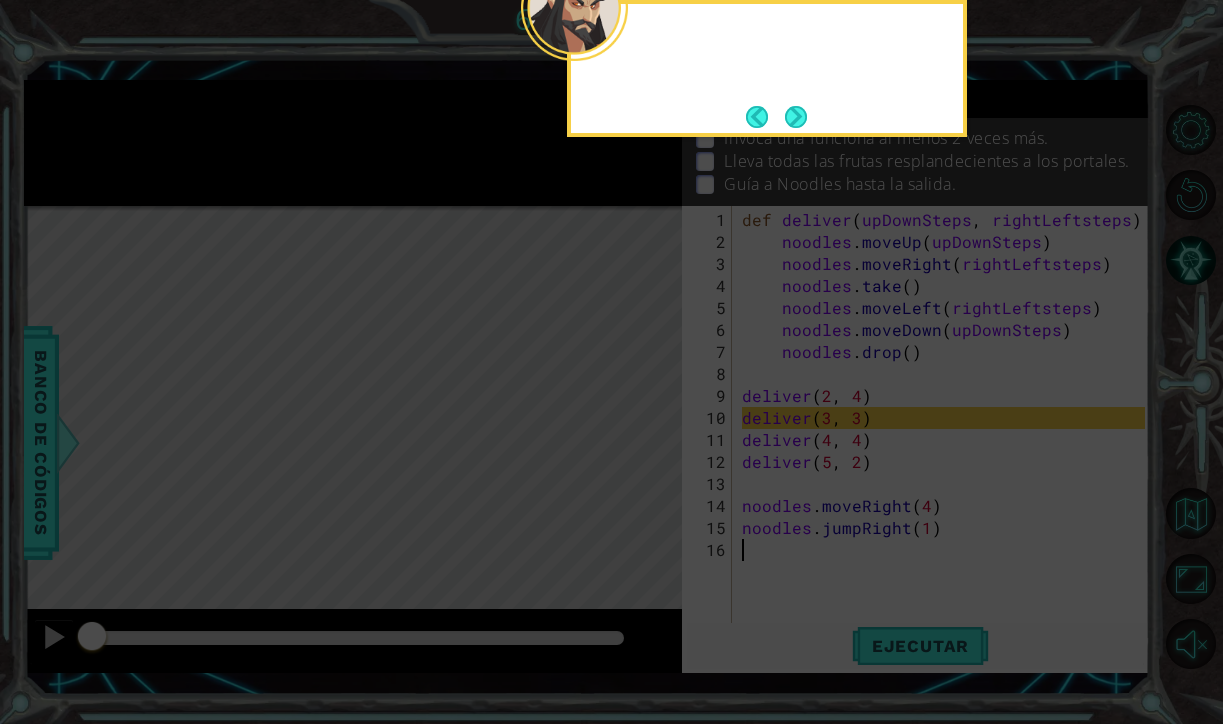 click at bounding box center (796, 117) 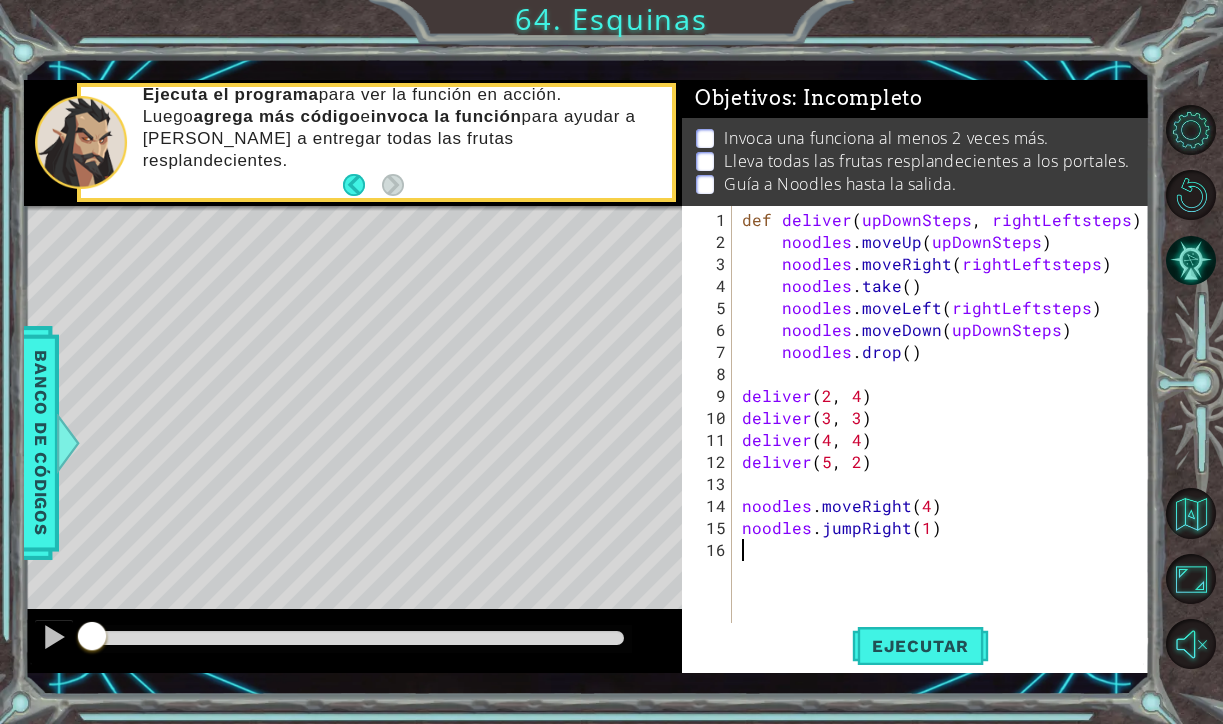click on "def   deliver ( upDownSteps ,   rightLeftsteps ) :      noodles . moveUp ( upDownSteps )      noodles . moveRight ( rightLeftsteps )      noodles . take ( )      noodles . moveLeft ( rightLeftsteps )      noodles . moveDown ( upDownSteps )      noodles . drop ( ) deliver ( 2 ,   4 ) deliver ( 3 ,   3 ) deliver ( 4 ,   4 ) deliver ( 5 ,   2 ) noodles . moveRight ( 4 ) noodles . jumpRight ( 1 )" at bounding box center [946, 451] 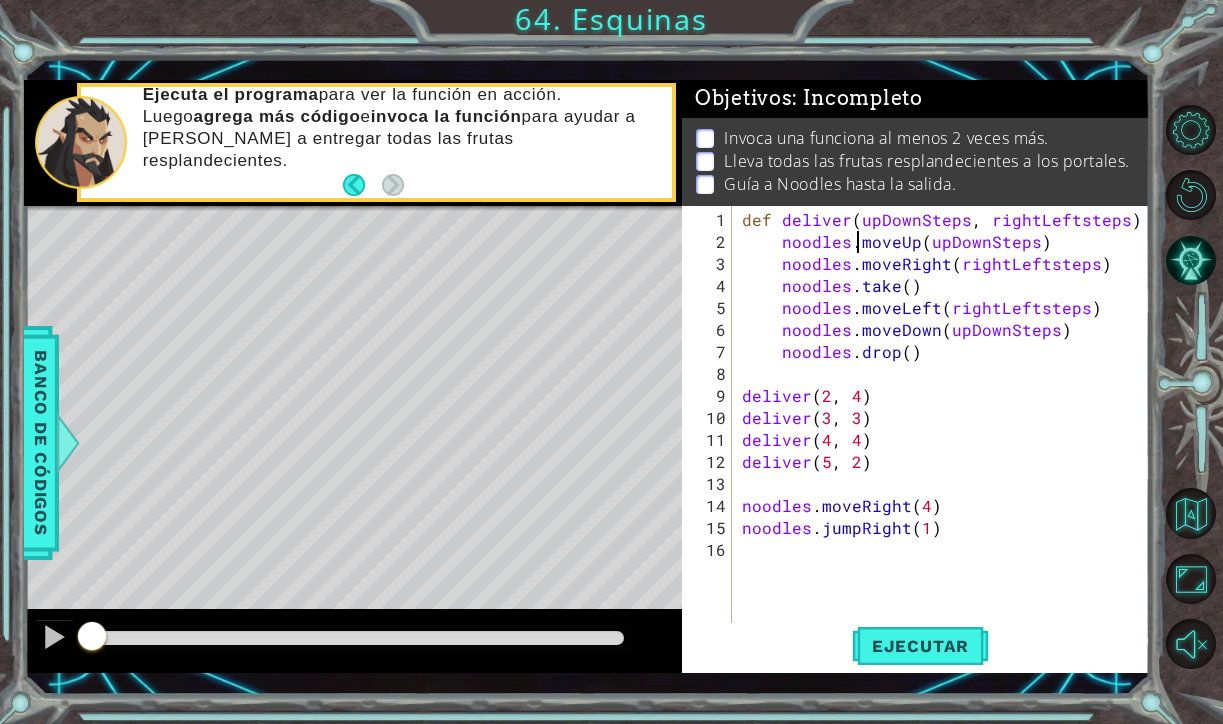 click on "def   deliver ( upDownSteps ,   rightLeftsteps ) :      noodles . moveUp ( upDownSteps )      noodles . moveRight ( rightLeftsteps )      noodles . take ( )      noodles . moveLeft ( rightLeftsteps )      noodles . moveDown ( upDownSteps )      noodles . drop ( ) deliver ( 2 ,   4 ) deliver ( 3 ,   3 ) deliver ( 4 ,   4 ) deliver ( 5 ,   2 ) noodles . moveRight ( 4 ) noodles . jumpRight ( 1 )" at bounding box center (946, 451) 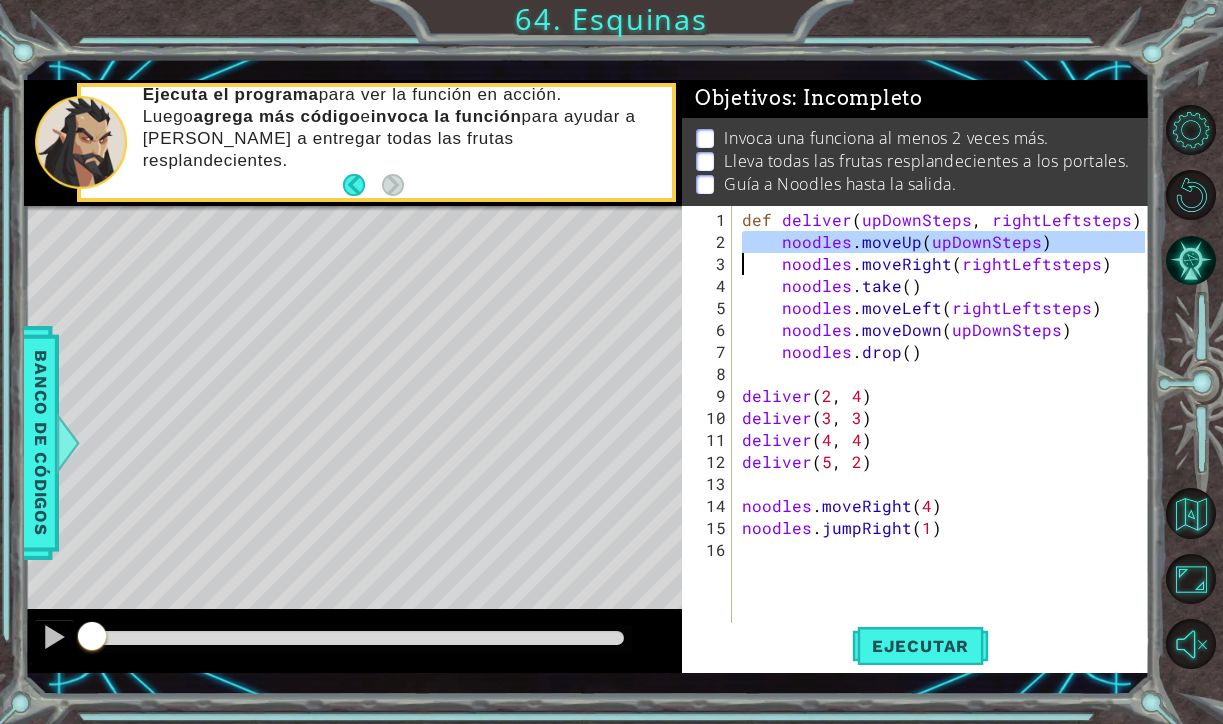 click on "def   deliver ( upDownSteps ,   rightLeftsteps ) :      noodles . moveUp ( upDownSteps )      noodles . moveRight ( rightLeftsteps )      noodles . take ( )      noodles . moveLeft ( rightLeftsteps )      noodles . moveDown ( upDownSteps )      noodles . drop ( ) deliver ( 2 ,   4 ) deliver ( 3 ,   3 ) deliver ( 4 ,   4 ) deliver ( 5 ,   2 ) noodles . moveRight ( 4 ) noodles . jumpRight ( 1 )" at bounding box center (946, 451) 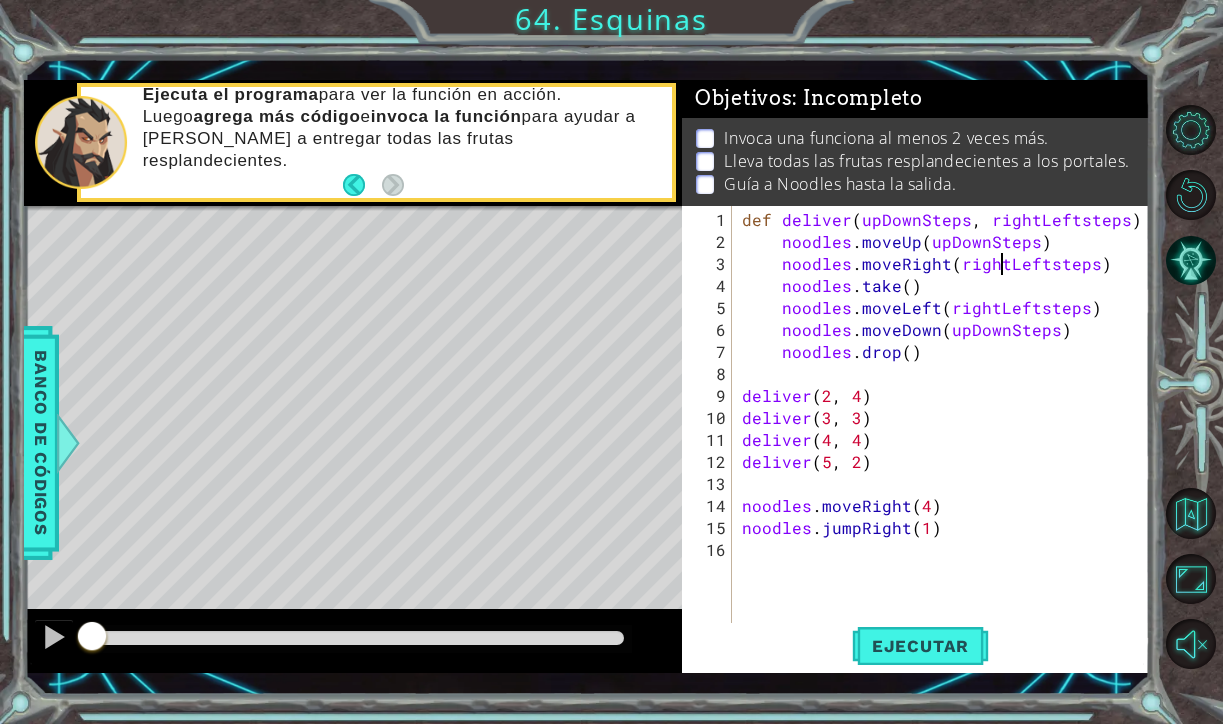 click on "def   deliver ( upDownSteps ,   rightLeftsteps ) :      noodles . moveUp ( upDownSteps )      noodles . moveRight ( rightLeftsteps )      noodles . take ( )      noodles . moveLeft ( rightLeftsteps )      noodles . moveDown ( upDownSteps )      noodles . drop ( ) deliver ( 2 ,   4 ) deliver ( 3 ,   3 ) deliver ( 4 ,   4 ) deliver ( 5 ,   2 ) noodles . moveRight ( 4 ) noodles . jumpRight ( 1 )" at bounding box center (946, 451) 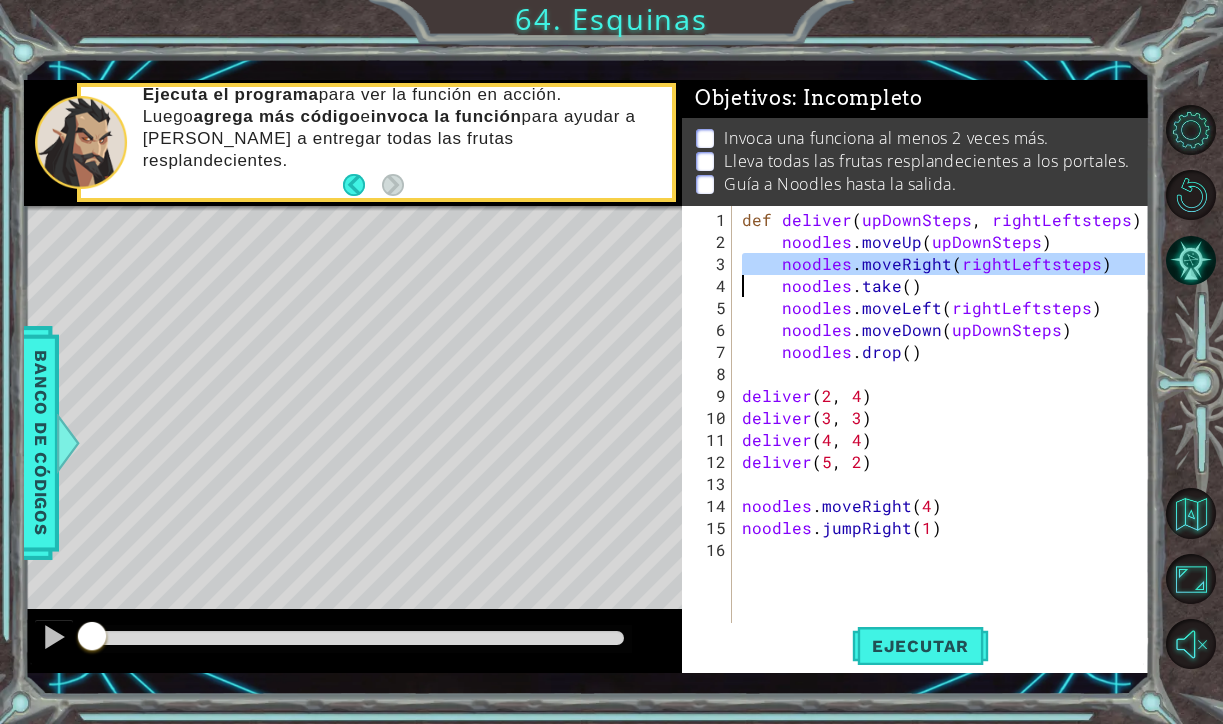 click on "def   deliver ( upDownSteps ,   rightLeftsteps ) :      noodles . moveUp ( upDownSteps )      noodles . moveRight ( rightLeftsteps )      noodles . take ( )      noodles . moveLeft ( rightLeftsteps )      noodles . moveDown ( upDownSteps )      noodles . drop ( ) deliver ( 2 ,   4 ) deliver ( 3 ,   3 ) deliver ( 4 ,   4 ) deliver ( 5 ,   2 ) noodles . moveRight ( 4 ) noodles . jumpRight ( 1 )" at bounding box center [946, 451] 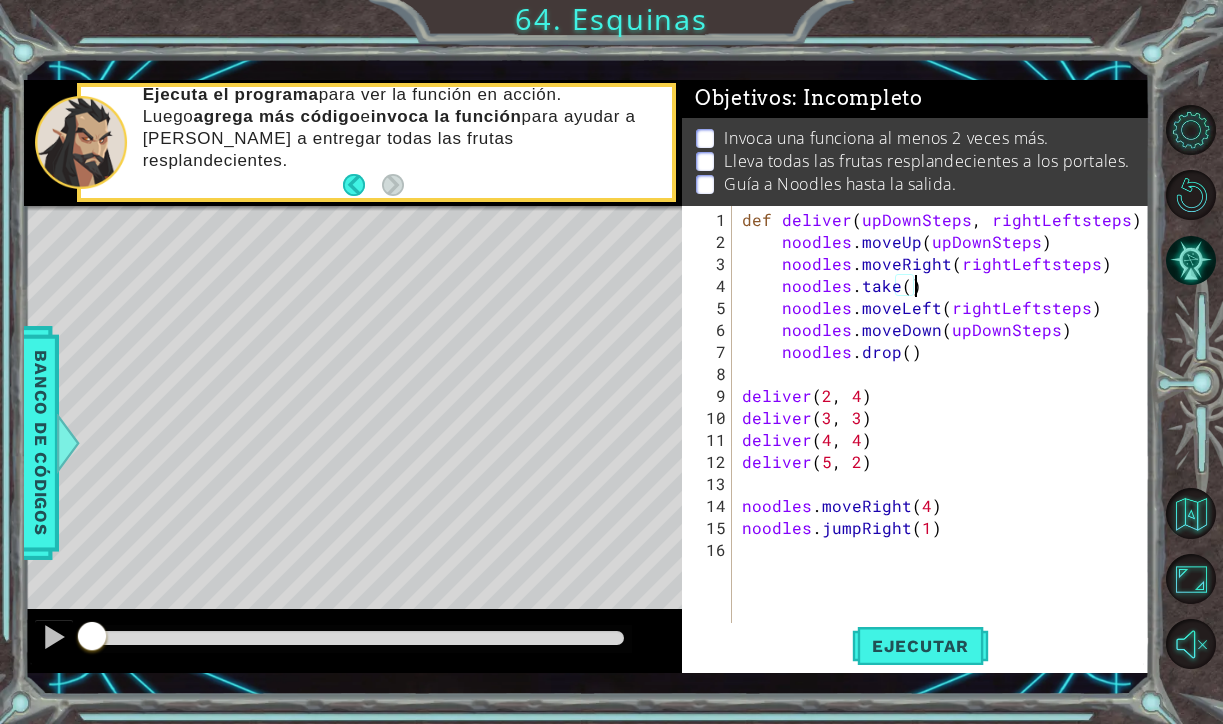 click on "def   deliver ( upDownSteps ,   rightLeftsteps ) :      noodles . moveUp ( upDownSteps )      noodles . moveRight ( rightLeftsteps )      noodles . take ( )      noodles . moveLeft ( rightLeftsteps )      noodles . moveDown ( upDownSteps )      noodles . drop ( ) deliver ( 2 ,   4 ) deliver ( 3 ,   3 ) deliver ( 4 ,   4 ) deliver ( 5 ,   2 ) noodles . moveRight ( 4 ) noodles . jumpRight ( 1 )" at bounding box center [946, 451] 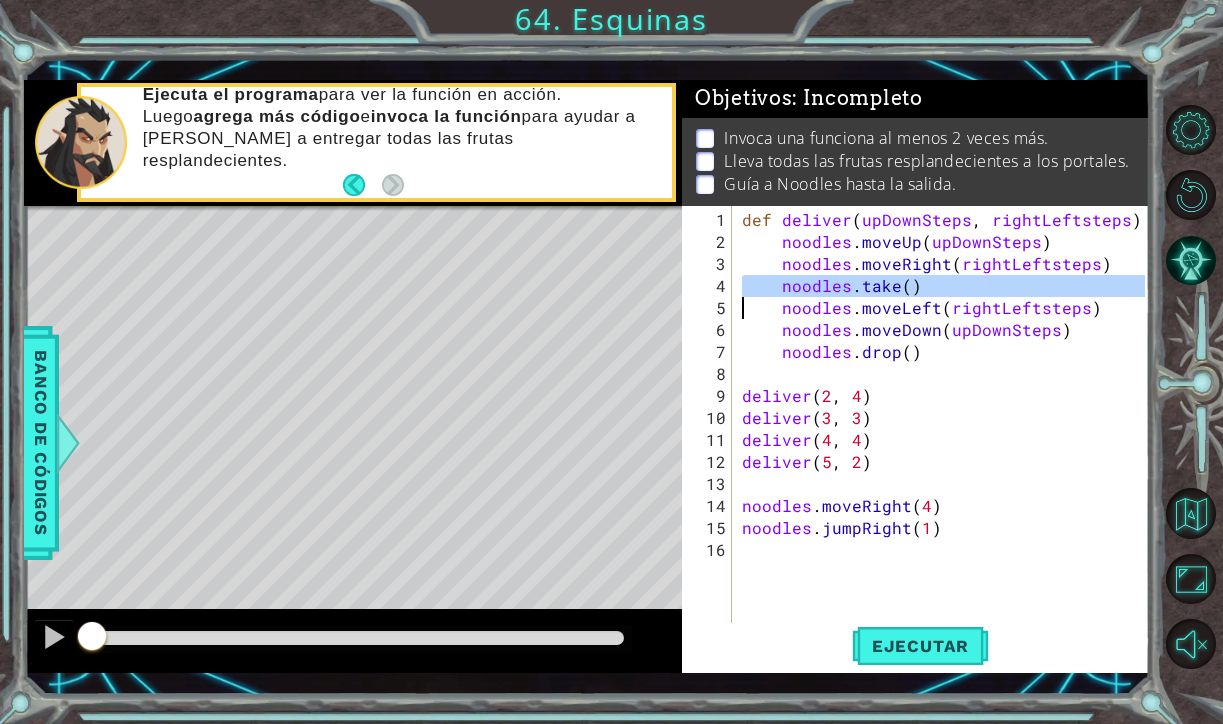 click on "def   deliver ( upDownSteps ,   rightLeftsteps ) :      noodles . moveUp ( upDownSteps )      noodles . moveRight ( rightLeftsteps )      noodles . take ( )      noodles . moveLeft ( rightLeftsteps )      noodles . moveDown ( upDownSteps )      noodles . drop ( ) deliver ( 2 ,   4 ) deliver ( 3 ,   3 ) deliver ( 4 ,   4 ) deliver ( 5 ,   2 ) noodles . moveRight ( 4 ) noodles . jumpRight ( 1 )" at bounding box center (946, 451) 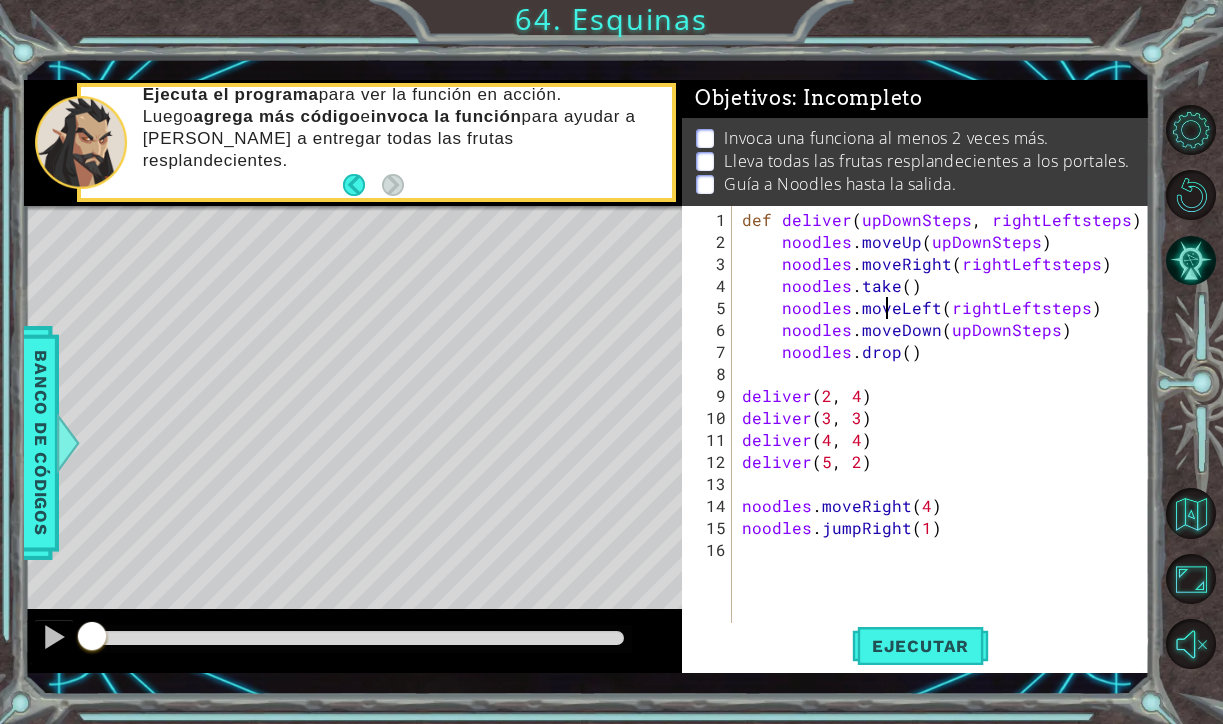 click on "def   deliver ( upDownSteps ,   rightLeftsteps ) :      noodles . moveUp ( upDownSteps )      noodles . moveRight ( rightLeftsteps )      noodles . take ( )      noodles . moveLeft ( rightLeftsteps )      noodles . moveDown ( upDownSteps )      noodles . drop ( ) deliver ( 2 ,   4 ) deliver ( 3 ,   3 ) deliver ( 4 ,   4 ) deliver ( 5 ,   2 ) noodles . moveRight ( 4 ) noodles . jumpRight ( 1 )" at bounding box center [946, 451] 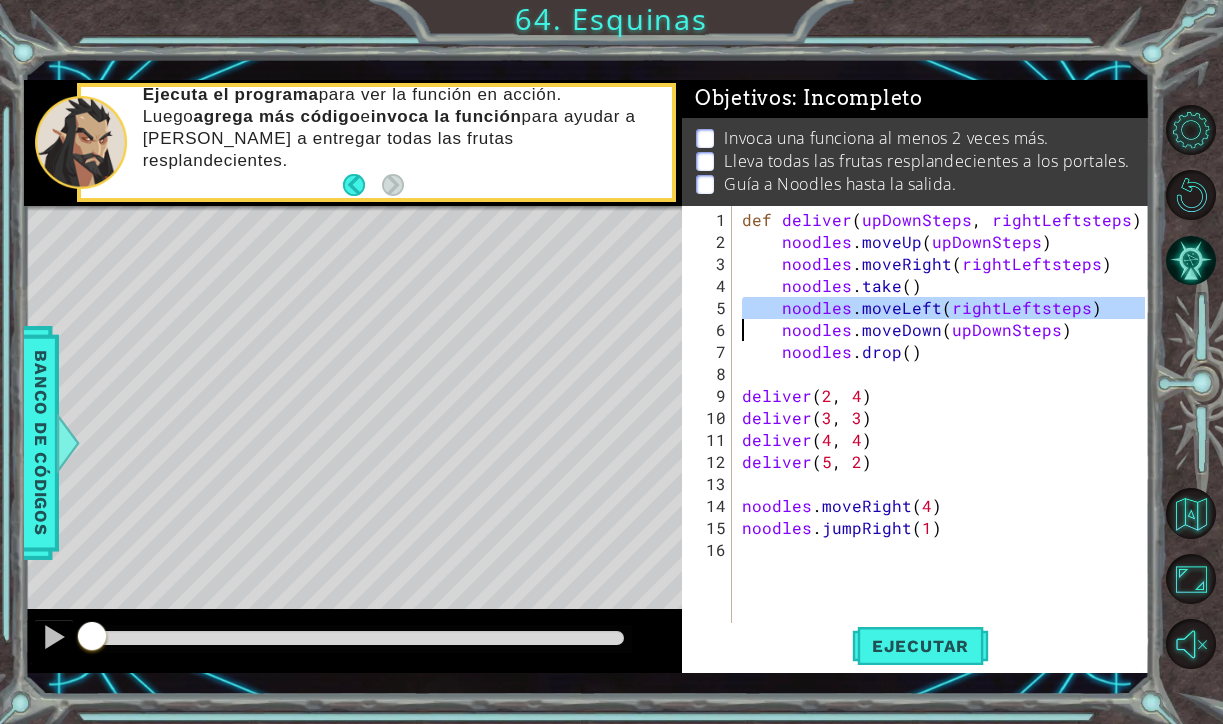 click on "def   deliver ( upDownSteps ,   rightLeftsteps ) :      noodles . moveUp ( upDownSteps )      noodles . moveRight ( rightLeftsteps )      noodles . take ( )      noodles . moveLeft ( rightLeftsteps )      noodles . moveDown ( upDownSteps )      noodles . drop ( ) deliver ( 2 ,   4 ) deliver ( 3 ,   3 ) deliver ( 4 ,   4 ) deliver ( 5 ,   2 ) noodles . moveRight ( 4 ) noodles . jumpRight ( 1 )" at bounding box center [946, 451] 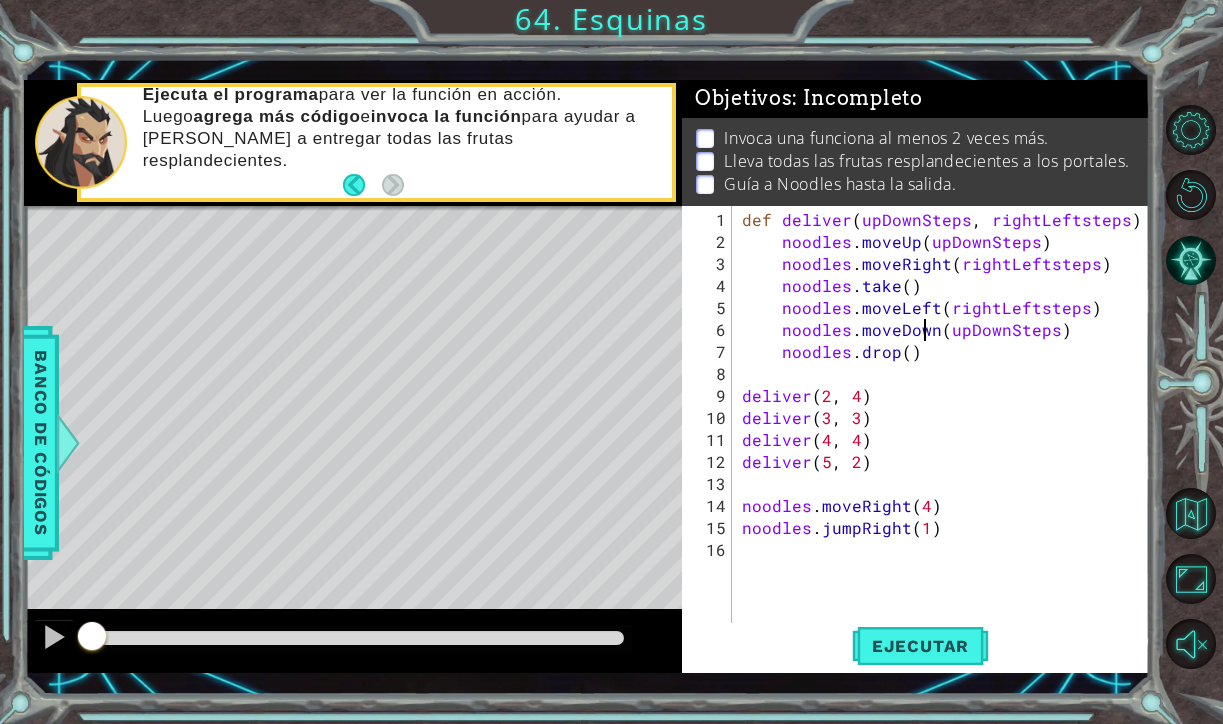click on "def   deliver ( upDownSteps ,   rightLeftsteps ) :      noodles . moveUp ( upDownSteps )      noodles . moveRight ( rightLeftsteps )      noodles . take ( )      noodles . moveLeft ( rightLeftsteps )      noodles . moveDown ( upDownSteps )      noodles . drop ( ) deliver ( 2 ,   4 ) deliver ( 3 ,   3 ) deliver ( 4 ,   4 ) deliver ( 5 ,   2 ) noodles . moveRight ( 4 ) noodles . jumpRight ( 1 )" at bounding box center [946, 451] 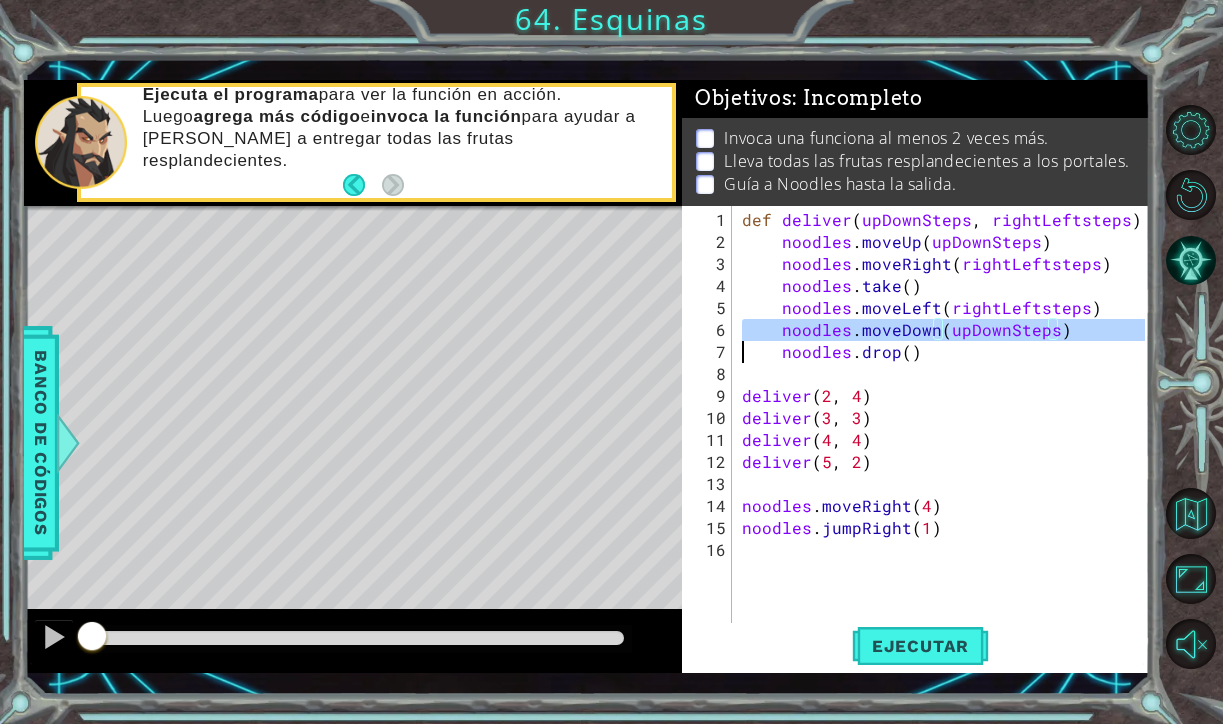 click on "def   deliver ( upDownSteps ,   rightLeftsteps ) :      noodles . moveUp ( upDownSteps )      noodles . moveRight ( rightLeftsteps )      noodles . take ( )      noodles . moveLeft ( rightLeftsteps )      noodles . moveDown ( upDownSteps )      noodles . drop ( ) deliver ( 2 ,   4 ) deliver ( 3 ,   3 ) deliver ( 4 ,   4 ) deliver ( 5 ,   2 ) noodles . moveRight ( 4 ) noodles . jumpRight ( 1 )" at bounding box center (946, 451) 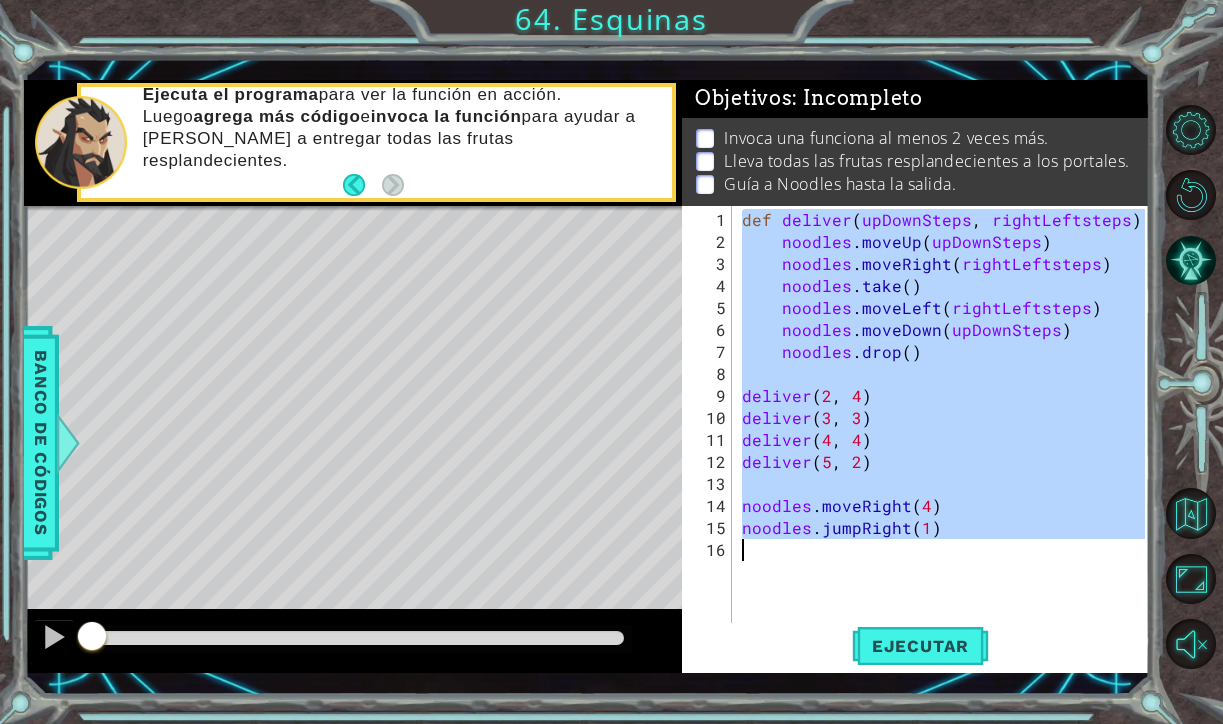 click on "def   deliver ( upDownSteps ,   rightLeftsteps ) :      noodles . moveUp ( upDownSteps )      noodles . moveRight ( rightLeftsteps )      noodles . take ( )      noodles . moveLeft ( rightLeftsteps )      noodles . moveDown ( upDownSteps )      noodles . drop ( ) deliver ( 2 ,   4 ) deliver ( 3 ,   3 ) deliver ( 4 ,   4 ) deliver ( 5 ,   2 ) noodles . moveRight ( 4 ) noodles . jumpRight ( 1 )" at bounding box center [946, 451] 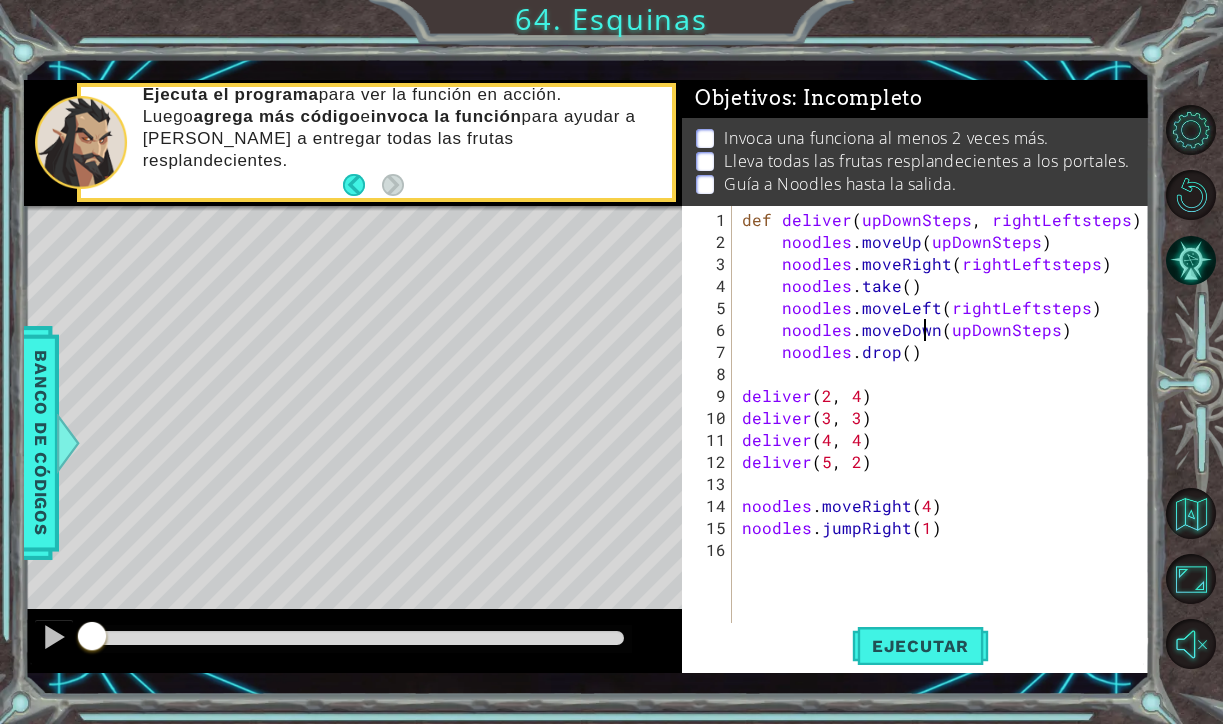 click on "def   deliver ( upDownSteps ,   rightLeftsteps ) :      noodles . moveUp ( upDownSteps )      noodles . moveRight ( rightLeftsteps )      noodles . take ( )      noodles . moveLeft ( rightLeftsteps )      noodles . moveDown ( upDownSteps )      noodles . drop ( ) deliver ( 2 ,   4 ) deliver ( 3 ,   3 ) deliver ( 4 ,   4 ) deliver ( 5 ,   2 ) noodles . moveRight ( 4 ) noodles . jumpRight ( 1 )" at bounding box center (946, 451) 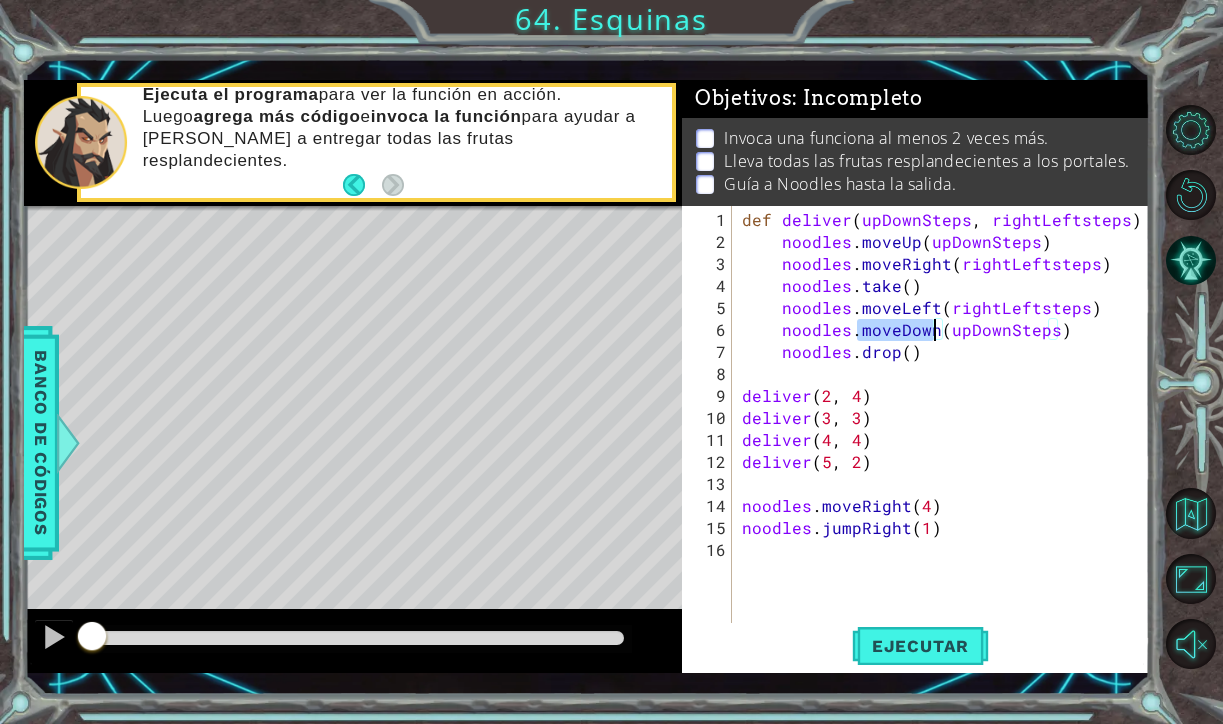 click on "def   deliver ( upDownSteps ,   rightLeftsteps ) :      noodles . moveUp ( upDownSteps )      noodles . moveRight ( rightLeftsteps )      noodles . take ( )      noodles . moveLeft ( rightLeftsteps )      noodles . moveDown ( upDownSteps )      noodles . drop ( ) deliver ( 2 ,   4 ) deliver ( 3 ,   3 ) deliver ( 4 ,   4 ) deliver ( 5 ,   2 ) noodles . moveRight ( 4 ) noodles . jumpRight ( 1 )" at bounding box center [946, 451] 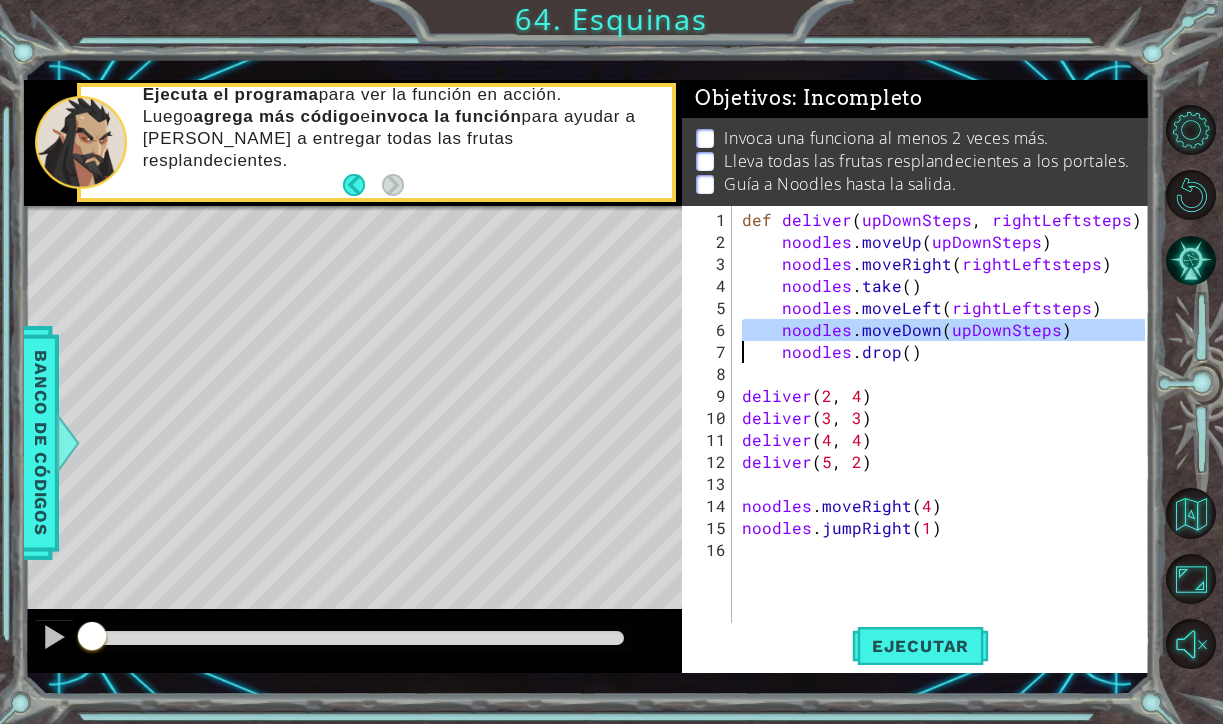 click on "def   deliver ( upDownSteps ,   rightLeftsteps ) :      noodles . moveUp ( upDownSteps )      noodles . moveRight ( rightLeftsteps )      noodles . take ( )      noodles . moveLeft ( rightLeftsteps )      noodles . moveDown ( upDownSteps )      noodles . drop ( ) deliver ( 2 ,   4 ) deliver ( 3 ,   3 ) deliver ( 4 ,   4 ) deliver ( 5 ,   2 ) noodles . moveRight ( 4 ) noodles . jumpRight ( 1 )" at bounding box center (946, 451) 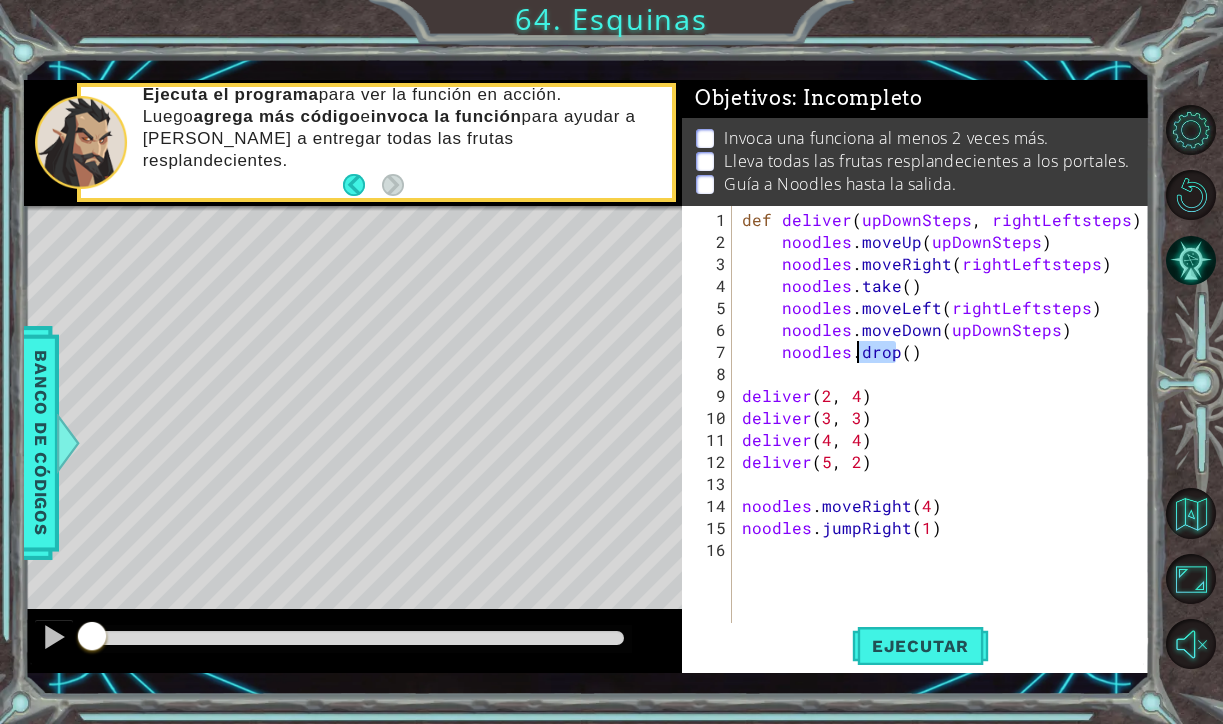 click on "def   deliver ( upDownSteps ,   rightLeftsteps ) :      noodles . moveUp ( upDownSteps )      noodles . moveRight ( rightLeftsteps )      noodles . take ( )      noodles . moveLeft ( rightLeftsteps )      noodles . moveDown ( upDownSteps )      noodles . drop ( ) deliver ( 2 ,   4 ) deliver ( 3 ,   3 ) deliver ( 4 ,   4 ) deliver ( 5 ,   2 ) noodles . moveRight ( 4 ) noodles . jumpRight ( 1 )" at bounding box center [946, 451] 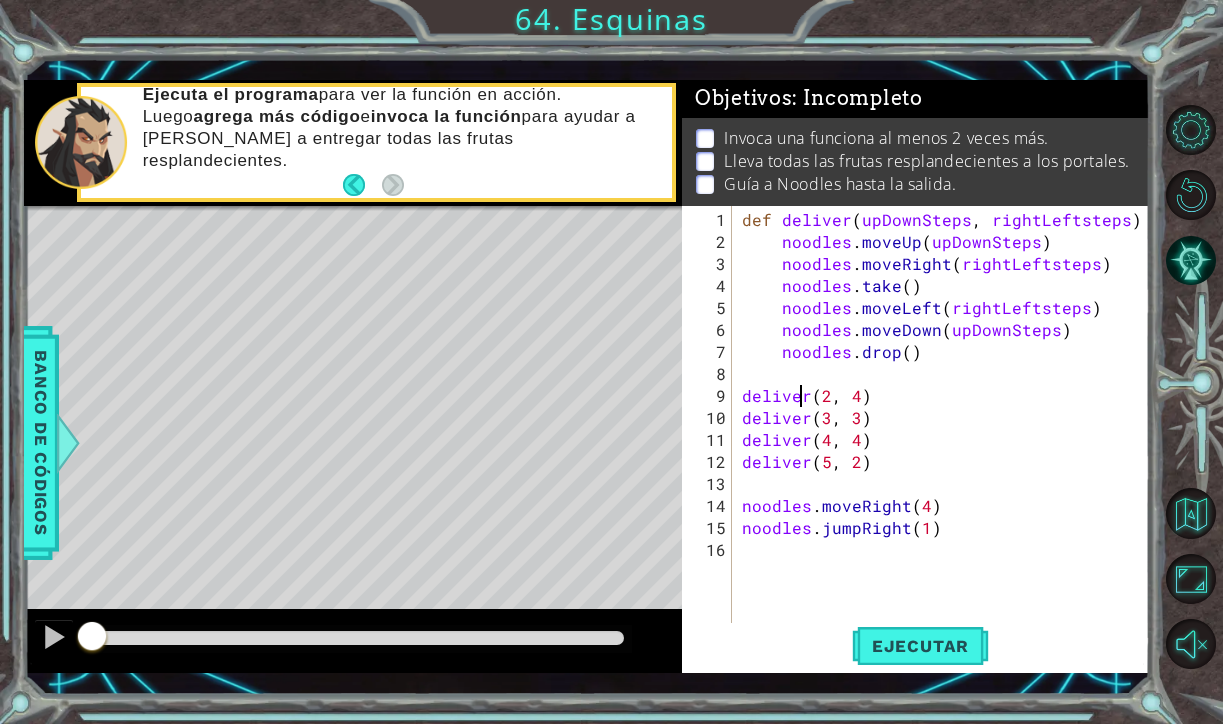 click on "def   deliver ( upDownSteps ,   rightLeftsteps ) :      noodles . moveUp ( upDownSteps )      noodles . moveRight ( rightLeftsteps )      noodles . take ( )      noodles . moveLeft ( rightLeftsteps )      noodles . moveDown ( upDownSteps )      noodles . drop ( ) deliver ( 2 ,   4 ) deliver ( 3 ,   3 ) deliver ( 4 ,   4 ) deliver ( 5 ,   2 ) noodles . moveRight ( 4 ) noodles . jumpRight ( 1 )" at bounding box center [946, 451] 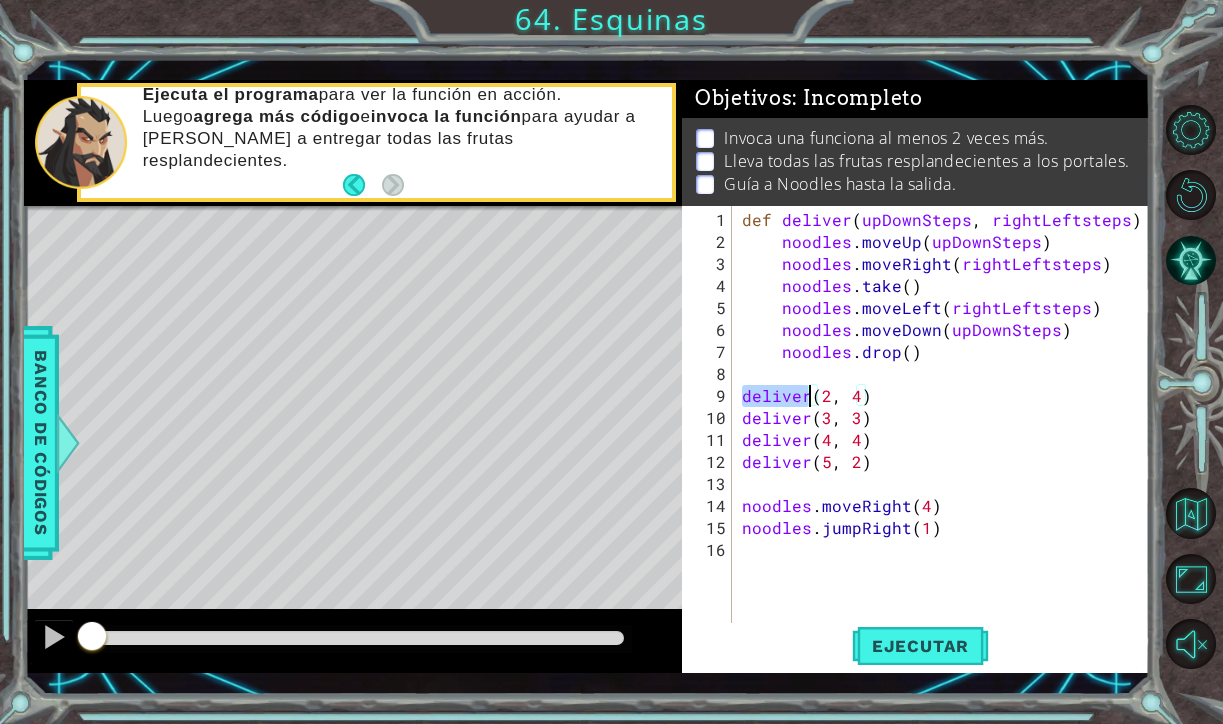 click on "def   deliver ( upDownSteps ,   rightLeftsteps ) :      noodles . moveUp ( upDownSteps )      noodles . moveRight ( rightLeftsteps )      noodles . take ( )      noodles . moveLeft ( rightLeftsteps )      noodles . moveDown ( upDownSteps )      noodles . drop ( ) deliver ( 2 ,   4 ) deliver ( 3 ,   3 ) deliver ( 4 ,   4 ) deliver ( 5 ,   2 ) noodles . moveRight ( 4 ) noodles . jumpRight ( 1 )" at bounding box center (946, 451) 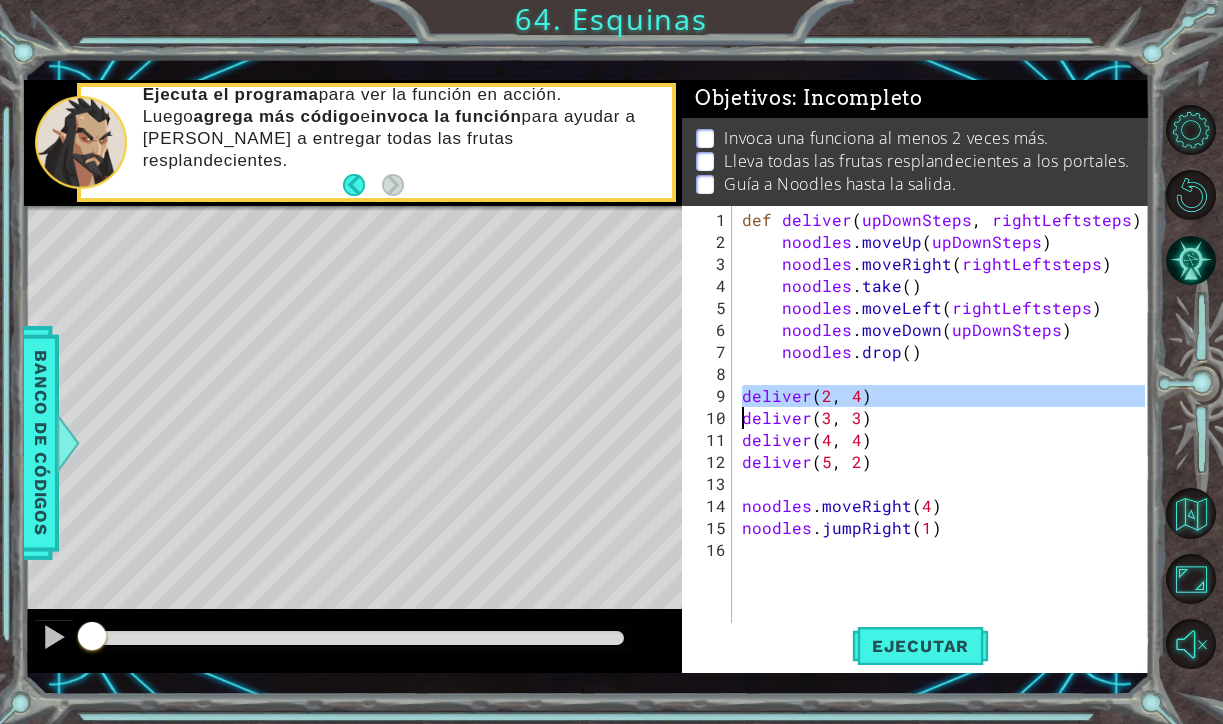 click on "def   deliver ( upDownSteps ,   rightLeftsteps ) :      noodles . moveUp ( upDownSteps )      noodles . moveRight ( rightLeftsteps )      noodles . take ( )      noodles . moveLeft ( rightLeftsteps )      noodles . moveDown ( upDownSteps )      noodles . drop ( ) deliver ( 2 ,   4 ) deliver ( 3 ,   3 ) deliver ( 4 ,   4 ) deliver ( 5 ,   2 ) noodles . moveRight ( 4 ) noodles . jumpRight ( 1 )" at bounding box center (946, 451) 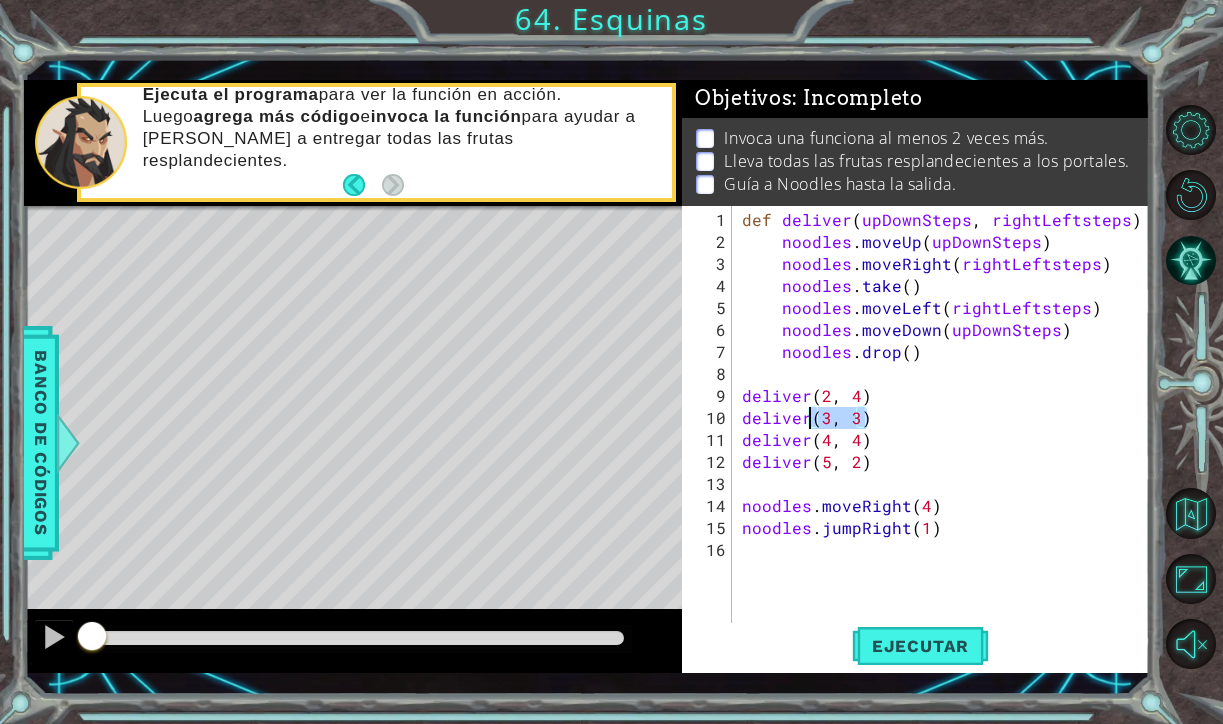 click on "def   deliver ( upDownSteps ,   rightLeftsteps ) :      noodles . moveUp ( upDownSteps )      noodles . moveRight ( rightLeftsteps )      noodles . take ( )      noodles . moveLeft ( rightLeftsteps )      noodles . moveDown ( upDownSteps )      noodles . drop ( ) deliver ( 2 ,   4 ) deliver ( 3 ,   3 ) deliver ( 4 ,   4 ) deliver ( 5 ,   2 ) noodles . moveRight ( 4 ) noodles . jumpRight ( 1 )" at bounding box center [946, 451] 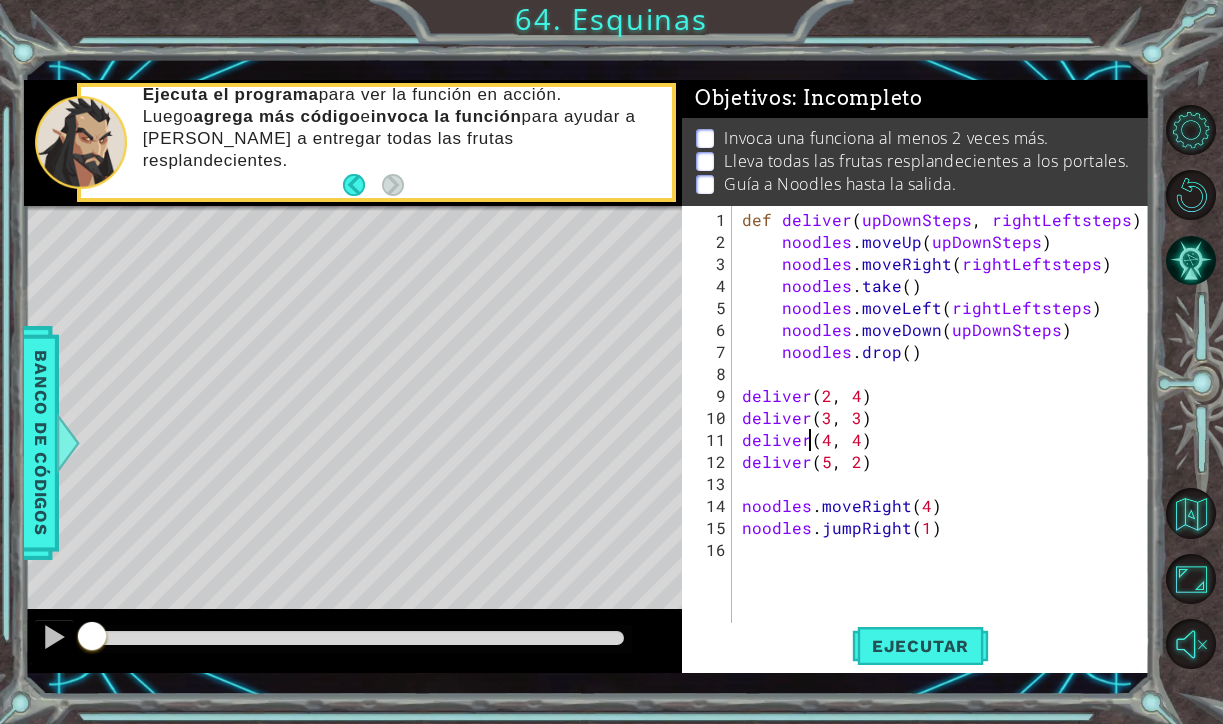 click on "def   deliver ( upDownSteps ,   rightLeftsteps ) :      noodles . moveUp ( upDownSteps )      noodles . moveRight ( rightLeftsteps )      noodles . take ( )      noodles . moveLeft ( rightLeftsteps )      noodles . moveDown ( upDownSteps )      noodles . drop ( ) deliver ( 2 ,   4 ) deliver ( 3 ,   3 ) deliver ( 4 ,   4 ) deliver ( 5 ,   2 ) noodles . moveRight ( 4 ) noodles . jumpRight ( 1 )" at bounding box center (946, 451) 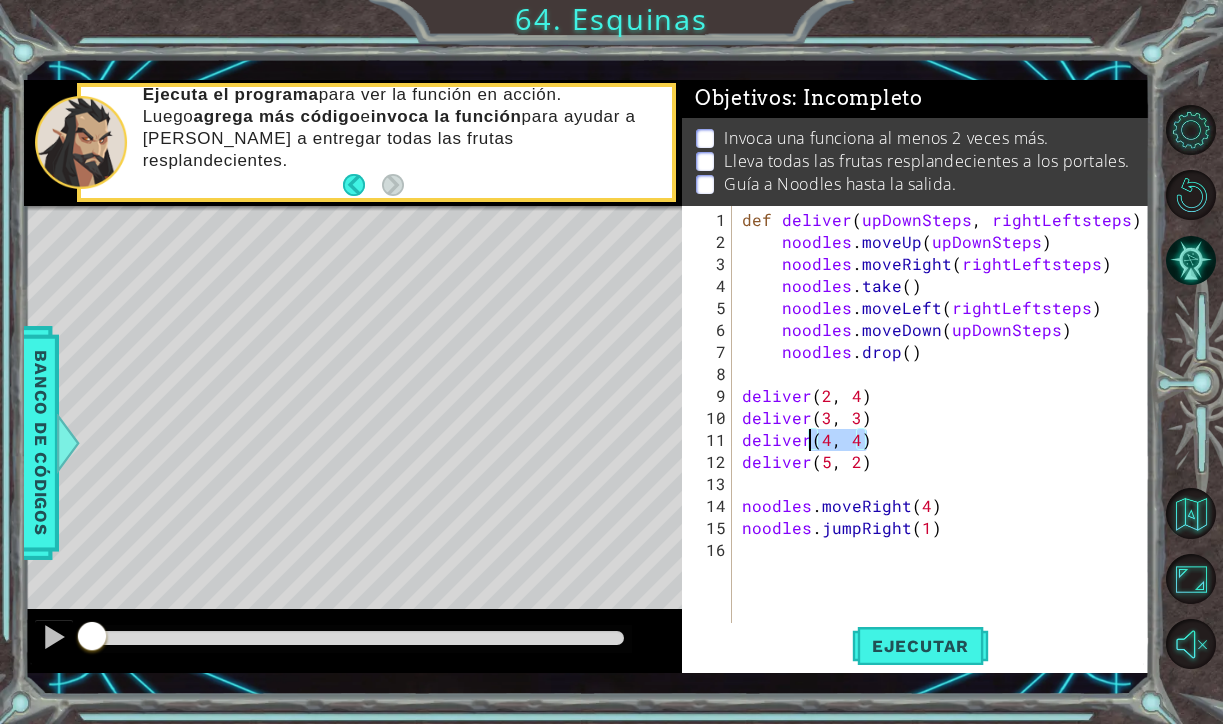 click on "def   deliver ( upDownSteps ,   rightLeftsteps ) :      noodles . moveUp ( upDownSteps )      noodles . moveRight ( rightLeftsteps )      noodles . take ( )      noodles . moveLeft ( rightLeftsteps )      noodles . moveDown ( upDownSteps )      noodles . drop ( ) deliver ( 2 ,   4 ) deliver ( 3 ,   3 ) deliver ( 4 ,   4 ) deliver ( 5 ,   2 ) noodles . moveRight ( 4 ) noodles . jumpRight ( 1 )" at bounding box center (946, 451) 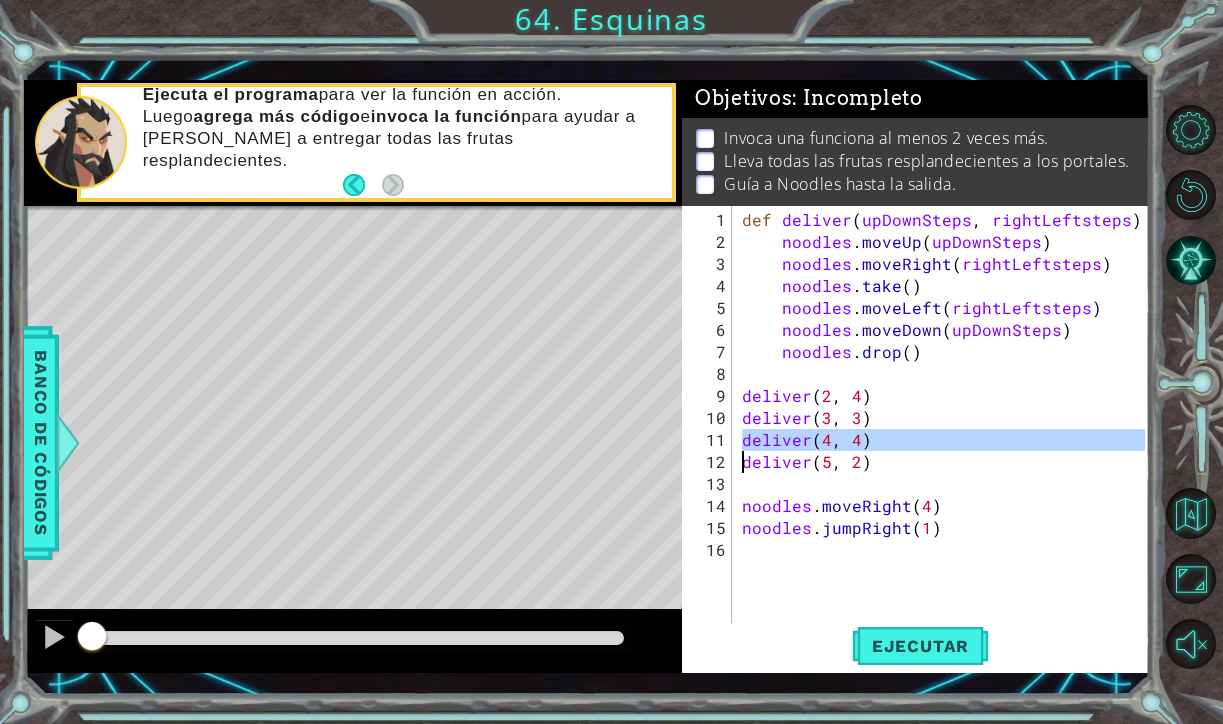 click on "def   deliver ( upDownSteps ,   rightLeftsteps ) :      noodles . moveUp ( upDownSteps )      noodles . moveRight ( rightLeftsteps )      noodles . take ( )      noodles . moveLeft ( rightLeftsteps )      noodles . moveDown ( upDownSteps )      noodles . drop ( ) deliver ( 2 ,   4 ) deliver ( 3 ,   3 ) deliver ( 4 ,   4 ) deliver ( 5 ,   2 ) noodles . moveRight ( 4 ) noodles . jumpRight ( 1 )" at bounding box center (946, 451) 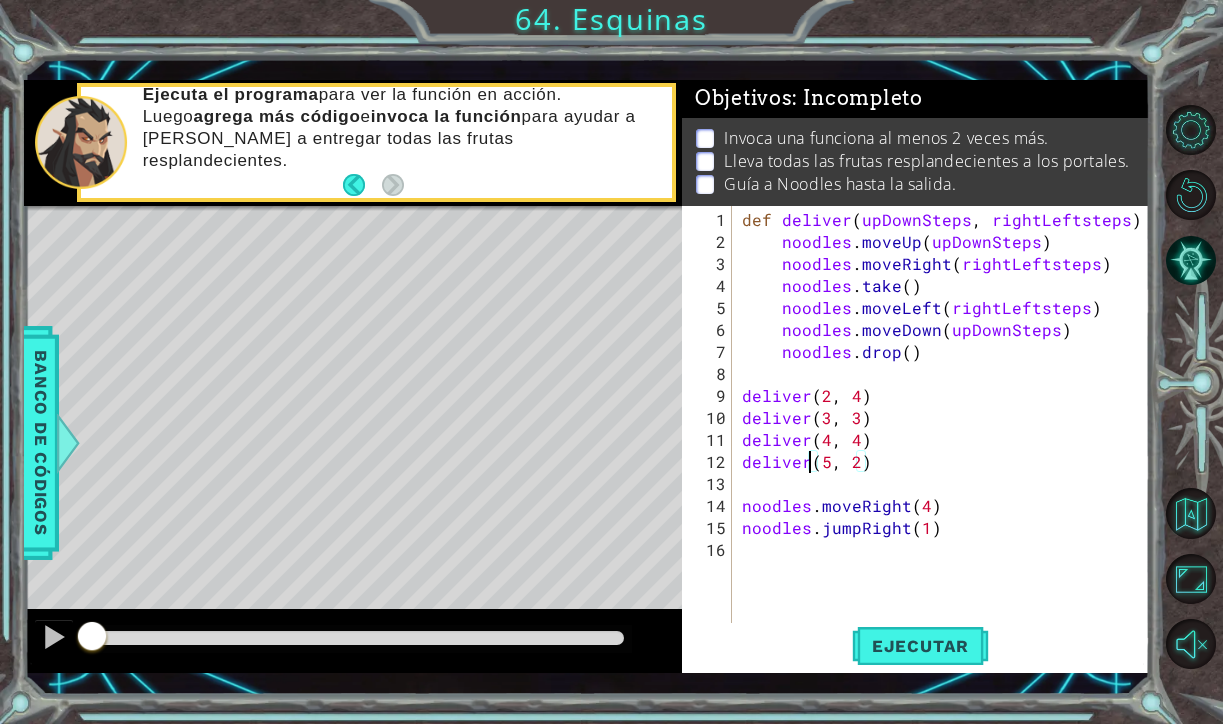 click on "def   deliver ( upDownSteps ,   rightLeftsteps ) :      noodles . moveUp ( upDownSteps )      noodles . moveRight ( rightLeftsteps )      noodles . take ( )      noodles . moveLeft ( rightLeftsteps )      noodles . moveDown ( upDownSteps )      noodles . drop ( ) deliver ( 2 ,   4 ) deliver ( 3 ,   3 ) deliver ( 4 ,   4 ) deliver ( 5 ,   2 ) noodles . moveRight ( 4 ) noodles . jumpRight ( 1 )" at bounding box center (946, 451) 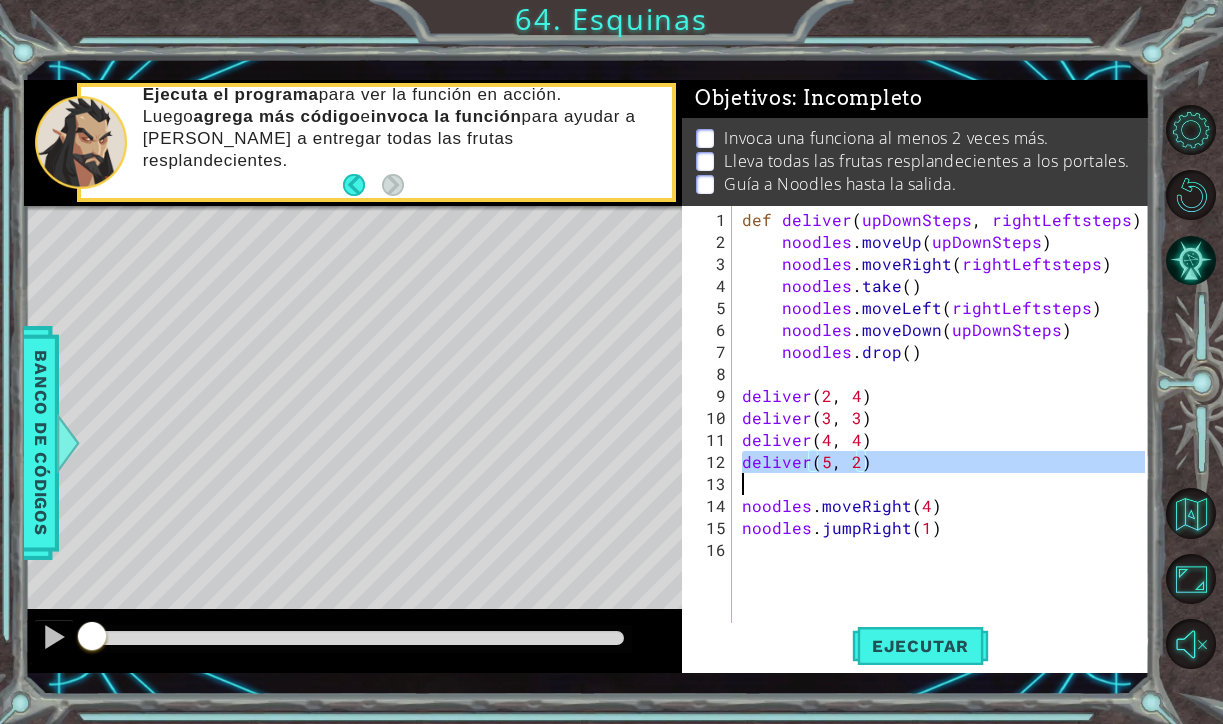 click on "def   deliver ( upDownSteps ,   rightLeftsteps ) :      noodles . moveUp ( upDownSteps )      noodles . moveRight ( rightLeftsteps )      noodles . take ( )      noodles . moveLeft ( rightLeftsteps )      noodles . moveDown ( upDownSteps )      noodles . drop ( ) deliver ( 2 ,   4 ) deliver ( 3 ,   3 ) deliver ( 4 ,   4 ) deliver ( 5 ,   2 ) noodles . moveRight ( 4 ) noodles . jumpRight ( 1 )" at bounding box center [946, 451] 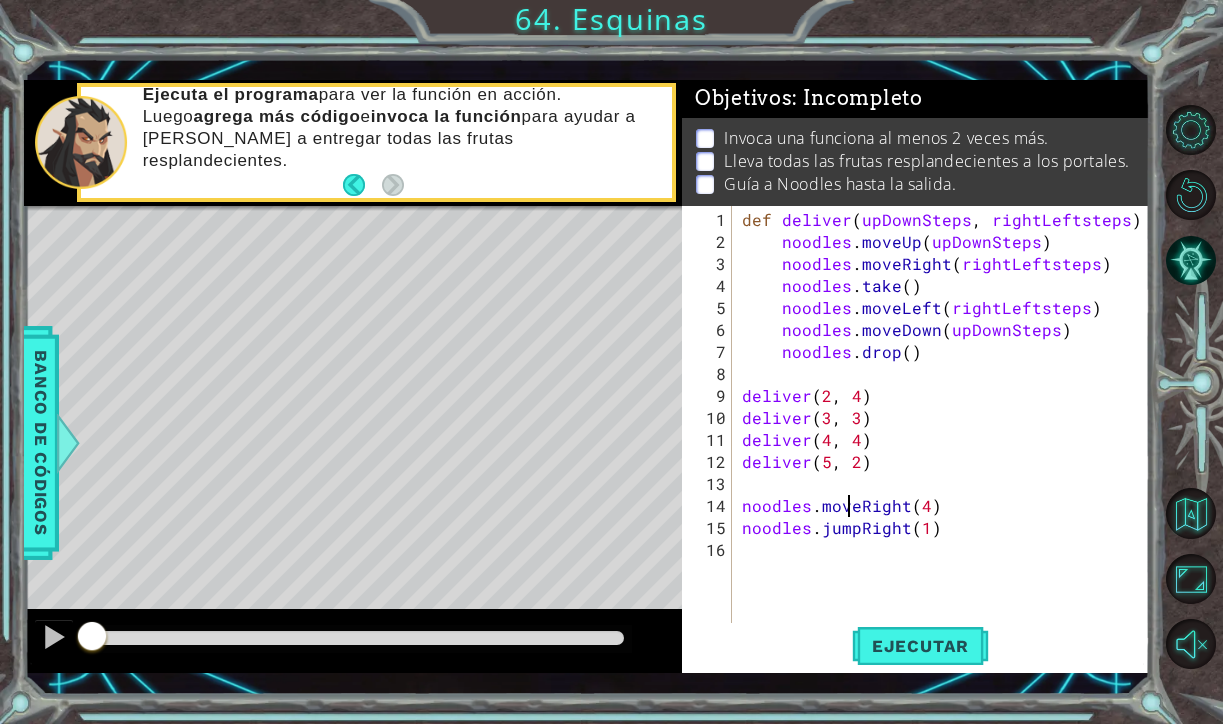 click on "def   deliver ( upDownSteps ,   rightLeftsteps ) :      noodles . moveUp ( upDownSteps )      noodles . moveRight ( rightLeftsteps )      noodles . take ( )      noodles . moveLeft ( rightLeftsteps )      noodles . moveDown ( upDownSteps )      noodles . drop ( ) deliver ( 2 ,   4 ) deliver ( 3 ,   3 ) deliver ( 4 ,   4 ) deliver ( 5 ,   2 ) noodles . moveRight ( 4 ) noodles . jumpRight ( 1 )" at bounding box center (946, 451) 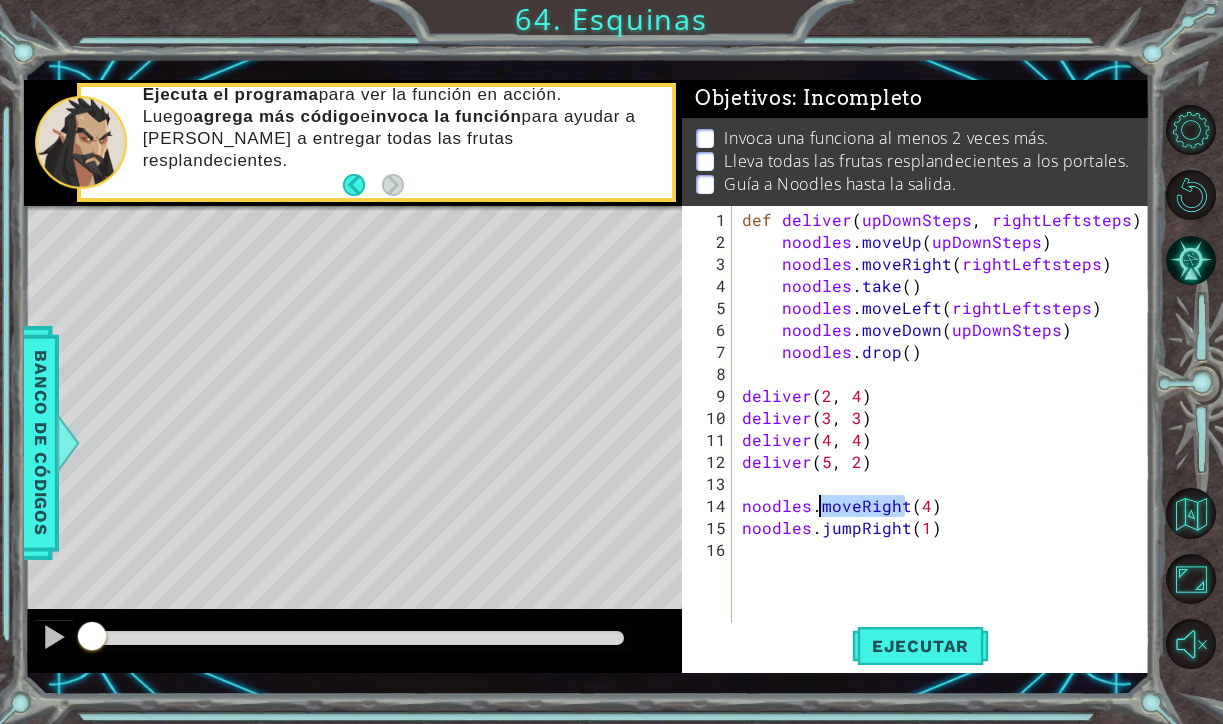 click on "def   deliver ( upDownSteps ,   rightLeftsteps ) :      noodles . moveUp ( upDownSteps )      noodles . moveRight ( rightLeftsteps )      noodles . take ( )      noodles . moveLeft ( rightLeftsteps )      noodles . moveDown ( upDownSteps )      noodles . drop ( ) deliver ( 2 ,   4 ) deliver ( 3 ,   3 ) deliver ( 4 ,   4 ) deliver ( 5 ,   2 ) noodles . moveRight ( 4 ) noodles . jumpRight ( 1 )" at bounding box center [946, 451] 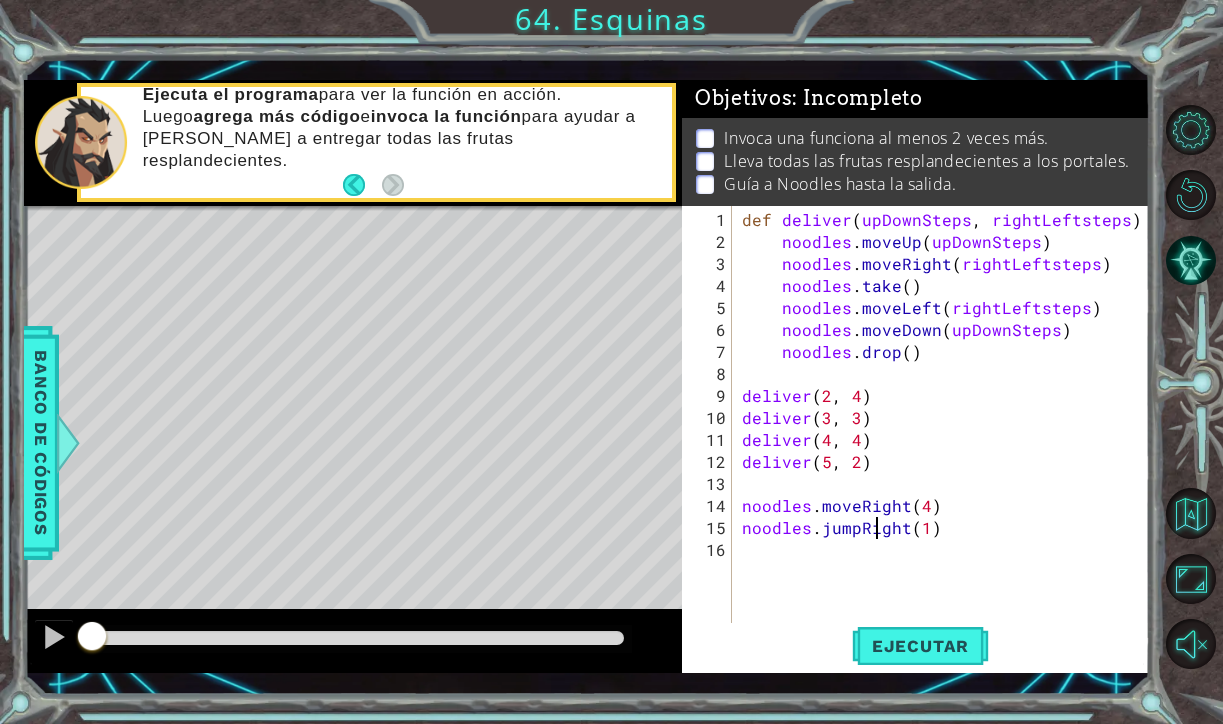 click on "def   deliver ( upDownSteps ,   rightLeftsteps ) :      noodles . moveUp ( upDownSteps )      noodles . moveRight ( rightLeftsteps )      noodles . take ( )      noodles . moveLeft ( rightLeftsteps )      noodles . moveDown ( upDownSteps )      noodles . drop ( ) deliver ( 2 ,   4 ) deliver ( 3 ,   3 ) deliver ( 4 ,   4 ) deliver ( 5 ,   2 ) noodles . moveRight ( 4 ) noodles . jumpRight ( 1 )" at bounding box center (946, 451) 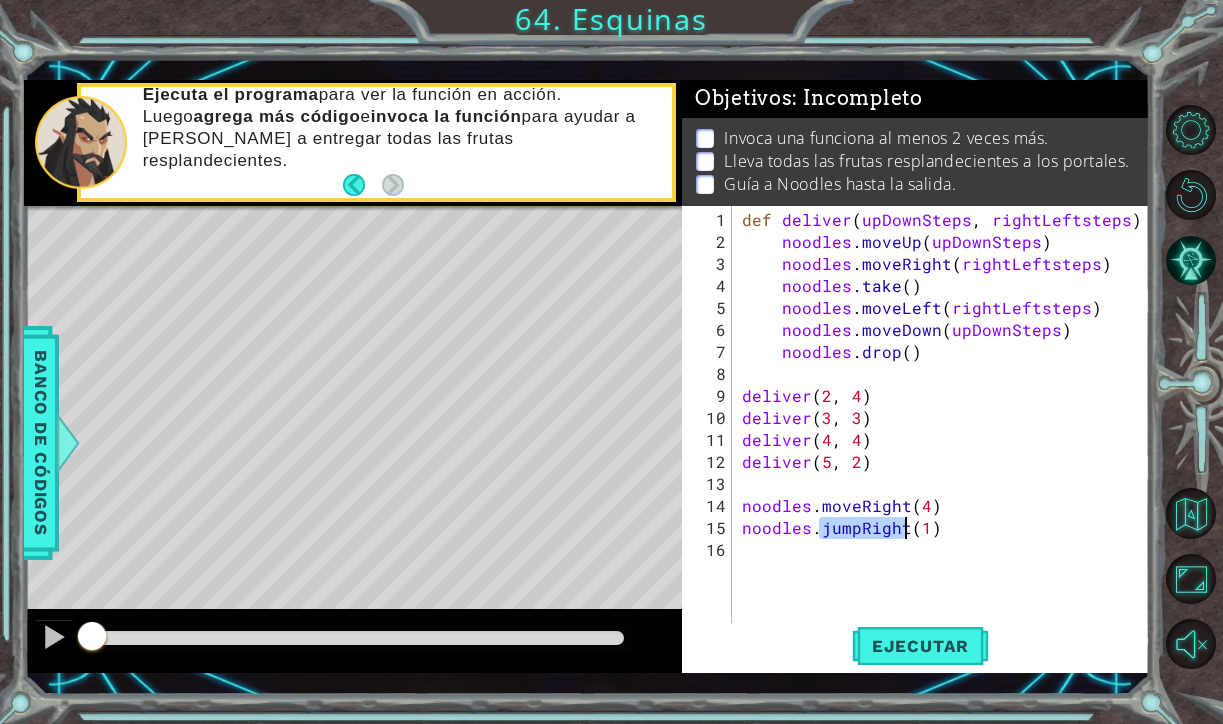 click on "def   deliver ( upDownSteps ,   rightLeftsteps ) :      noodles . moveUp ( upDownSteps )      noodles . moveRight ( rightLeftsteps )      noodles . take ( )      noodles . moveLeft ( rightLeftsteps )      noodles . moveDown ( upDownSteps )      noodles . drop ( ) deliver ( 2 ,   4 ) deliver ( 3 ,   3 ) deliver ( 4 ,   4 ) deliver ( 5 ,   2 ) noodles . moveRight ( 4 ) noodles . jumpRight ( 1 )" at bounding box center (946, 451) 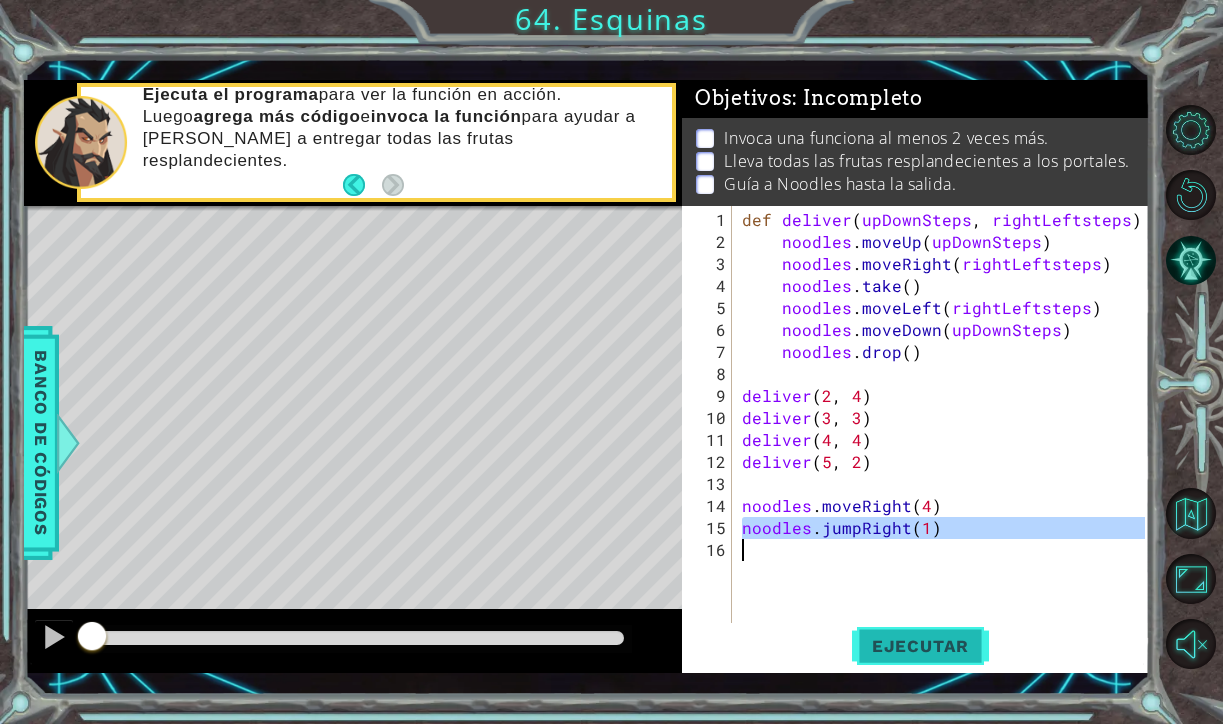 click on "Ejecutar" at bounding box center [920, 646] 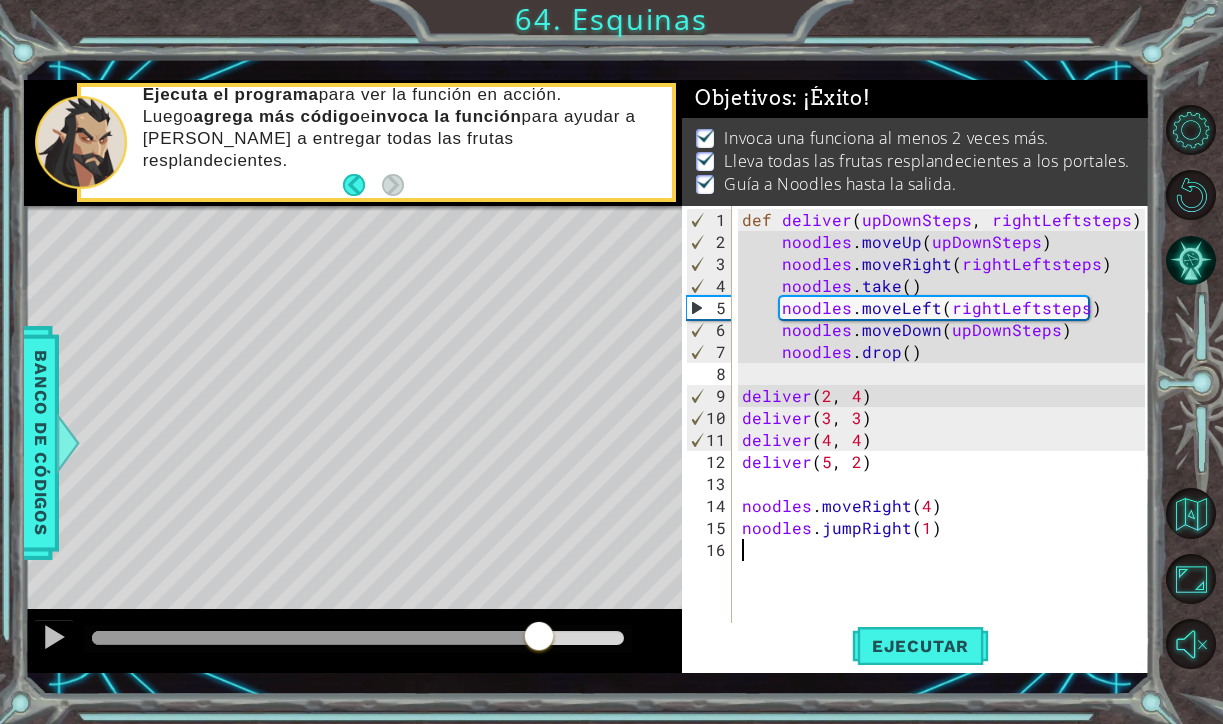drag, startPoint x: 293, startPoint y: 644, endPoint x: 711, endPoint y: 720, distance: 424.8529 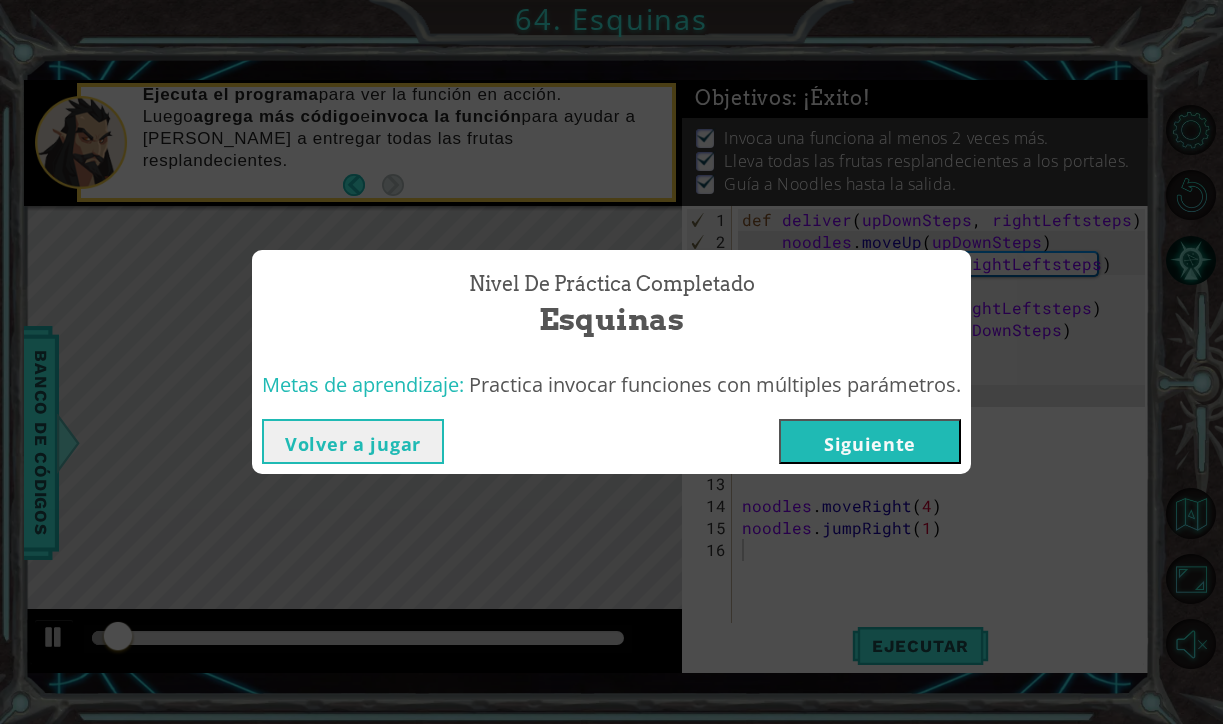 click on "Siguiente" at bounding box center (870, 441) 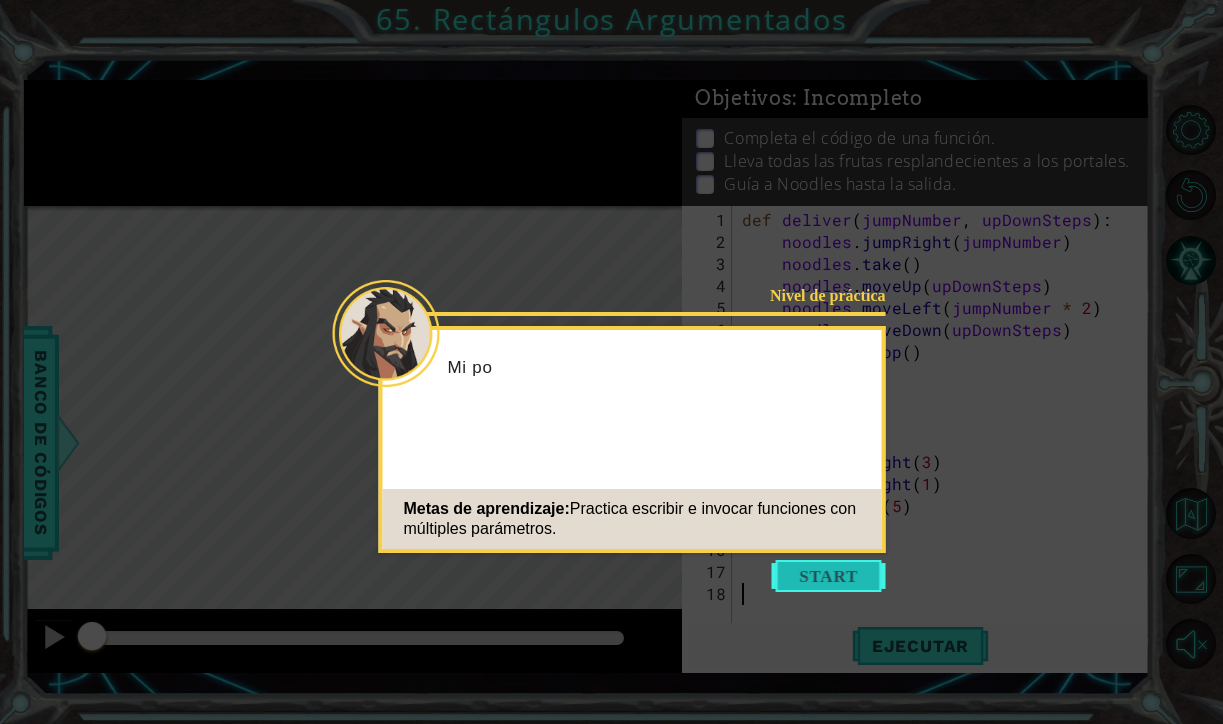 click at bounding box center (829, 576) 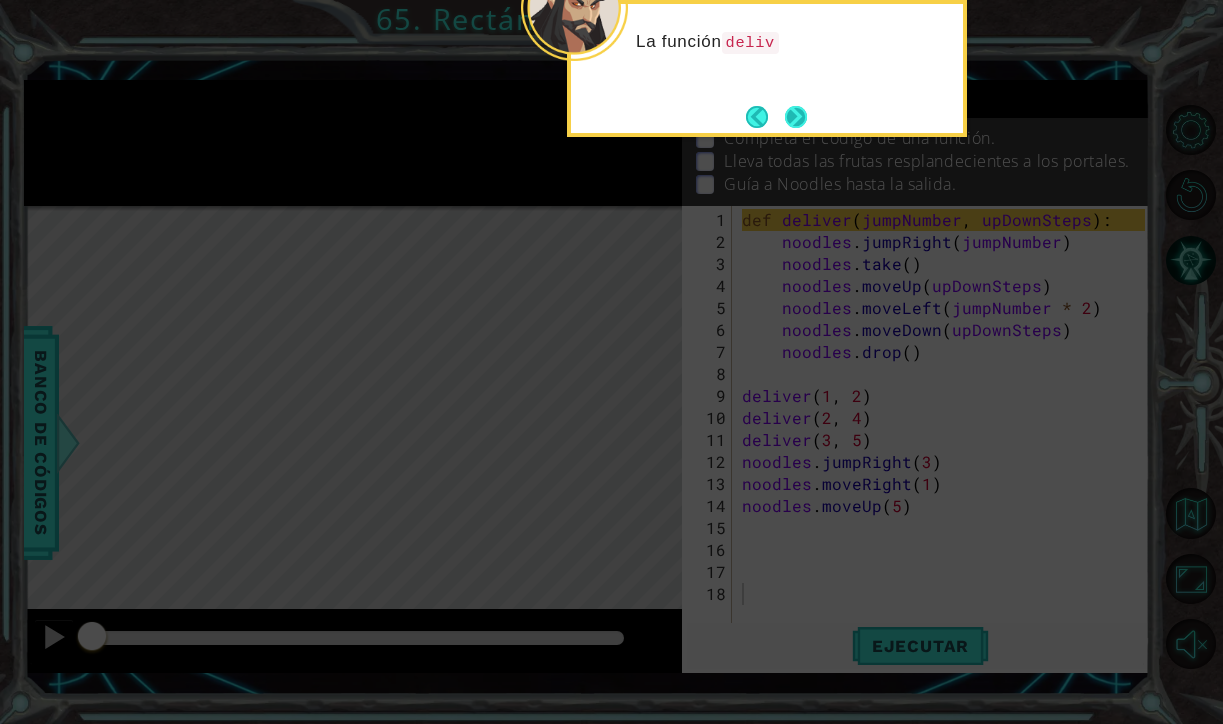 click at bounding box center (796, 117) 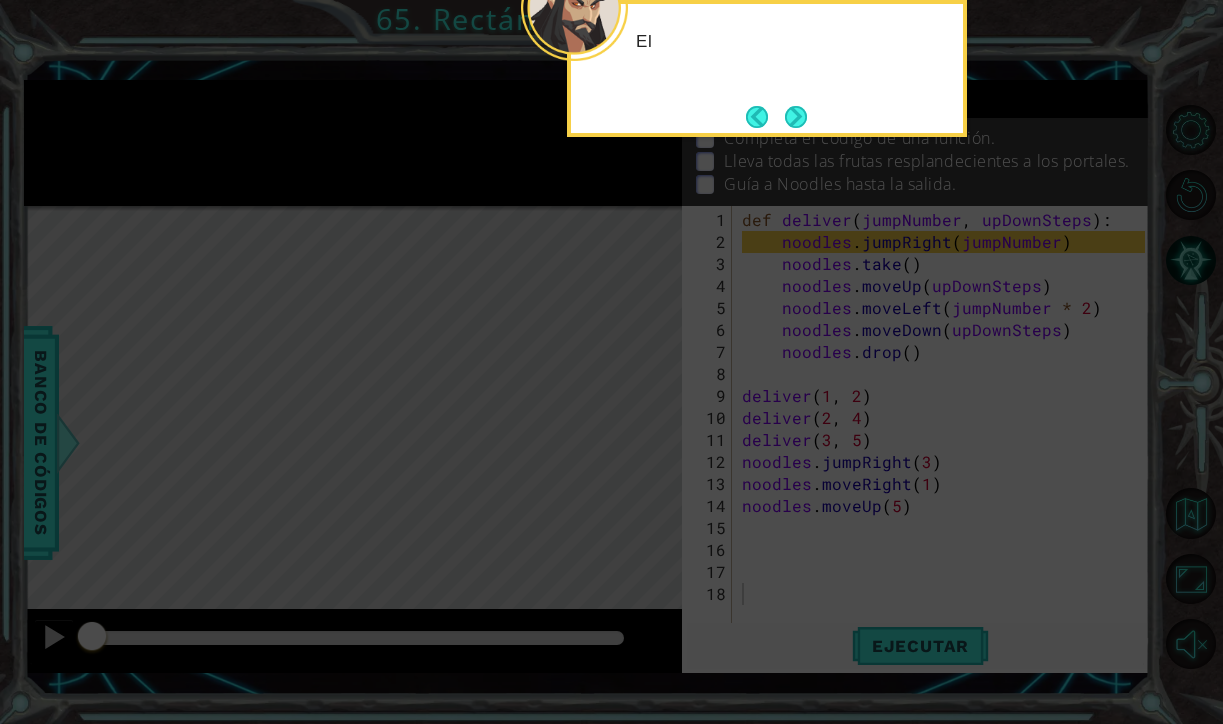 click at bounding box center (796, 117) 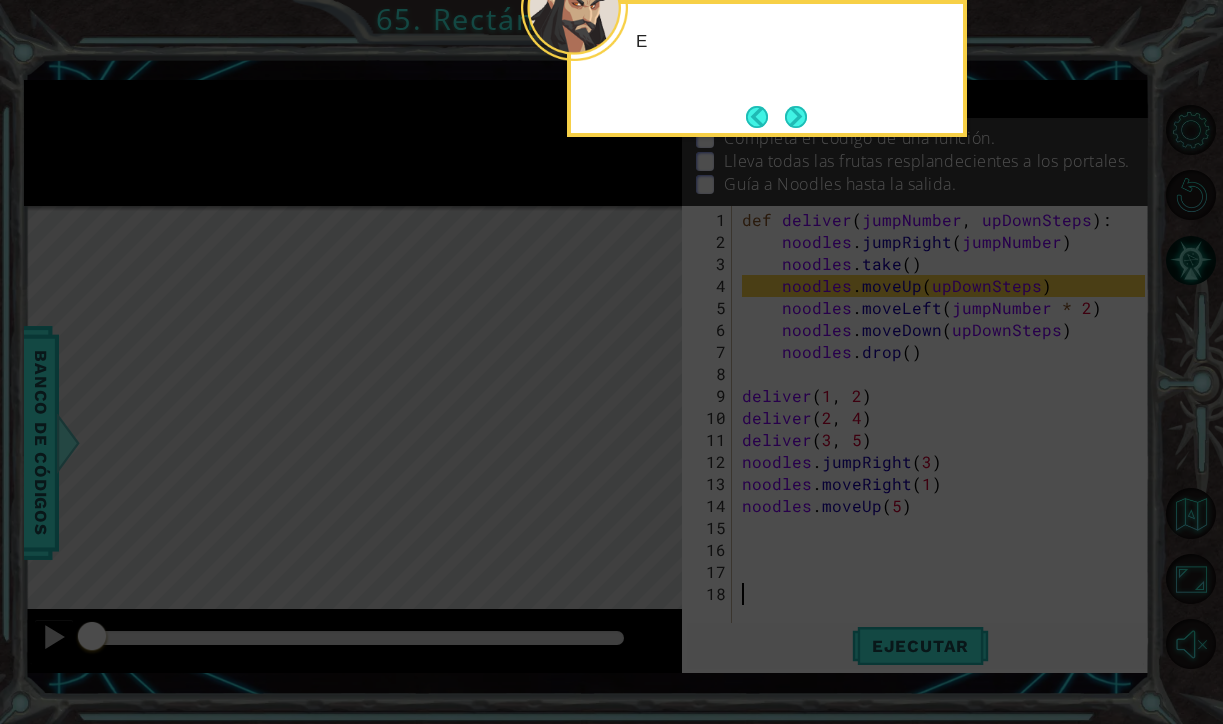 click at bounding box center [796, 117] 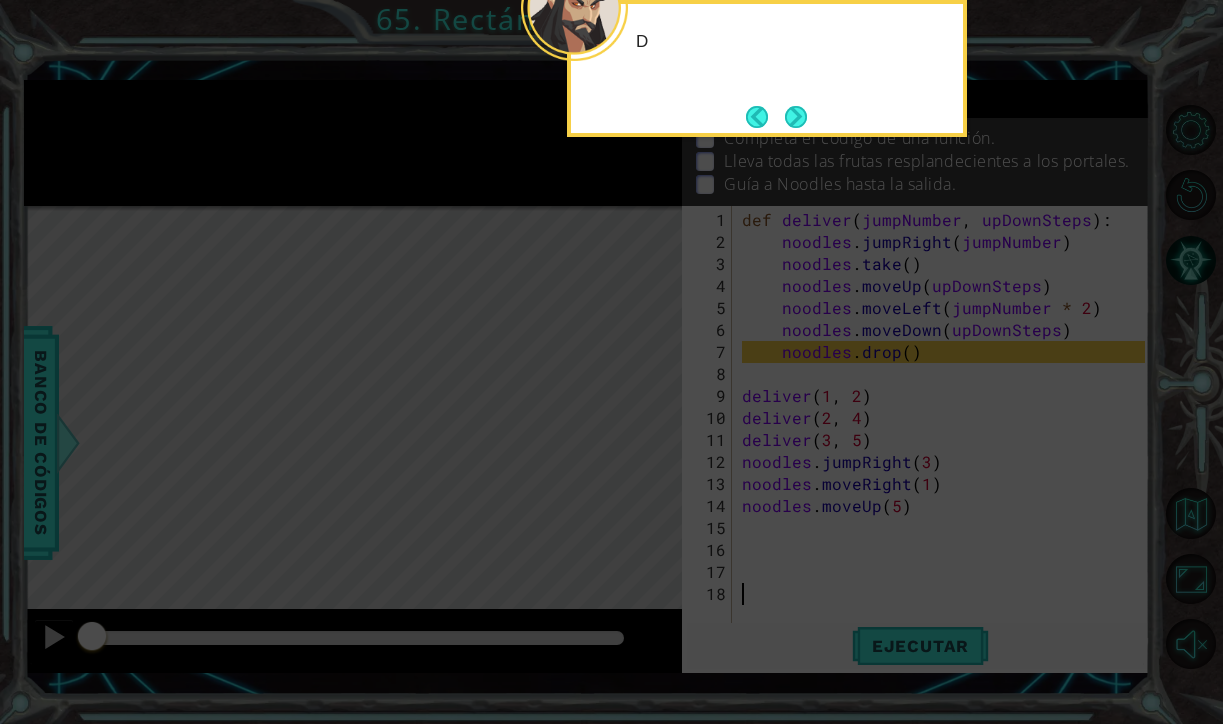 click at bounding box center (796, 117) 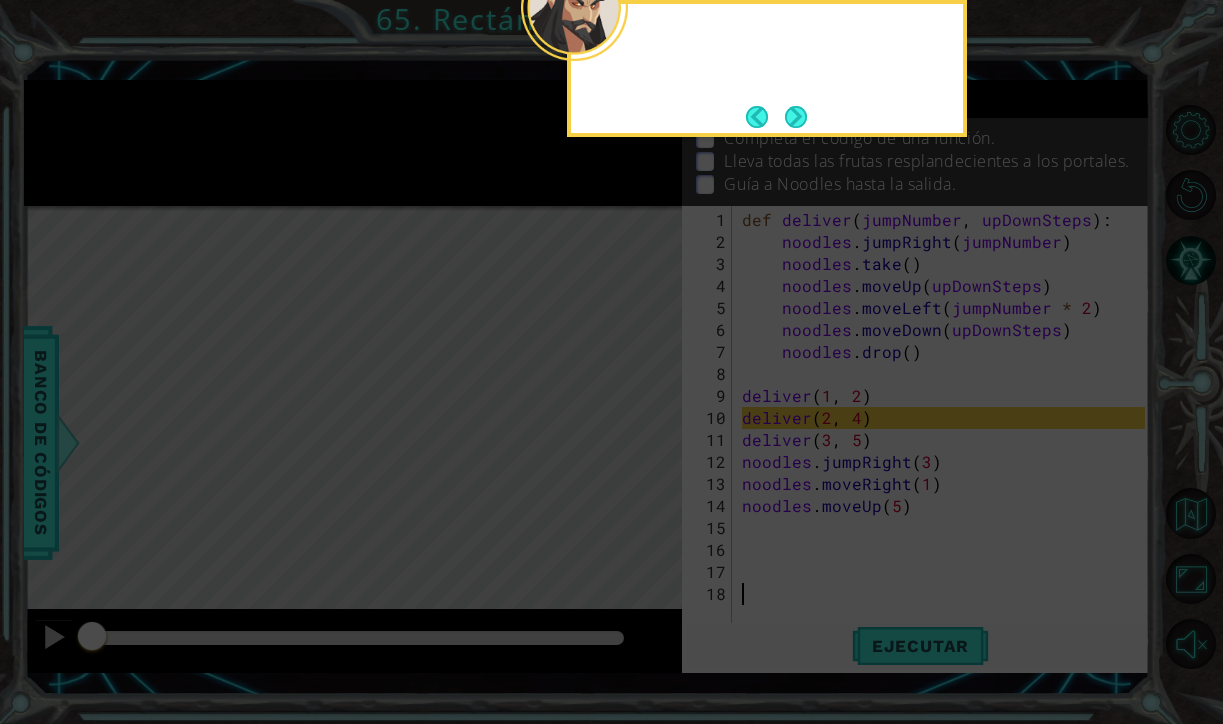 click at bounding box center (795, 116) 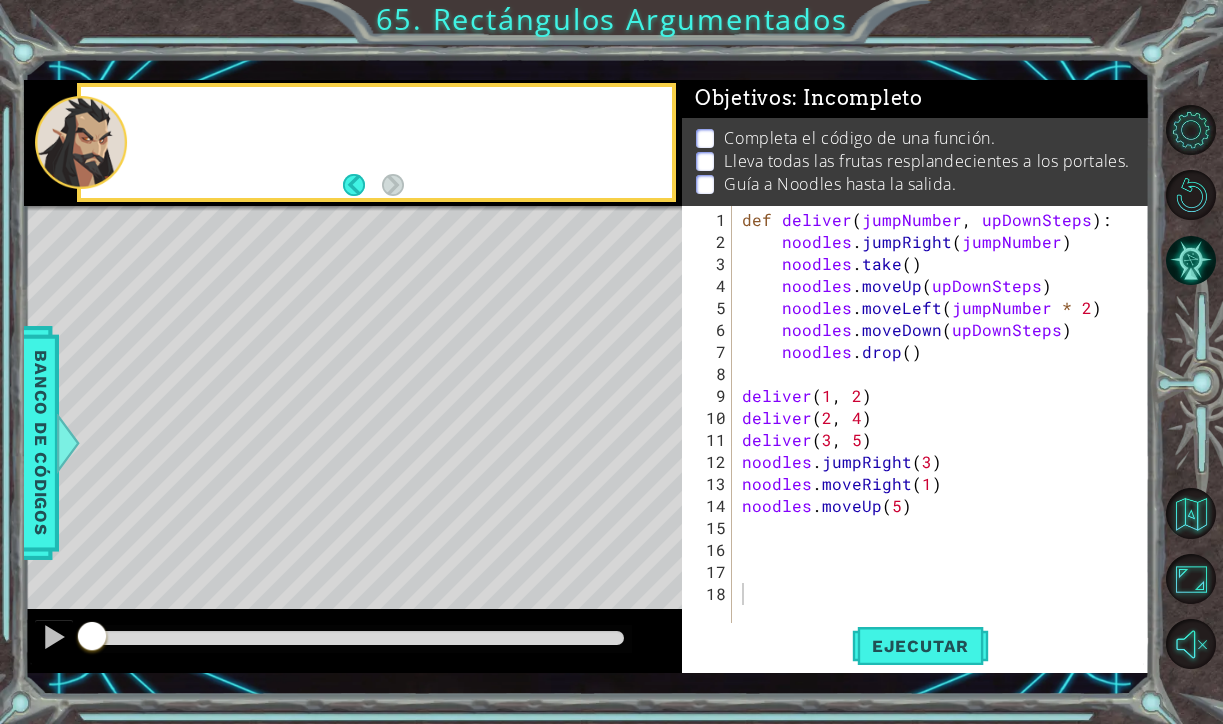 click on ": Incompleto" at bounding box center (857, 98) 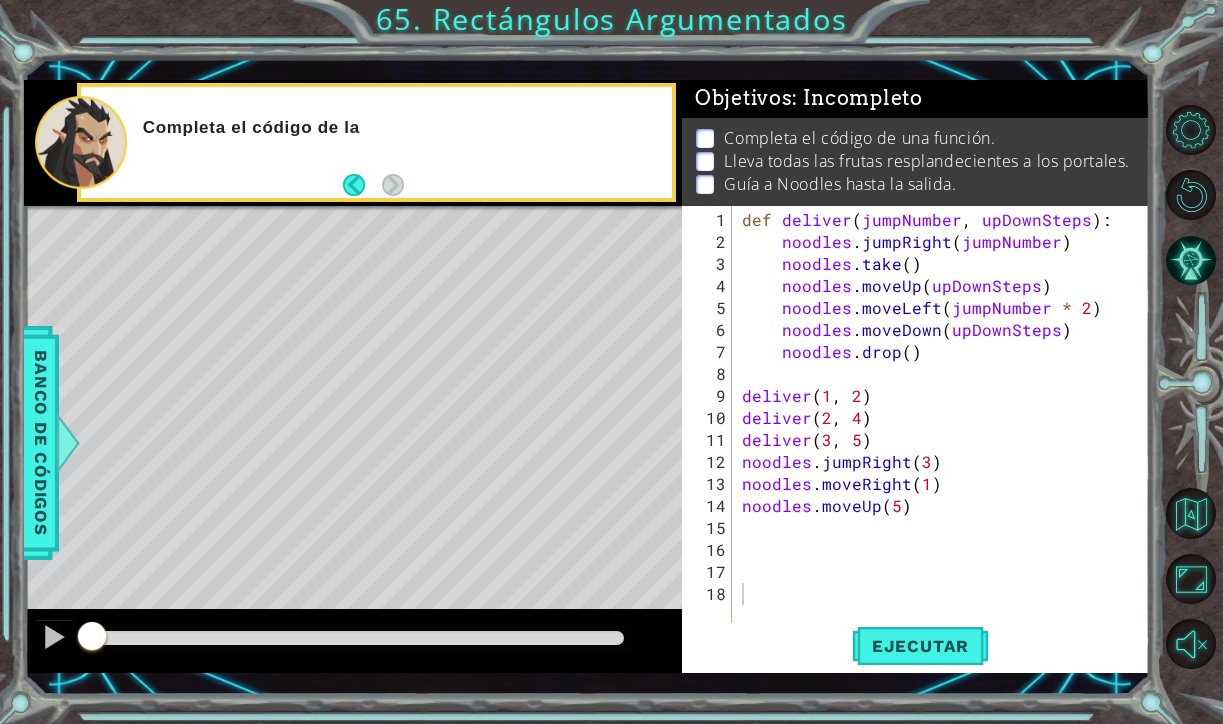 click on "def   deliver ( jumpNumber ,   upDownSteps ) :      noodles . jumpRight ( jumpNumber )      noodles . take ( )      noodles . moveUp ( upDownSteps )      noodles . moveLeft ( jumpNumber   *   2 )      noodles . moveDown ( upDownSteps )      noodles . drop ( )       deliver ( 1 ,   2 ) deliver ( 2 ,   4 ) deliver ( 3 ,   5 ) noodles . jumpRight ( 3 ) noodles . moveRight ( 1 ) noodles . moveUp ( 5 )" at bounding box center (946, 451) 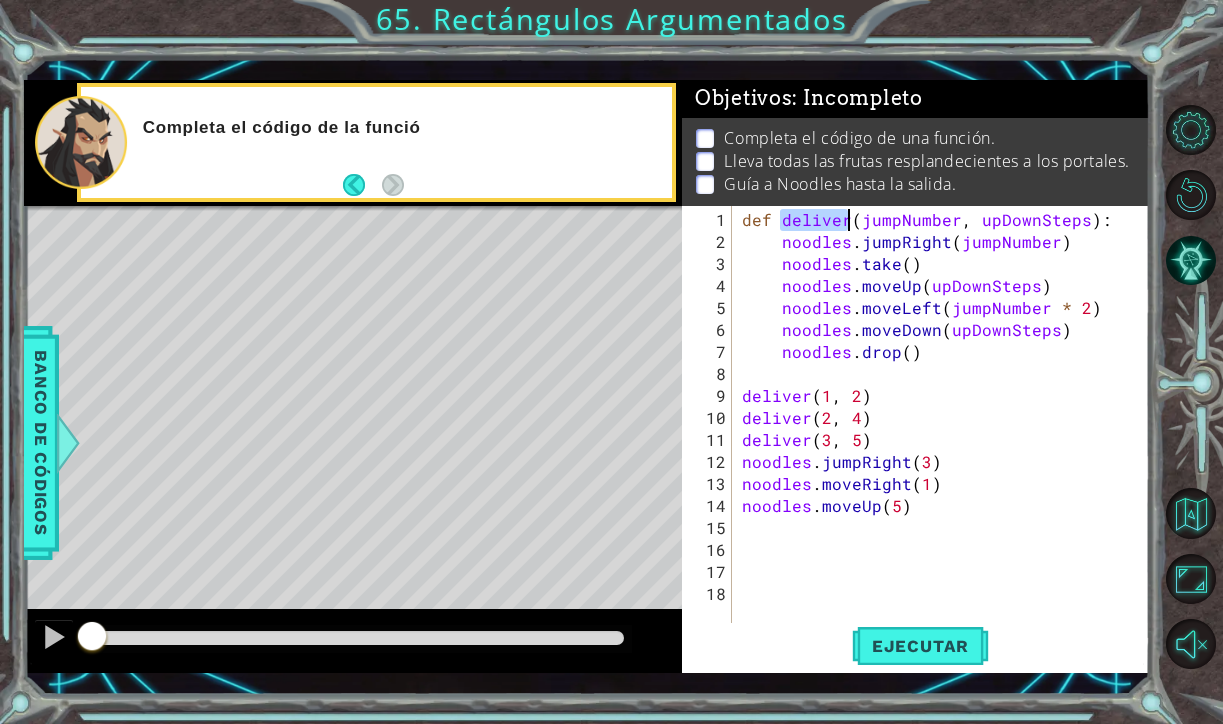 click on "def   deliver ( jumpNumber ,   upDownSteps ) :      noodles . jumpRight ( jumpNumber )      noodles . take ( )      noodles . moveUp ( upDownSteps )      noodles . moveLeft ( jumpNumber   *   2 )      noodles . moveDown ( upDownSteps )      noodles . drop ( )       deliver ( 1 ,   2 ) deliver ( 2 ,   4 ) deliver ( 3 ,   5 ) noodles . jumpRight ( 3 ) noodles . moveRight ( 1 ) noodles . moveUp ( 5 )" at bounding box center (946, 451) 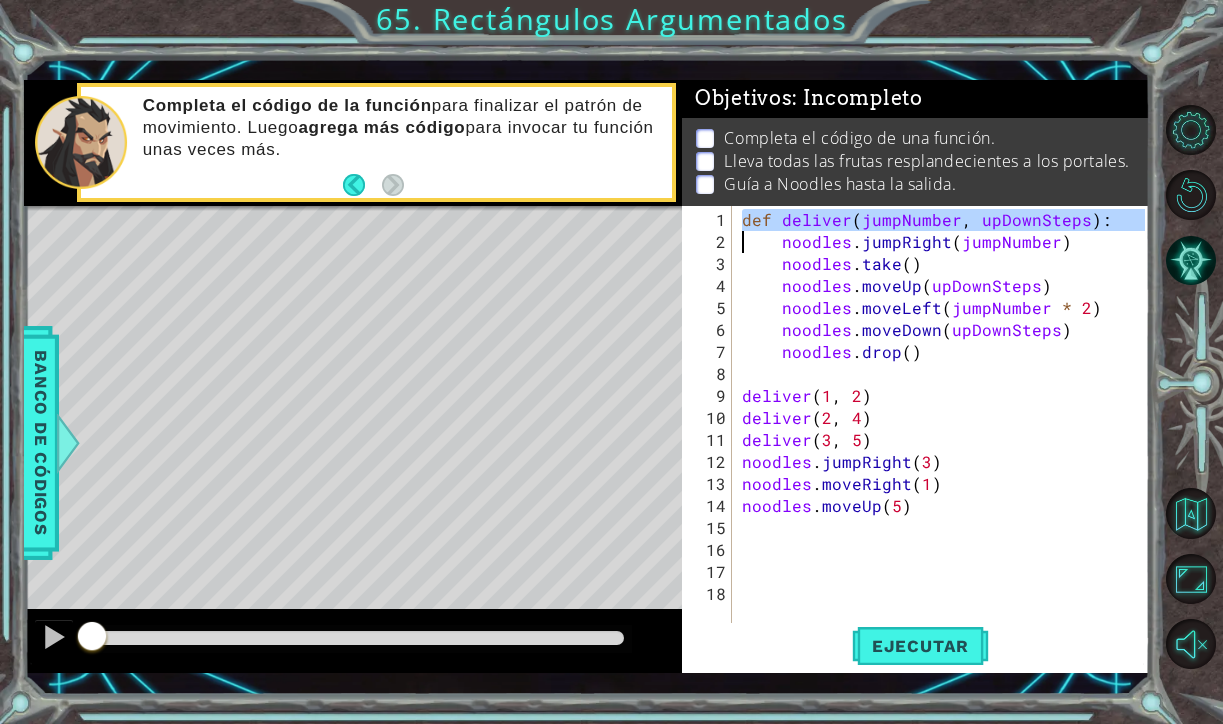 click on "def   deliver ( jumpNumber ,   upDownSteps ) :      noodles . jumpRight ( jumpNumber )      noodles . take ( )      noodles . moveUp ( upDownSteps )      noodles . moveLeft ( jumpNumber   *   2 )      noodles . moveDown ( upDownSteps )      noodles . drop ( )       deliver ( 1 ,   2 ) deliver ( 2 ,   4 ) deliver ( 3 ,   5 ) noodles . jumpRight ( 3 ) noodles . moveRight ( 1 ) noodles . moveUp ( 5 )" at bounding box center (946, 451) 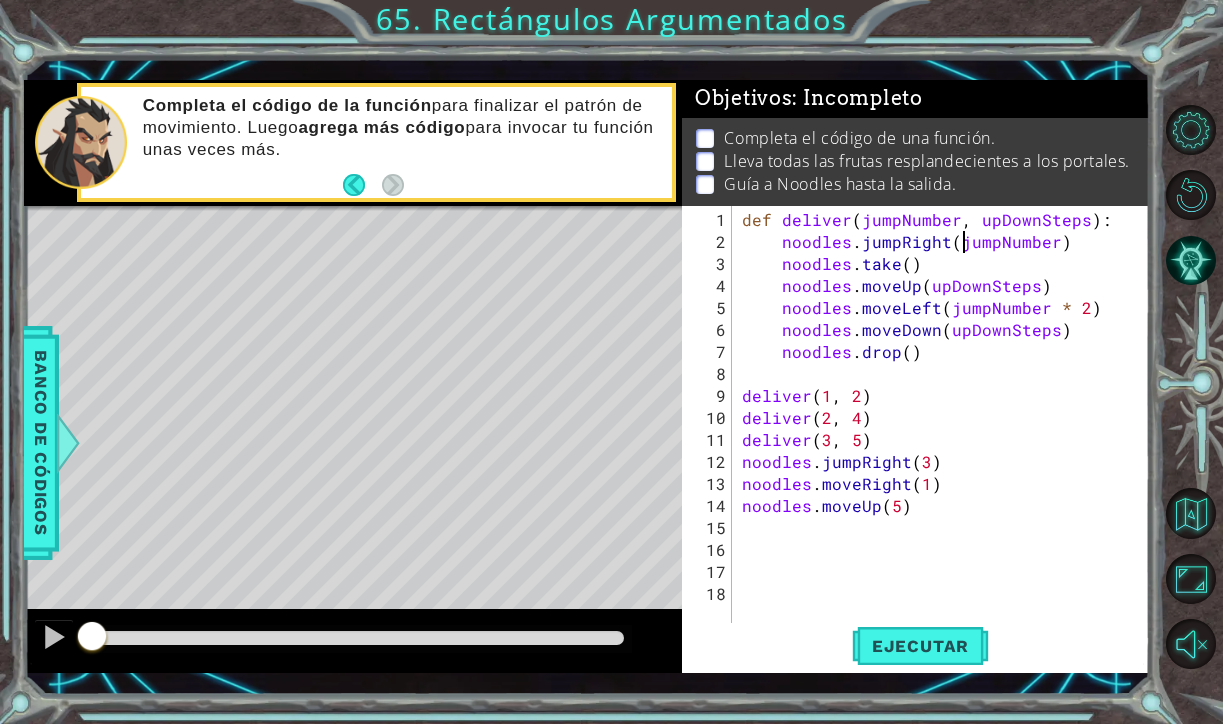 click on "def   deliver ( jumpNumber ,   upDownSteps ) :      noodles . jumpRight ( jumpNumber )      noodles . take ( )      noodles . moveUp ( upDownSteps )      noodles . moveLeft ( jumpNumber   *   2 )      noodles . moveDown ( upDownSteps )      noodles . drop ( )       deliver ( 1 ,   2 ) deliver ( 2 ,   4 ) deliver ( 3 ,   5 ) noodles . jumpRight ( 3 ) noodles . moveRight ( 1 ) noodles . moveUp ( 5 )" at bounding box center (946, 451) 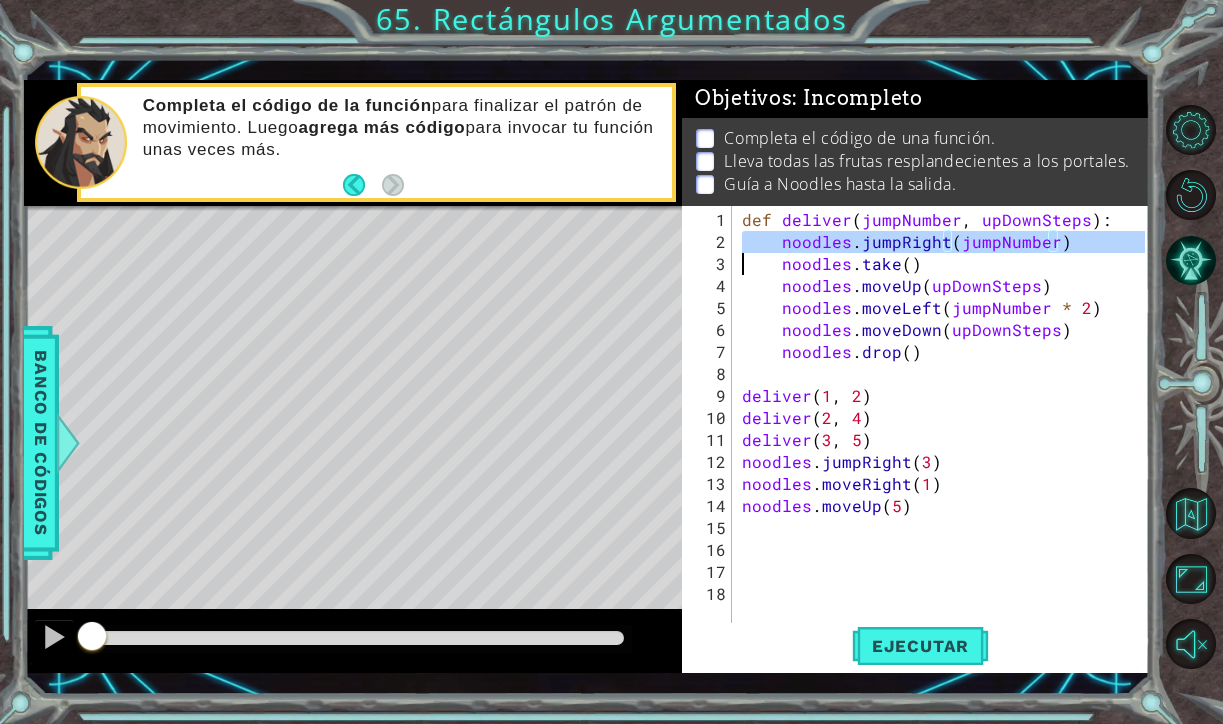 click on "def   deliver ( jumpNumber ,   upDownSteps ) :      noodles . jumpRight ( jumpNumber )      noodles . take ( )      noodles . moveUp ( upDownSteps )      noodles . moveLeft ( jumpNumber   *   2 )      noodles . moveDown ( upDownSteps )      noodles . drop ( )       deliver ( 1 ,   2 ) deliver ( 2 ,   4 ) deliver ( 3 ,   5 ) noodles . jumpRight ( 3 ) noodles . moveRight ( 1 ) noodles . moveUp ( 5 )" at bounding box center (946, 451) 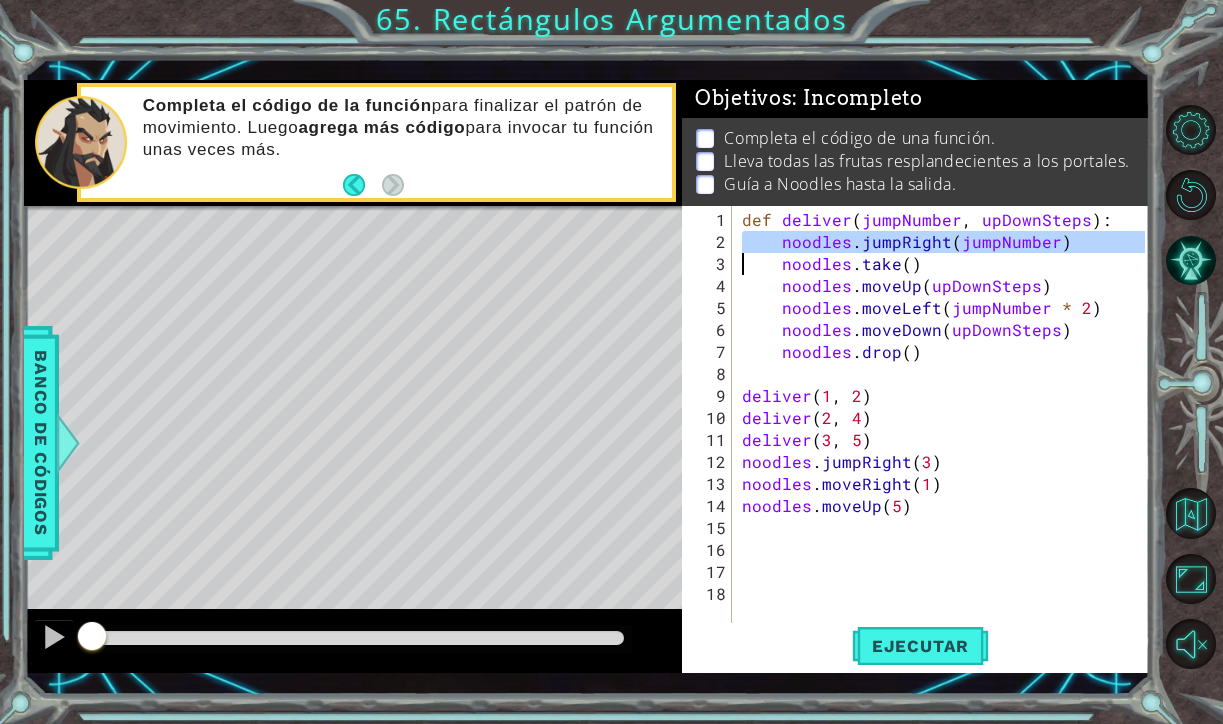 click on "def   deliver ( jumpNumber ,   upDownSteps ) :      noodles . jumpRight ( jumpNumber )      noodles . take ( )      noodles . moveUp ( upDownSteps )      noodles . moveLeft ( jumpNumber   *   2 )      noodles . moveDown ( upDownSteps )      noodles . drop ( )       deliver ( 1 ,   2 ) deliver ( 2 ,   4 ) deliver ( 3 ,   5 ) noodles . jumpRight ( 3 ) noodles . moveRight ( 1 ) noodles . moveUp ( 5 )" at bounding box center [946, 451] 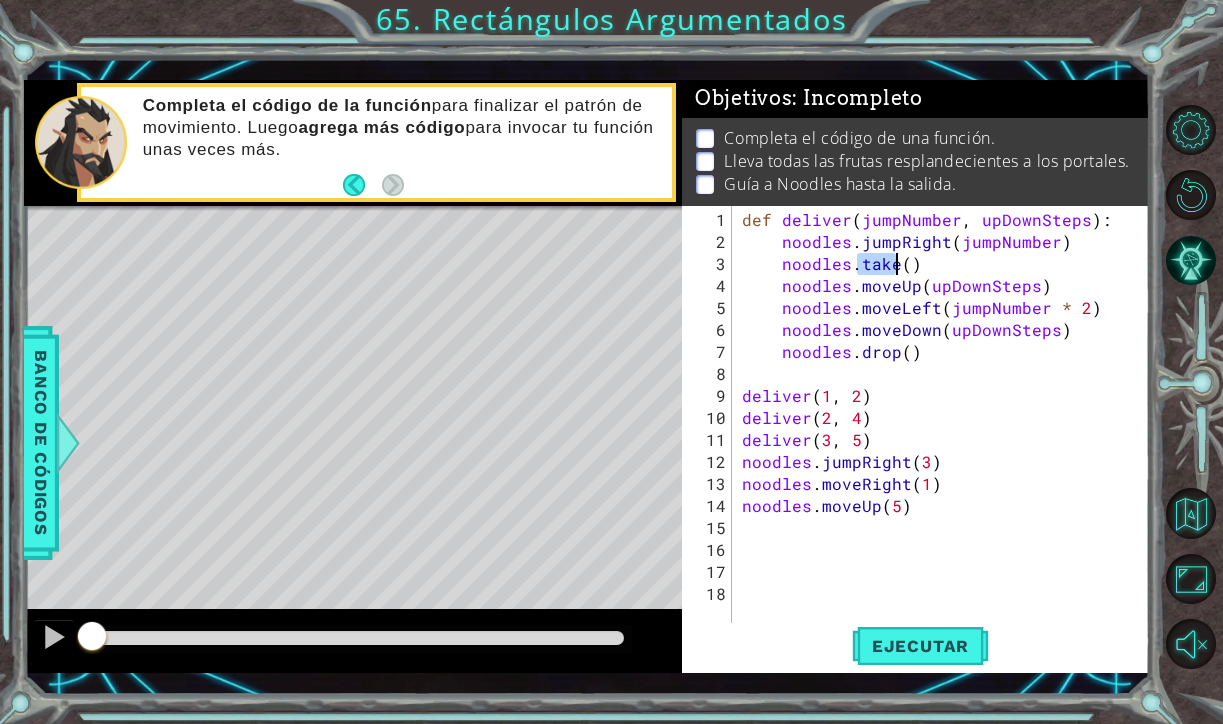 click on "def   deliver ( jumpNumber ,   upDownSteps ) :      noodles . jumpRight ( jumpNumber )      noodles . take ( )      noodles . moveUp ( upDownSteps )      noodles . moveLeft ( jumpNumber   *   2 )      noodles . moveDown ( upDownSteps )      noodles . drop ( )       deliver ( 1 ,   2 ) deliver ( 2 ,   4 ) deliver ( 3 ,   5 ) noodles . jumpRight ( 3 ) noodles . moveRight ( 1 ) noodles . moveUp ( 5 )" at bounding box center (946, 451) 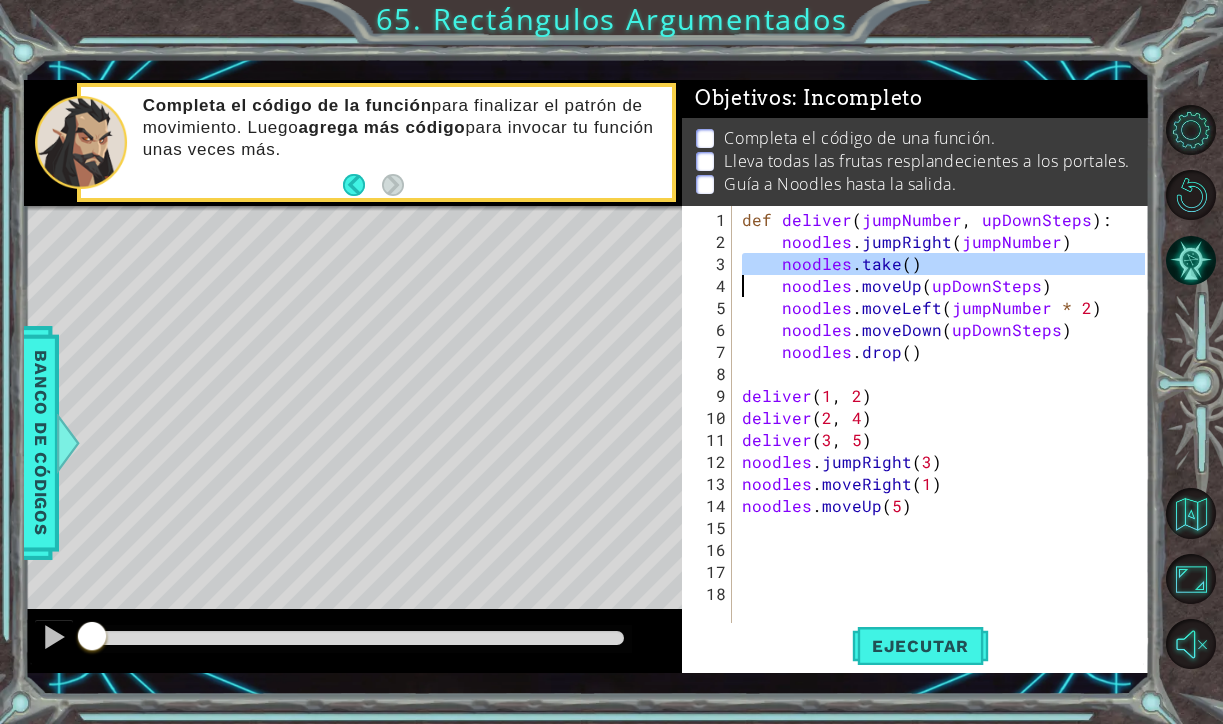 click on "def   deliver ( jumpNumber ,   upDownSteps ) :      noodles . jumpRight ( jumpNumber )      noodles . take ( )      noodles . moveUp ( upDownSteps )      noodles . moveLeft ( jumpNumber   *   2 )      noodles . moveDown ( upDownSteps )      noodles . drop ( )       deliver ( 1 ,   2 ) deliver ( 2 ,   4 ) deliver ( 3 ,   5 ) noodles . jumpRight ( 3 ) noodles . moveRight ( 1 ) noodles . moveUp ( 5 )" at bounding box center (946, 451) 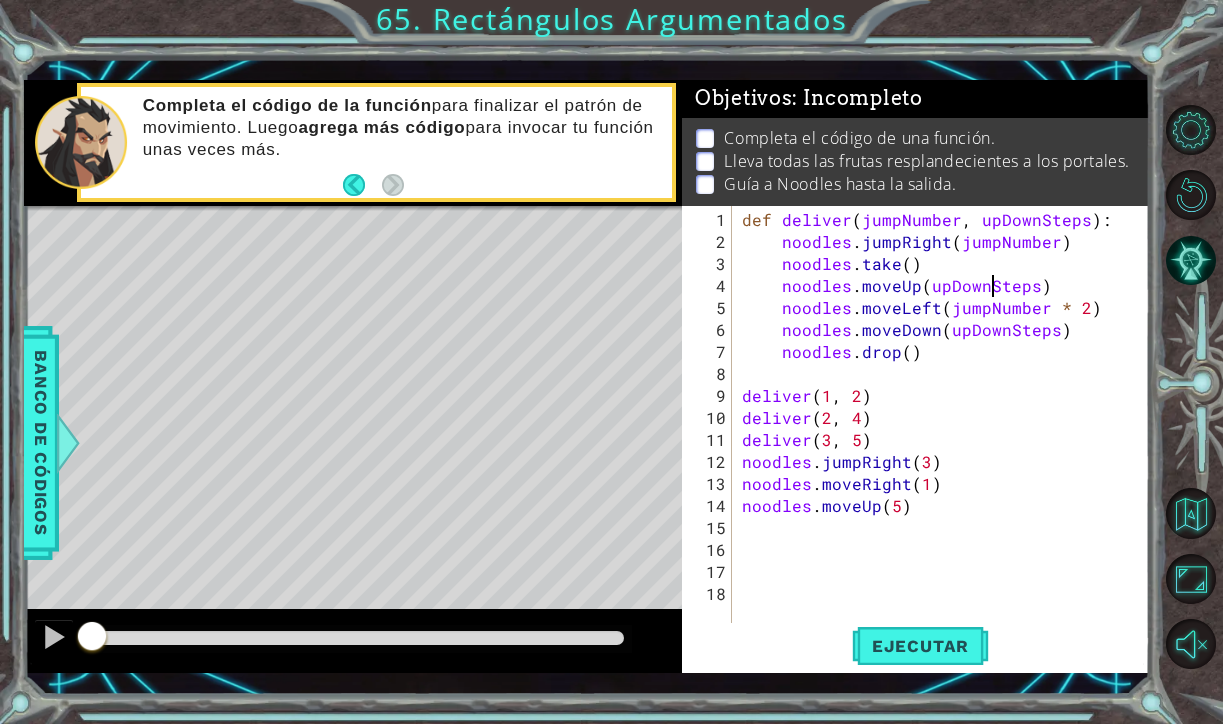 click on "def   deliver ( jumpNumber ,   upDownSteps ) :      noodles . jumpRight ( jumpNumber )      noodles . take ( )      noodles . moveUp ( upDownSteps )      noodles . moveLeft ( jumpNumber   *   2 )      noodles . moveDown ( upDownSteps )      noodles . drop ( )       deliver ( 1 ,   2 ) deliver ( 2 ,   4 ) deliver ( 3 ,   5 ) noodles . jumpRight ( 3 ) noodles . moveRight ( 1 ) noodles . moveUp ( 5 )" at bounding box center [946, 451] 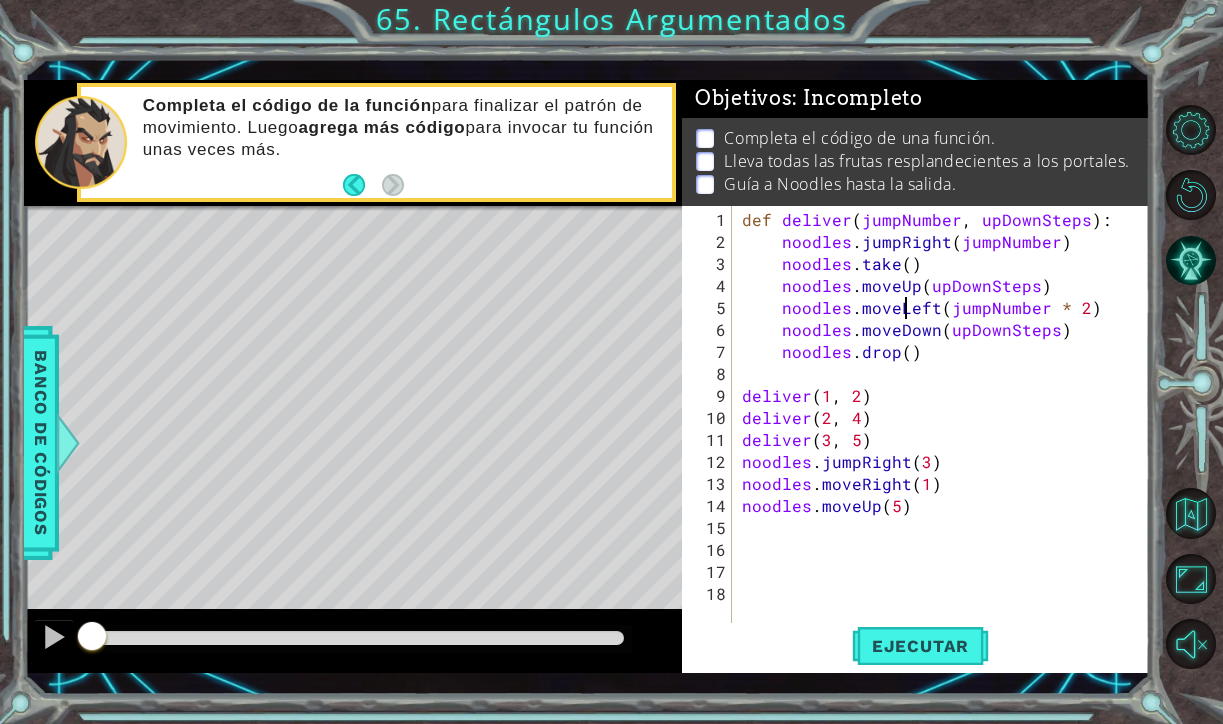 click on "def   deliver ( jumpNumber ,   upDownSteps ) :      noodles . jumpRight ( jumpNumber )      noodles . take ( )      noodles . moveUp ( upDownSteps )      noodles . moveLeft ( jumpNumber   *   2 )      noodles . moveDown ( upDownSteps )      noodles . drop ( )       deliver ( 1 ,   2 ) deliver ( 2 ,   4 ) deliver ( 3 ,   5 ) noodles . jumpRight ( 3 ) noodles . moveRight ( 1 ) noodles . moveUp ( 5 )" at bounding box center (946, 451) 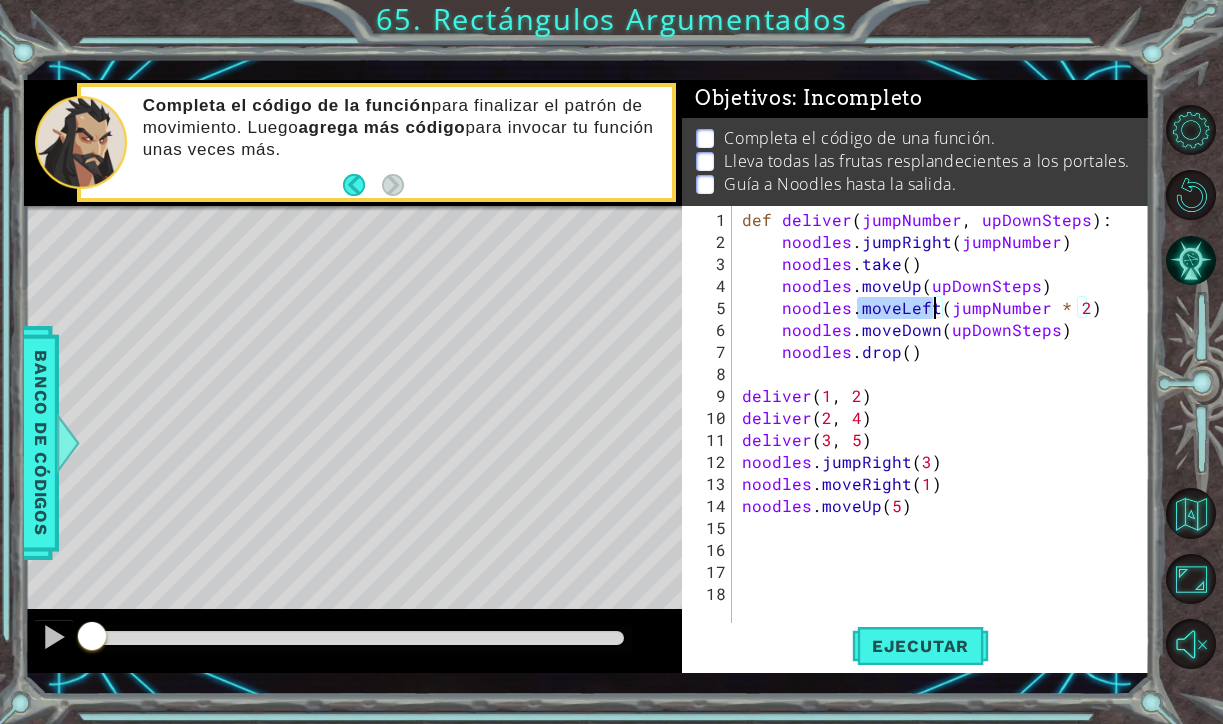 click on "def   deliver ( jumpNumber ,   upDownSteps ) :      noodles . jumpRight ( jumpNumber )      noodles . take ( )      noodles . moveUp ( upDownSteps )      noodles . moveLeft ( jumpNumber   *   2 )      noodles . moveDown ( upDownSteps )      noodles . drop ( )       deliver ( 1 ,   2 ) deliver ( 2 ,   4 ) deliver ( 3 ,   5 ) noodles . jumpRight ( 3 ) noodles . moveRight ( 1 ) noodles . moveUp ( 5 )" at bounding box center (946, 451) 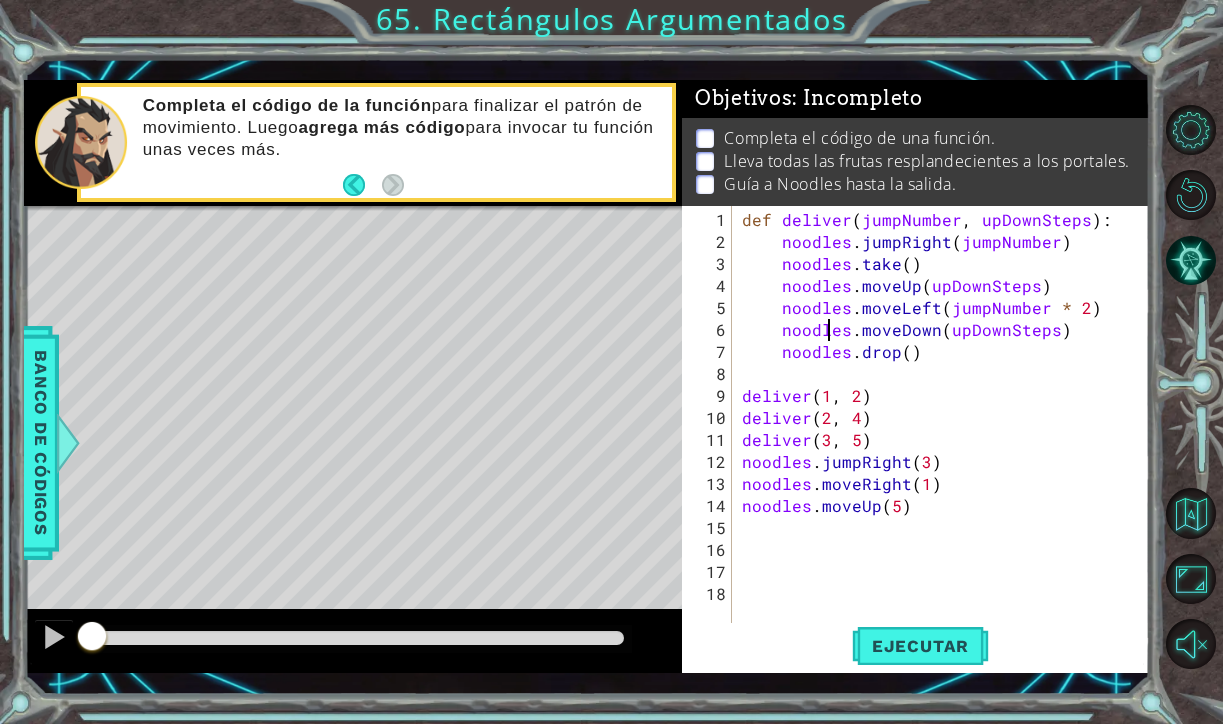 click on "def   deliver ( jumpNumber ,   upDownSteps ) :      noodles . jumpRight ( jumpNumber )      noodles . take ( )      noodles . moveUp ( upDownSteps )      noodles . moveLeft ( jumpNumber   *   2 )      noodles . moveDown ( upDownSteps )      noodles . drop ( )       deliver ( 1 ,   2 ) deliver ( 2 ,   4 ) deliver ( 3 ,   5 ) noodles . jumpRight ( 3 ) noodles . moveRight ( 1 ) noodles . moveUp ( 5 )" at bounding box center (946, 451) 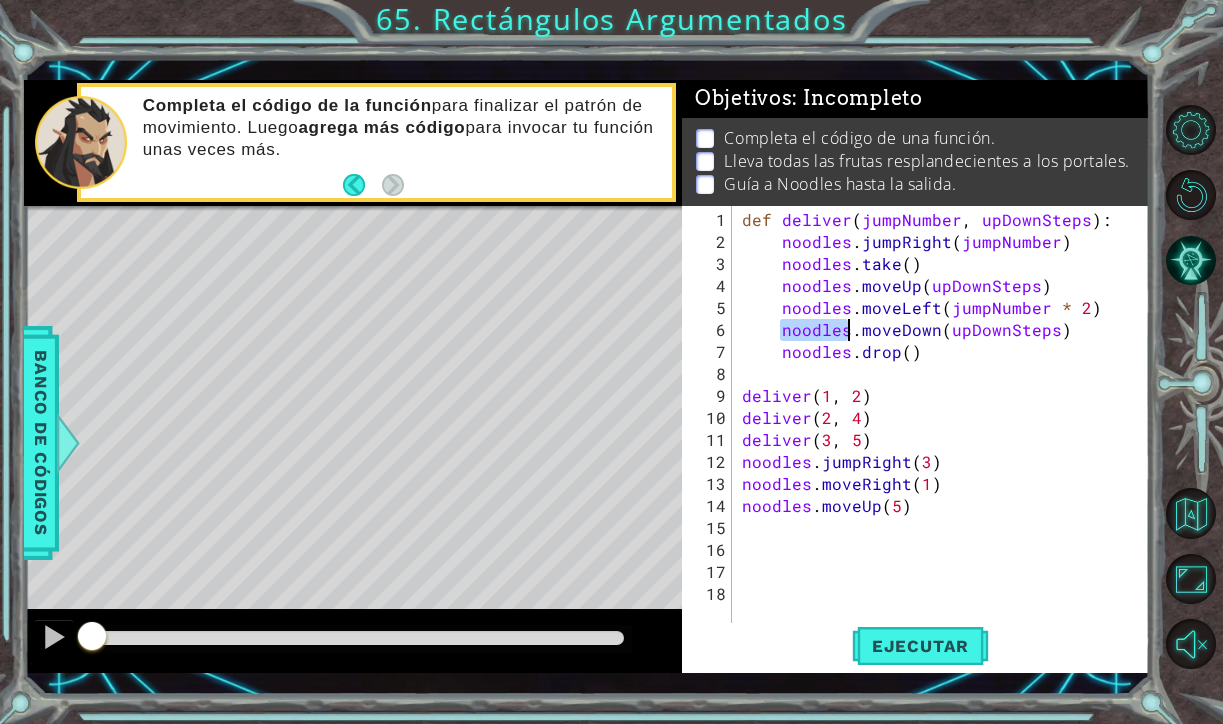 click on "def   deliver ( jumpNumber ,   upDownSteps ) :      noodles . jumpRight ( jumpNumber )      noodles . take ( )      noodles . moveUp ( upDownSteps )      noodles . moveLeft ( jumpNumber   *   2 )      noodles . moveDown ( upDownSteps )      noodles . drop ( )       deliver ( 1 ,   2 ) deliver ( 2 ,   4 ) deliver ( 3 ,   5 ) noodles . jumpRight ( 3 ) noodles . moveRight ( 1 ) noodles . moveUp ( 5 )" at bounding box center (946, 451) 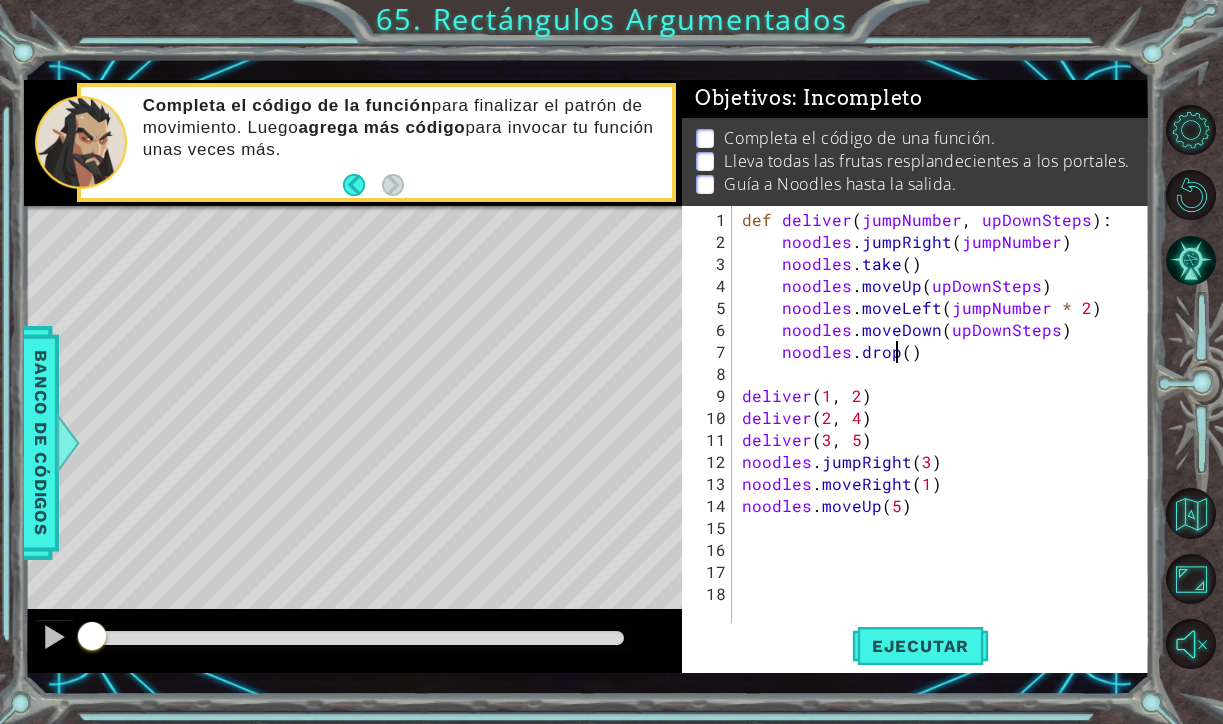 click on "def   deliver ( jumpNumber ,   upDownSteps ) :      noodles . jumpRight ( jumpNumber )      noodles . take ( )      noodles . moveUp ( upDownSteps )      noodles . moveLeft ( jumpNumber   *   2 )      noodles . moveDown ( upDownSteps )      noodles . drop ( )       deliver ( 1 ,   2 ) deliver ( 2 ,   4 ) deliver ( 3 ,   5 ) noodles . jumpRight ( 3 ) noodles . moveRight ( 1 ) noodles . moveUp ( 5 )" at bounding box center [946, 451] 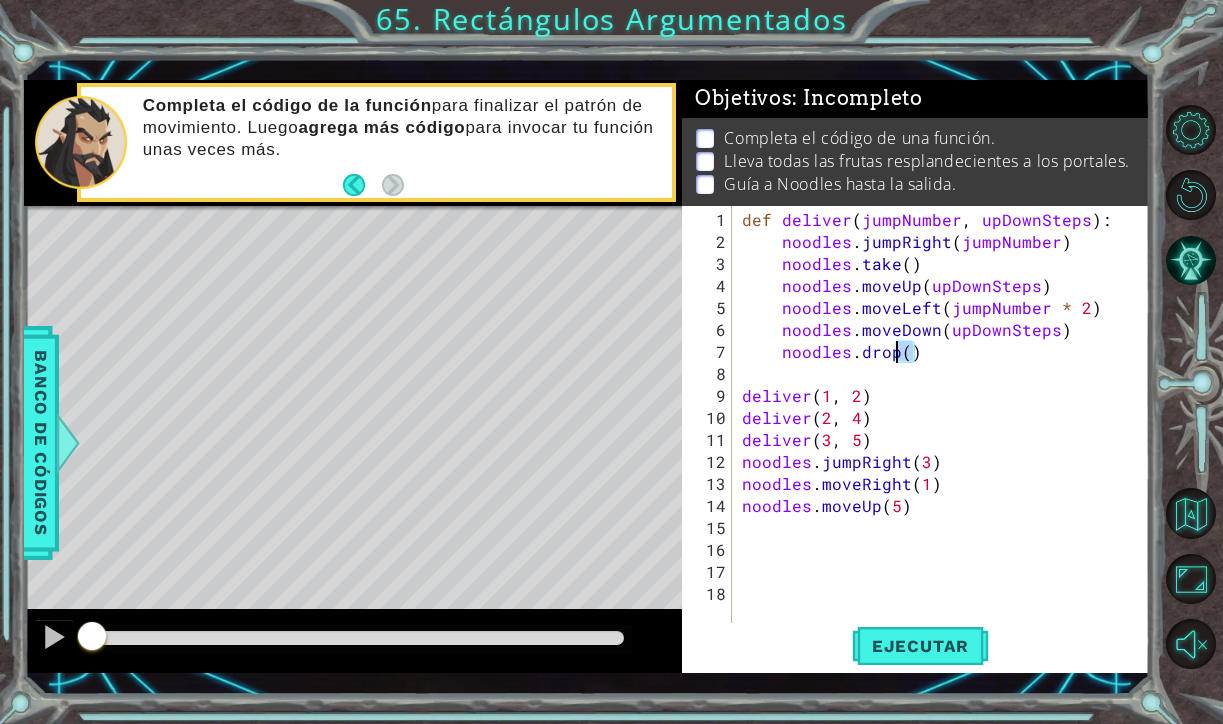click on "def   deliver ( jumpNumber ,   upDownSteps ) :      noodles . jumpRight ( jumpNumber )      noodles . take ( )      noodles . moveUp ( upDownSteps )      noodles . moveLeft ( jumpNumber   *   2 )      noodles . moveDown ( upDownSteps )      noodles . drop ( )       deliver ( 1 ,   2 ) deliver ( 2 ,   4 ) deliver ( 3 ,   5 ) noodles . jumpRight ( 3 ) noodles . moveRight ( 1 ) noodles . moveUp ( 5 )" at bounding box center [946, 451] 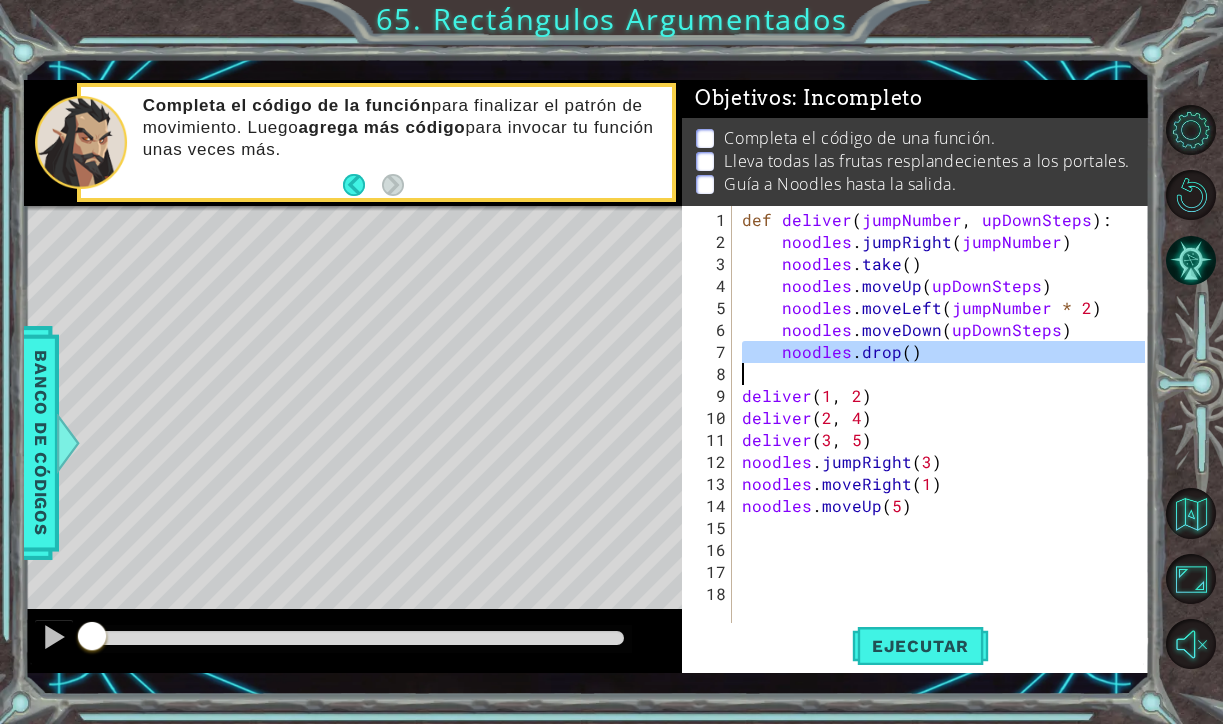 click on "def   deliver ( jumpNumber ,   upDownSteps ) :      noodles . jumpRight ( jumpNumber )      noodles . take ( )      noodles . moveUp ( upDownSteps )      noodles . moveLeft ( jumpNumber   *   2 )      noodles . moveDown ( upDownSteps )      noodles . drop ( )       deliver ( 1 ,   2 ) deliver ( 2 ,   4 ) deliver ( 3 ,   5 ) noodles . jumpRight ( 3 ) noodles . moveRight ( 1 ) noodles . moveUp ( 5 )" at bounding box center (946, 451) 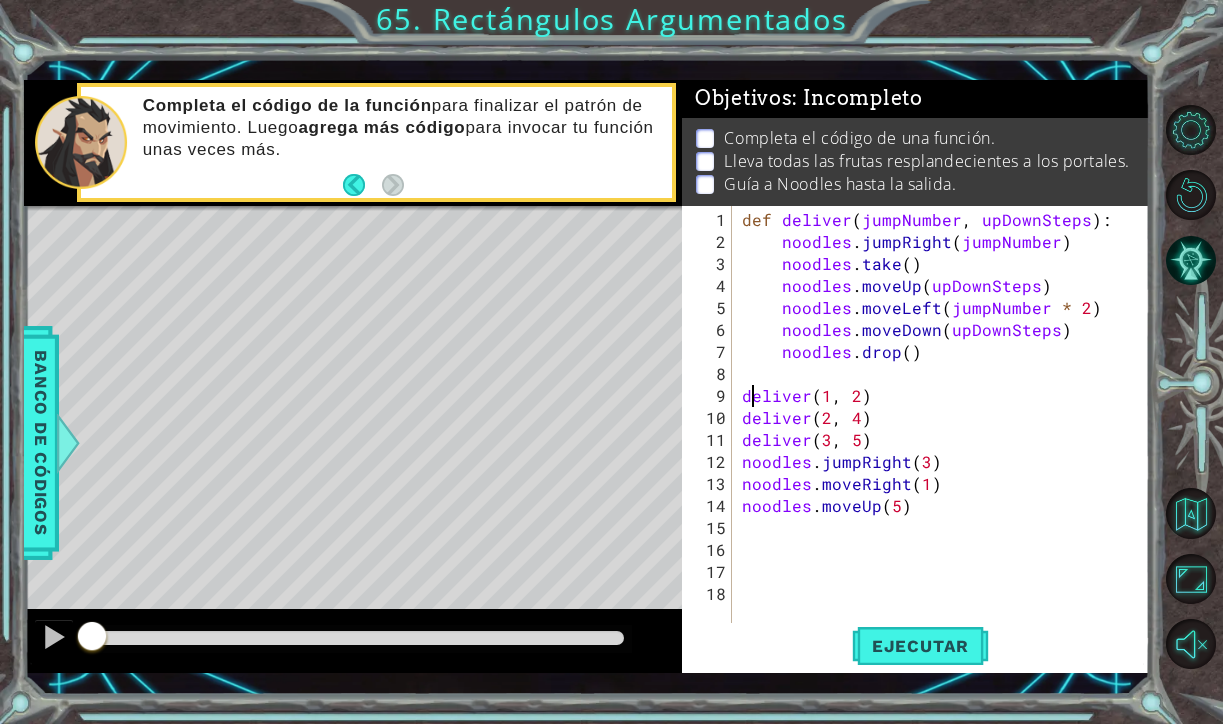 click on "def   deliver ( jumpNumber ,   upDownSteps ) :      noodles . jumpRight ( jumpNumber )      noodles . take ( )      noodles . moveUp ( upDownSteps )      noodles . moveLeft ( jumpNumber   *   2 )      noodles . moveDown ( upDownSteps )      noodles . drop ( )       deliver ( 1 ,   2 ) deliver ( 2 ,   4 ) deliver ( 3 ,   5 ) noodles . jumpRight ( 3 ) noodles . moveRight ( 1 ) noodles . moveUp ( 5 )" at bounding box center [946, 451] 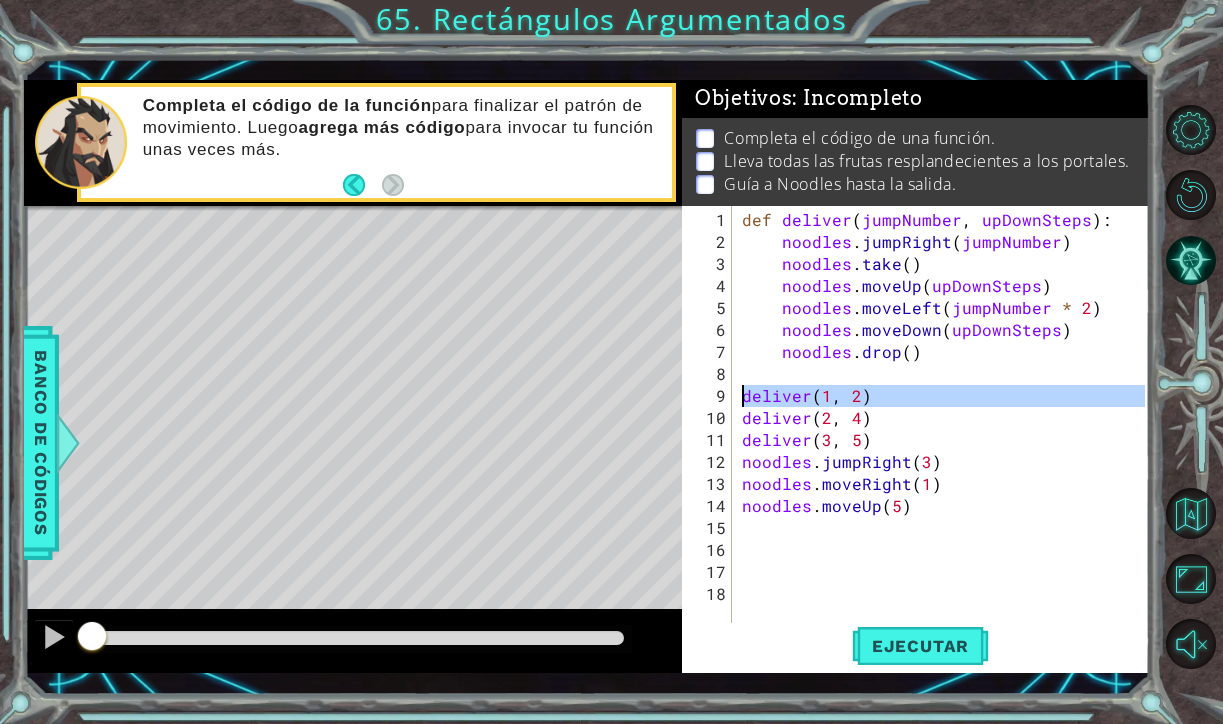 click on "def   deliver ( jumpNumber ,   upDownSteps ) :      noodles . jumpRight ( jumpNumber )      noodles . take ( )      noodles . moveUp ( upDownSteps )      noodles . moveLeft ( jumpNumber   *   2 )      noodles . moveDown ( upDownSteps )      noodles . drop ( )       deliver ( 1 ,   2 ) deliver ( 2 ,   4 ) deliver ( 3 ,   5 ) noodles . jumpRight ( 3 ) noodles . moveRight ( 1 ) noodles . moveUp ( 5 )" at bounding box center (946, 451) 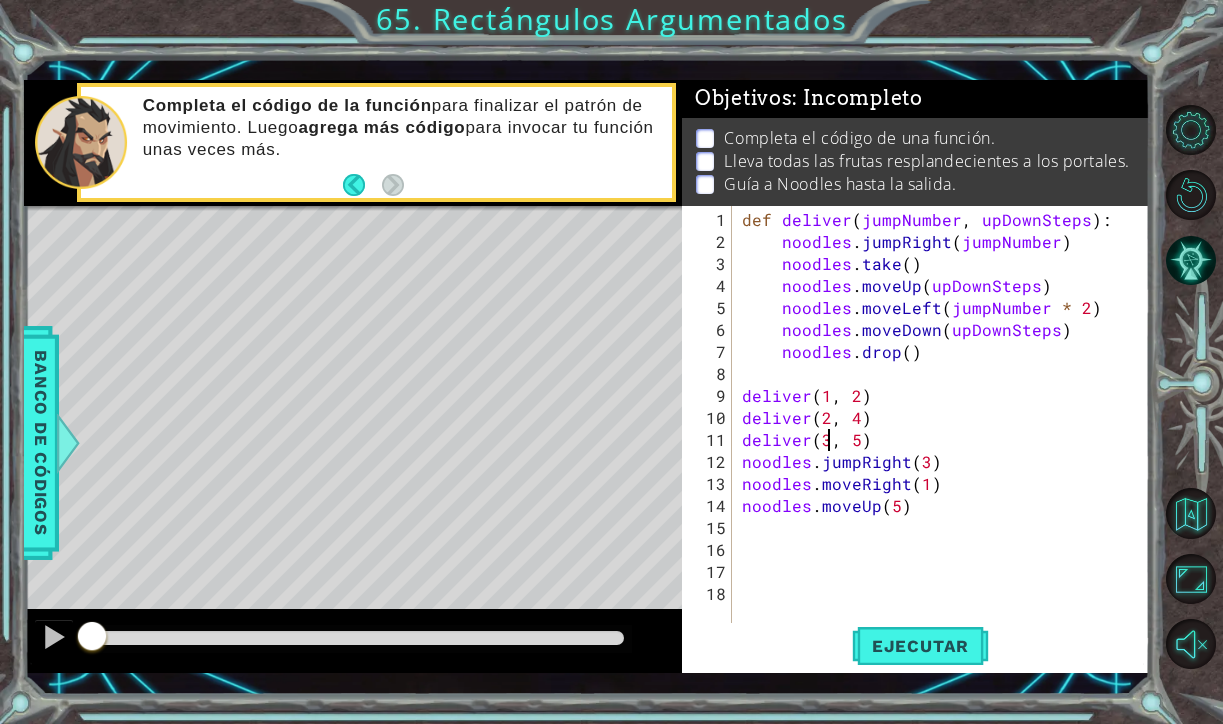 click on "def   deliver ( jumpNumber ,   upDownSteps ) :      noodles . jumpRight ( jumpNumber )      noodles . take ( )      noodles . moveUp ( upDownSteps )      noodles . moveLeft ( jumpNumber   *   2 )      noodles . moveDown ( upDownSteps )      noodles . drop ( )       deliver ( 1 ,   2 ) deliver ( 2 ,   4 ) deliver ( 3 ,   5 ) noodles . jumpRight ( 3 ) noodles . moveRight ( 1 ) noodles . moveUp ( 5 )" at bounding box center (946, 451) 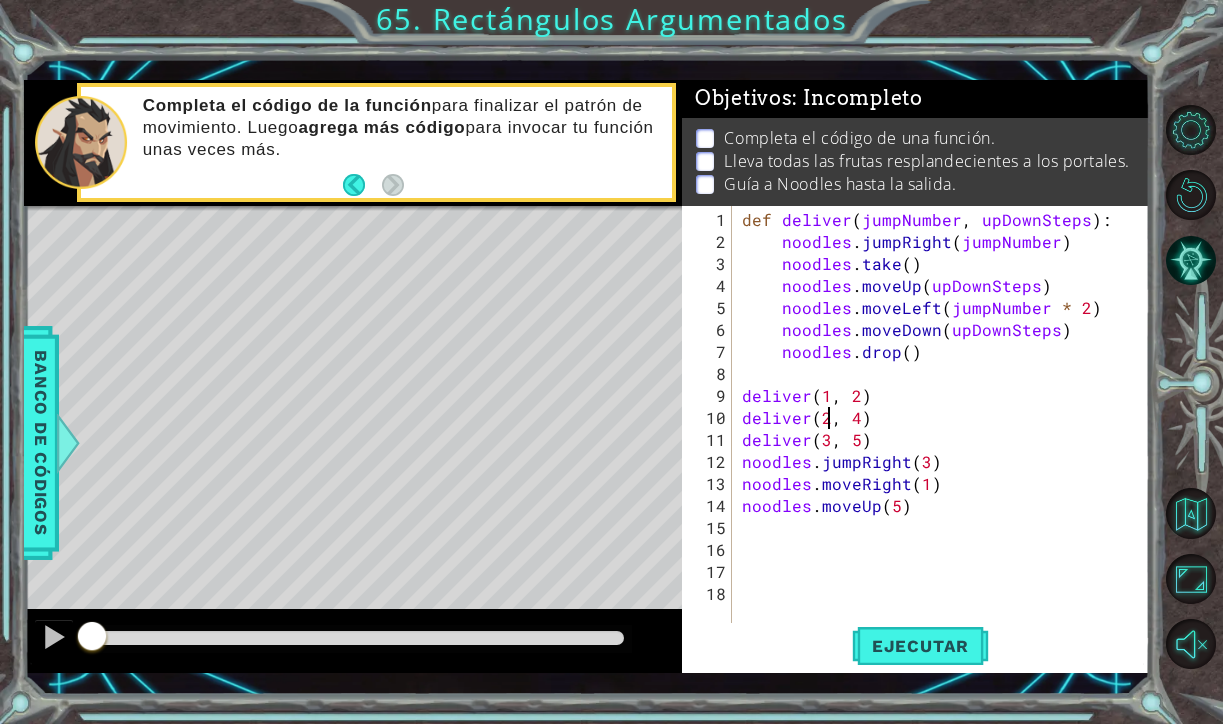 click on "def   deliver ( jumpNumber ,   upDownSteps ) :      noodles . jumpRight ( jumpNumber )      noodles . take ( )      noodles . moveUp ( upDownSteps )      noodles . moveLeft ( jumpNumber   *   2 )      noodles . moveDown ( upDownSteps )      noodles . drop ( )       deliver ( 1 ,   2 ) deliver ( 2 ,   4 ) deliver ( 3 ,   5 ) noodles . jumpRight ( 3 ) noodles . moveRight ( 1 ) noodles . moveUp ( 5 )" at bounding box center [946, 451] 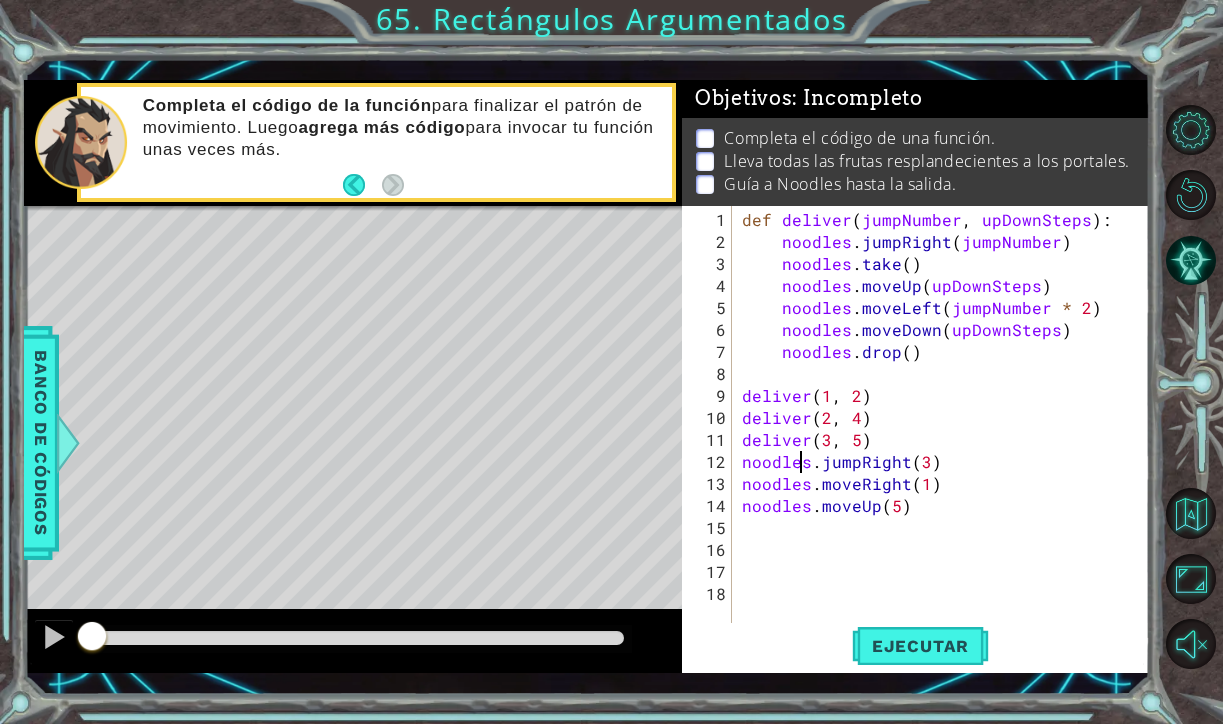 click on "def   deliver ( jumpNumber ,   upDownSteps ) :      noodles . jumpRight ( jumpNumber )      noodles . take ( )      noodles . moveUp ( upDownSteps )      noodles . moveLeft ( jumpNumber   *   2 )      noodles . moveDown ( upDownSteps )      noodles . drop ( )       deliver ( 1 ,   2 ) deliver ( 2 ,   4 ) deliver ( 3 ,   5 ) noodles . jumpRight ( 3 ) noodles . moveRight ( 1 ) noodles . moveUp ( 5 )" at bounding box center (946, 451) 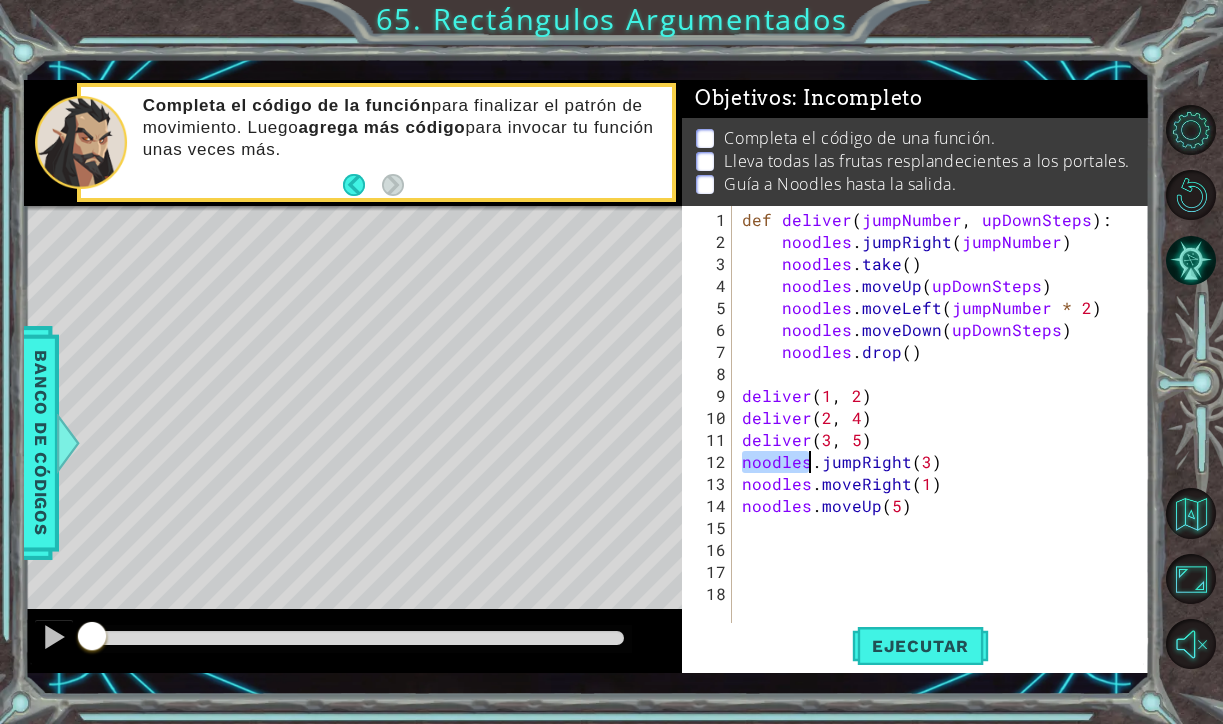 click on "def   deliver ( jumpNumber ,   upDownSteps ) :      noodles . jumpRight ( jumpNumber )      noodles . take ( )      noodles . moveUp ( upDownSteps )      noodles . moveLeft ( jumpNumber   *   2 )      noodles . moveDown ( upDownSteps )      noodles . drop ( )       deliver ( 1 ,   2 ) deliver ( 2 ,   4 ) deliver ( 3 ,   5 ) noodles . jumpRight ( 3 ) noodles . moveRight ( 1 ) noodles . moveUp ( 5 )" at bounding box center (946, 451) 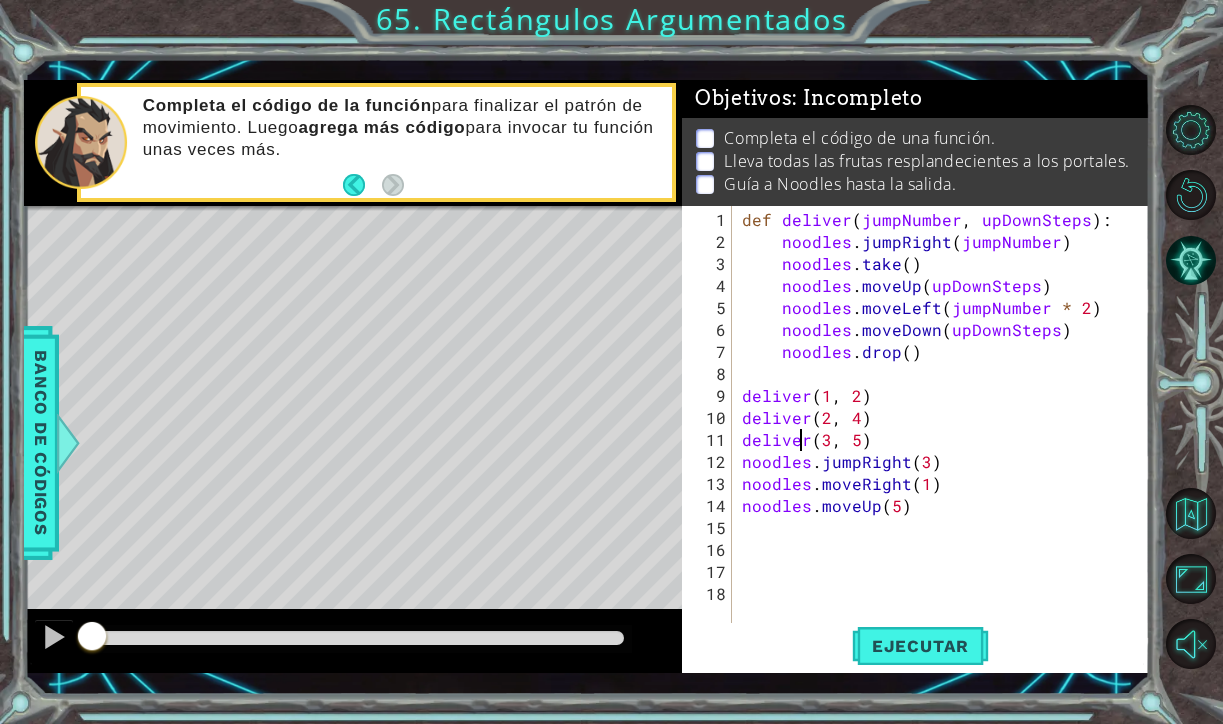 click on "def   deliver ( jumpNumber ,   upDownSteps ) :      noodles . jumpRight ( jumpNumber )      noodles . take ( )      noodles . moveUp ( upDownSteps )      noodles . moveLeft ( jumpNumber   *   2 )      noodles . moveDown ( upDownSteps )      noodles . drop ( )       deliver ( 1 ,   2 ) deliver ( 2 ,   4 ) deliver ( 3 ,   5 ) noodles . jumpRight ( 3 ) noodles . moveRight ( 1 ) noodles . moveUp ( 5 )" at bounding box center (946, 451) 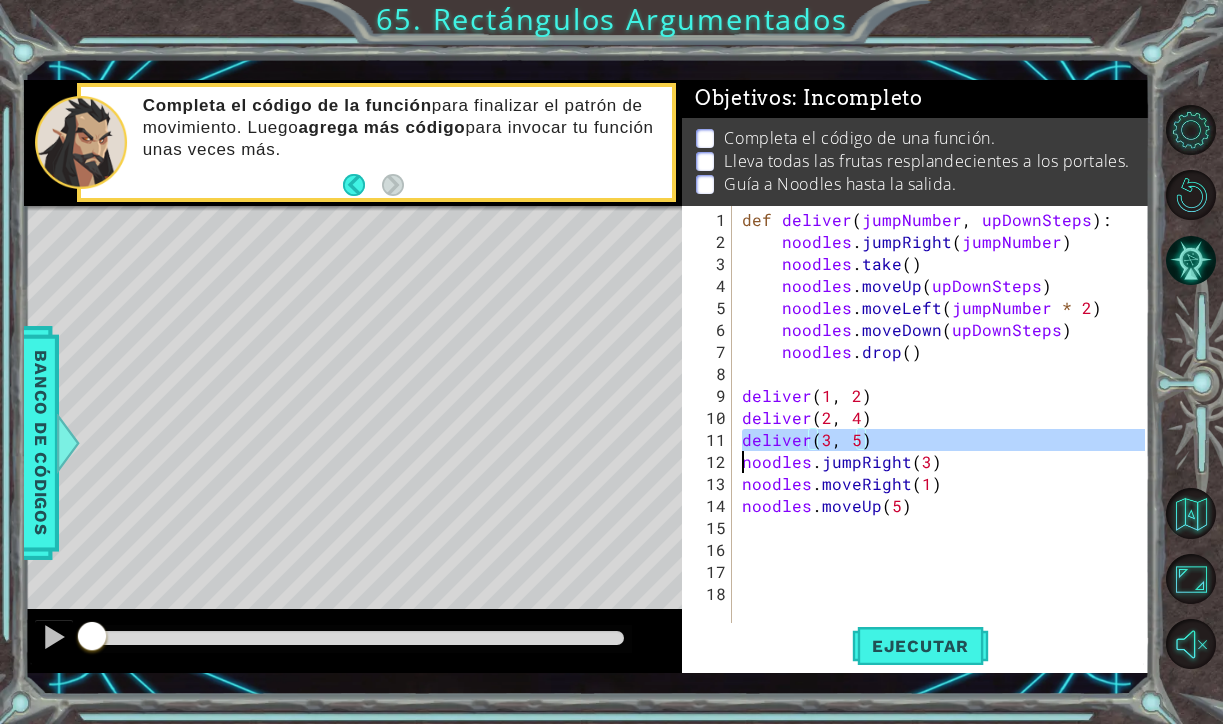 click on "def   deliver ( jumpNumber ,   upDownSteps ) :      noodles . jumpRight ( jumpNumber )      noodles . take ( )      noodles . moveUp ( upDownSteps )      noodles . moveLeft ( jumpNumber   *   2 )      noodles . moveDown ( upDownSteps )      noodles . drop ( )       deliver ( 1 ,   2 ) deliver ( 2 ,   4 ) deliver ( 3 ,   5 ) noodles . jumpRight ( 3 ) noodles . moveRight ( 1 ) noodles . moveUp ( 5 )" at bounding box center [946, 451] 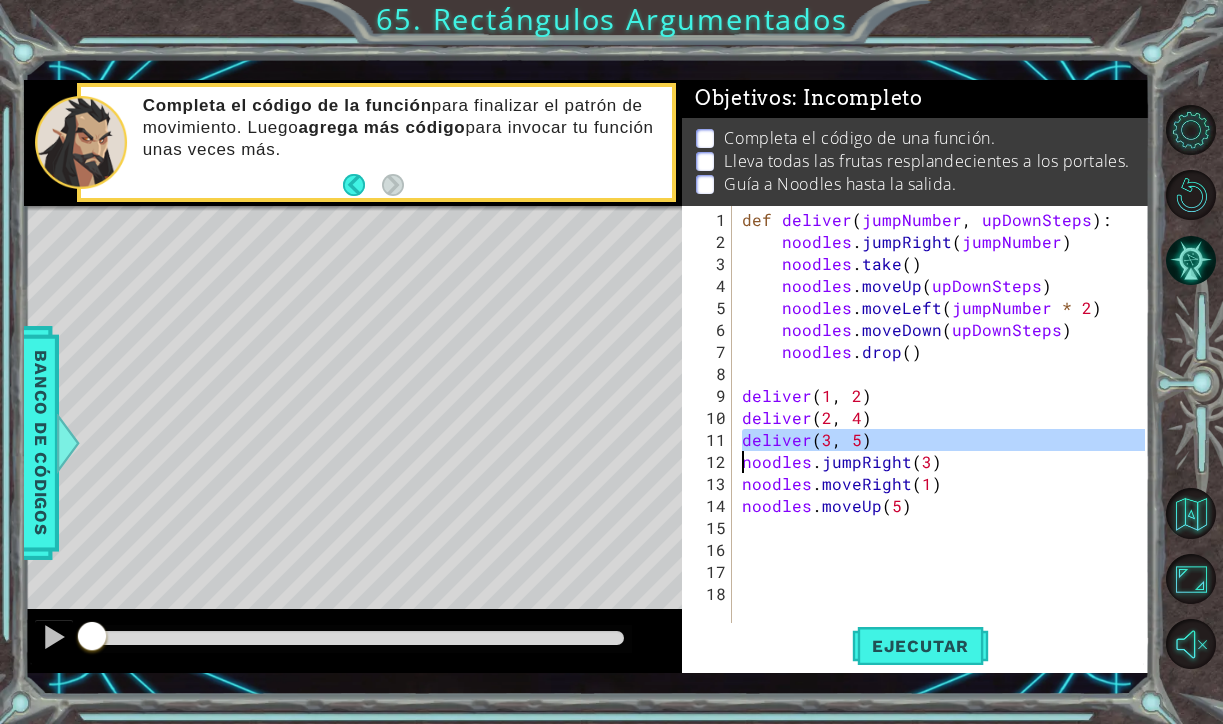 click on "def   deliver ( jumpNumber ,   upDownSteps ) :      noodles . jumpRight ( jumpNumber )      noodles . take ( )      noodles . moveUp ( upDownSteps )      noodles . moveLeft ( jumpNumber   *   2 )      noodles . moveDown ( upDownSteps )      noodles . drop ( )       deliver ( 1 ,   2 ) deliver ( 2 ,   4 ) deliver ( 3 ,   5 ) noodles . jumpRight ( 3 ) noodles . moveRight ( 1 ) noodles . moveUp ( 5 )" at bounding box center (946, 451) 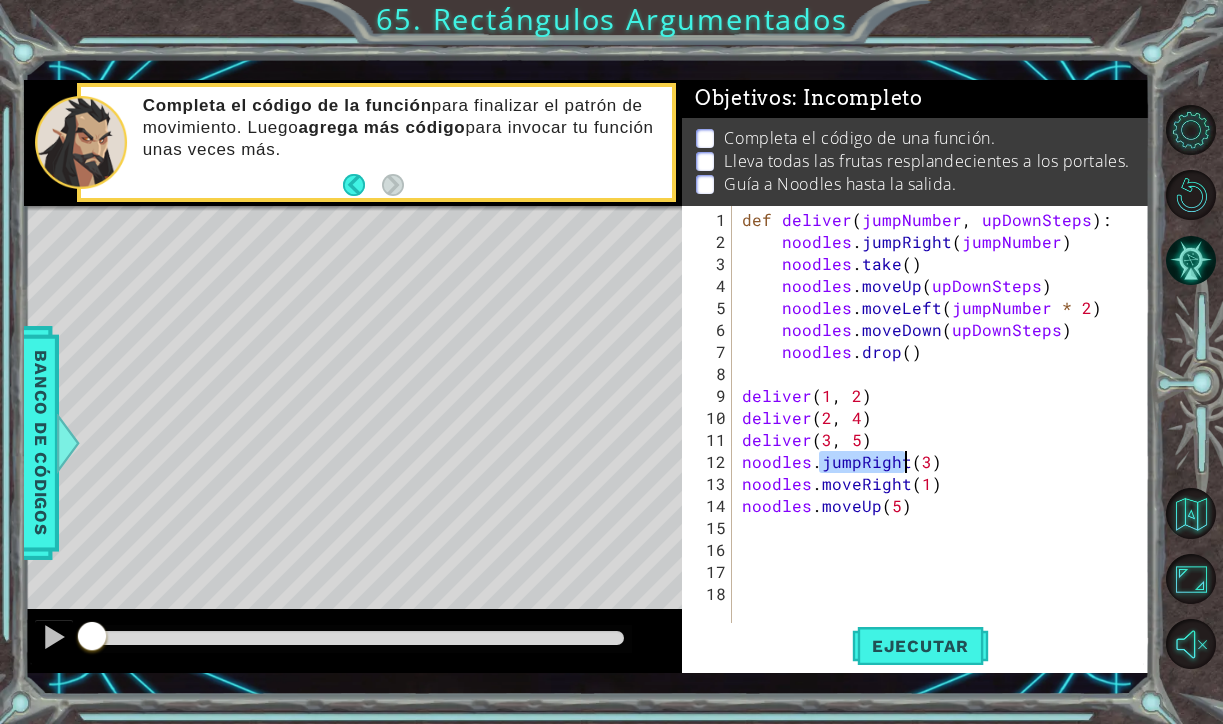 click on "def   deliver ( jumpNumber ,   upDownSteps ) :      noodles . jumpRight ( jumpNumber )      noodles . take ( )      noodles . moveUp ( upDownSteps )      noodles . moveLeft ( jumpNumber   *   2 )      noodles . moveDown ( upDownSteps )      noodles . drop ( )       deliver ( 1 ,   2 ) deliver ( 2 ,   4 ) deliver ( 3 ,   5 ) noodles . jumpRight ( 3 ) noodles . moveRight ( 1 ) noodles . moveUp ( 5 )" at bounding box center (946, 451) 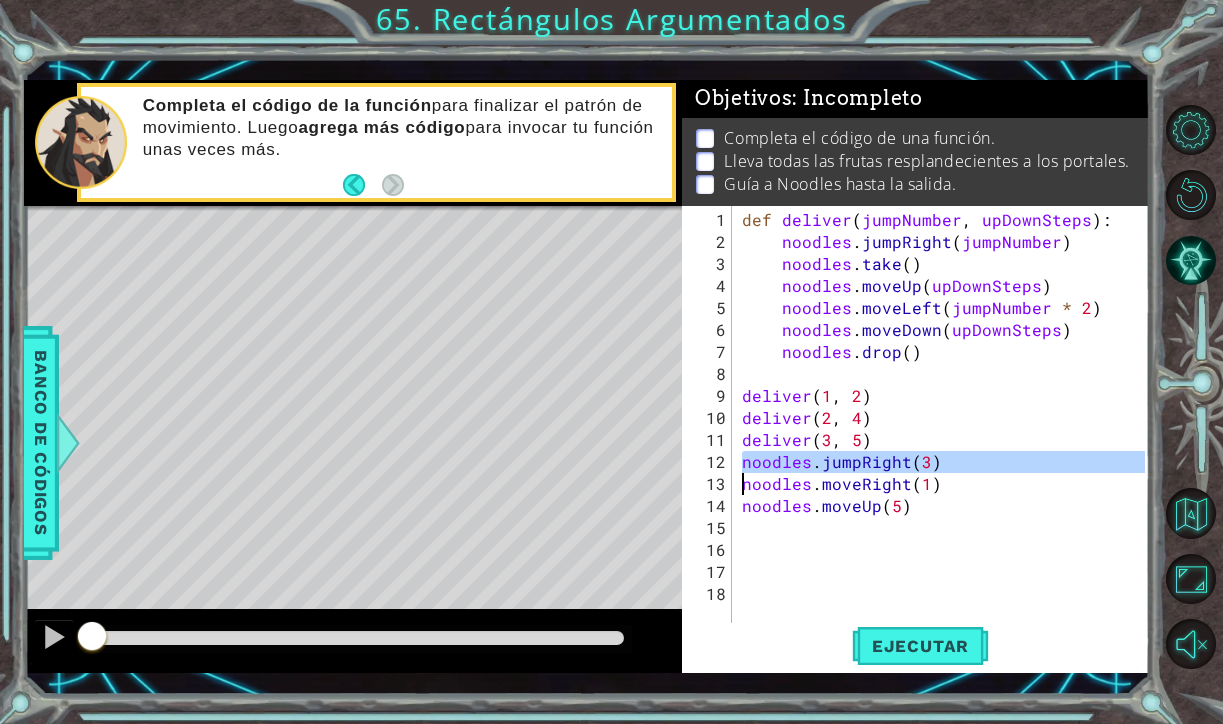 click on "def   deliver ( jumpNumber ,   upDownSteps ) :      noodles . jumpRight ( jumpNumber )      noodles . take ( )      noodles . moveUp ( upDownSteps )      noodles . moveLeft ( jumpNumber   *   2 )      noodles . moveDown ( upDownSteps )      noodles . drop ( )       deliver ( 1 ,   2 ) deliver ( 2 ,   4 ) deliver ( 3 ,   5 ) noodles . jumpRight ( 3 ) noodles . moveRight ( 1 ) noodles . moveUp ( 5 )" at bounding box center [946, 451] 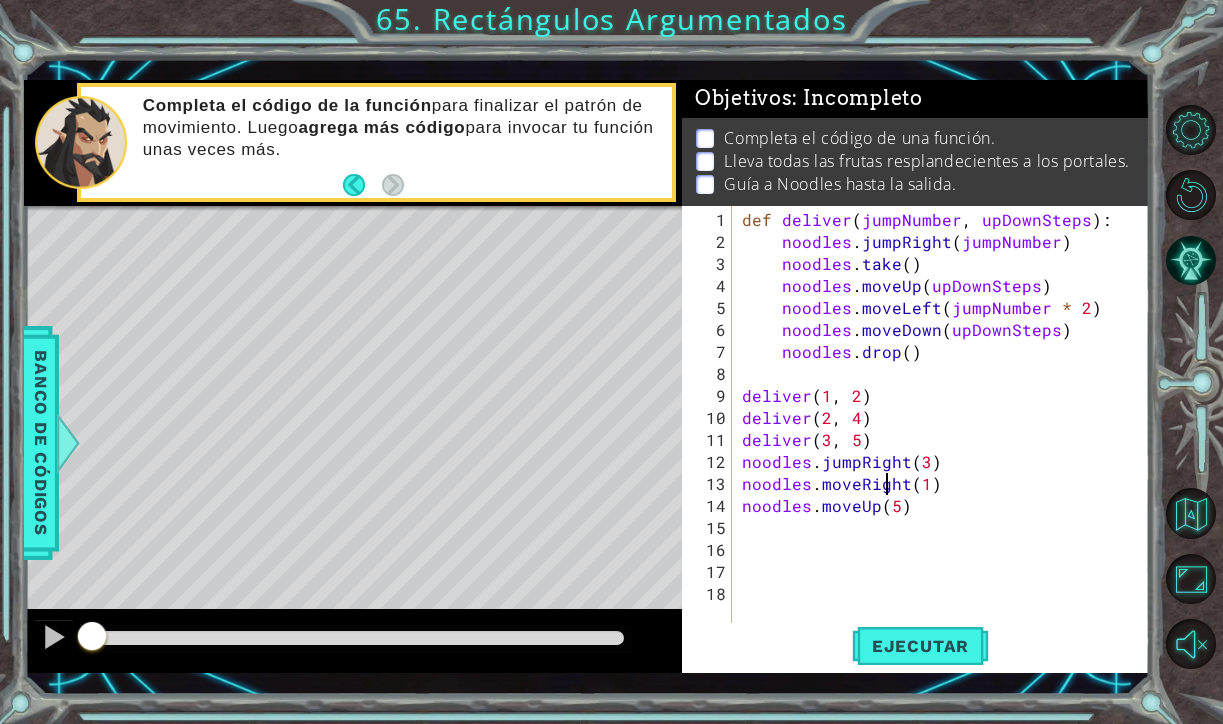 click on "def   deliver ( jumpNumber ,   upDownSteps ) :      noodles . jumpRight ( jumpNumber )      noodles . take ( )      noodles . moveUp ( upDownSteps )      noodles . moveLeft ( jumpNumber   *   2 )      noodles . moveDown ( upDownSteps )      noodles . drop ( )       deliver ( 1 ,   2 ) deliver ( 2 ,   4 ) deliver ( 3 ,   5 ) noodles . jumpRight ( 3 ) noodles . moveRight ( 1 ) noodles . moveUp ( 5 )" at bounding box center [946, 451] 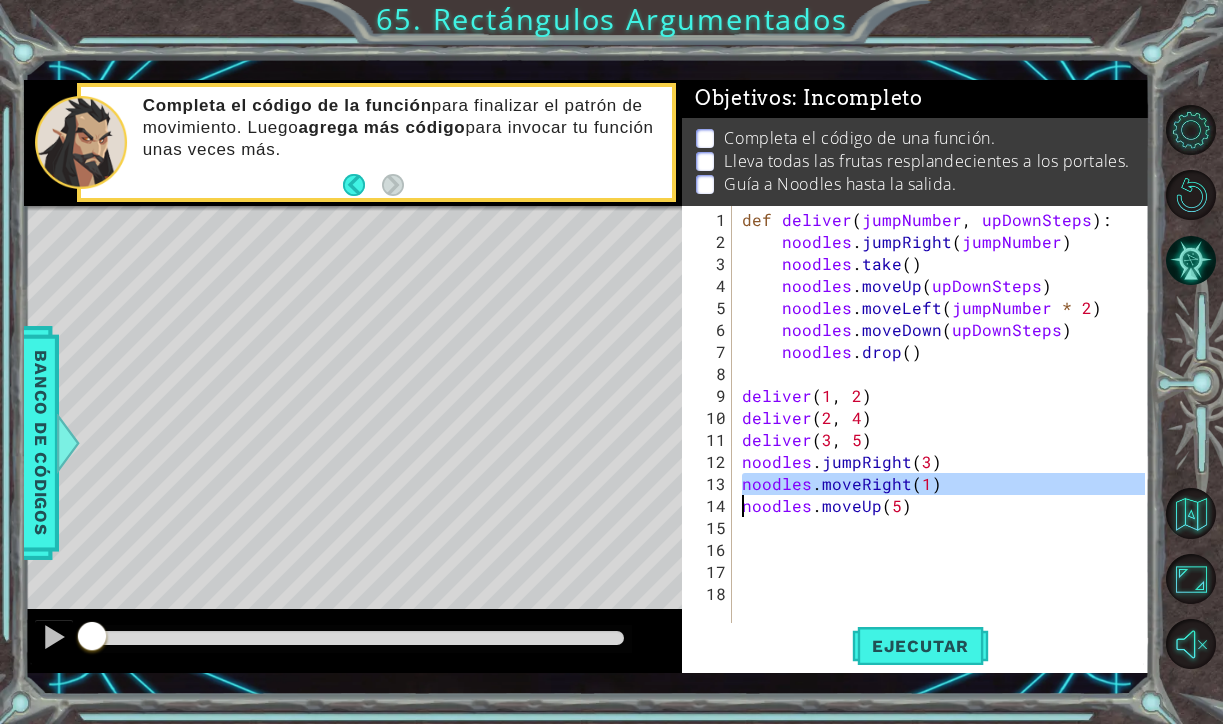click on "def   deliver ( jumpNumber ,   upDownSteps ) :      noodles . jumpRight ( jumpNumber )      noodles . take ( )      noodles . moveUp ( upDownSteps )      noodles . moveLeft ( jumpNumber   *   2 )      noodles . moveDown ( upDownSteps )      noodles . drop ( )       deliver ( 1 ,   2 ) deliver ( 2 ,   4 ) deliver ( 3 ,   5 ) noodles . jumpRight ( 3 ) noodles . moveRight ( 1 ) noodles . moveUp ( 5 )" at bounding box center [946, 451] 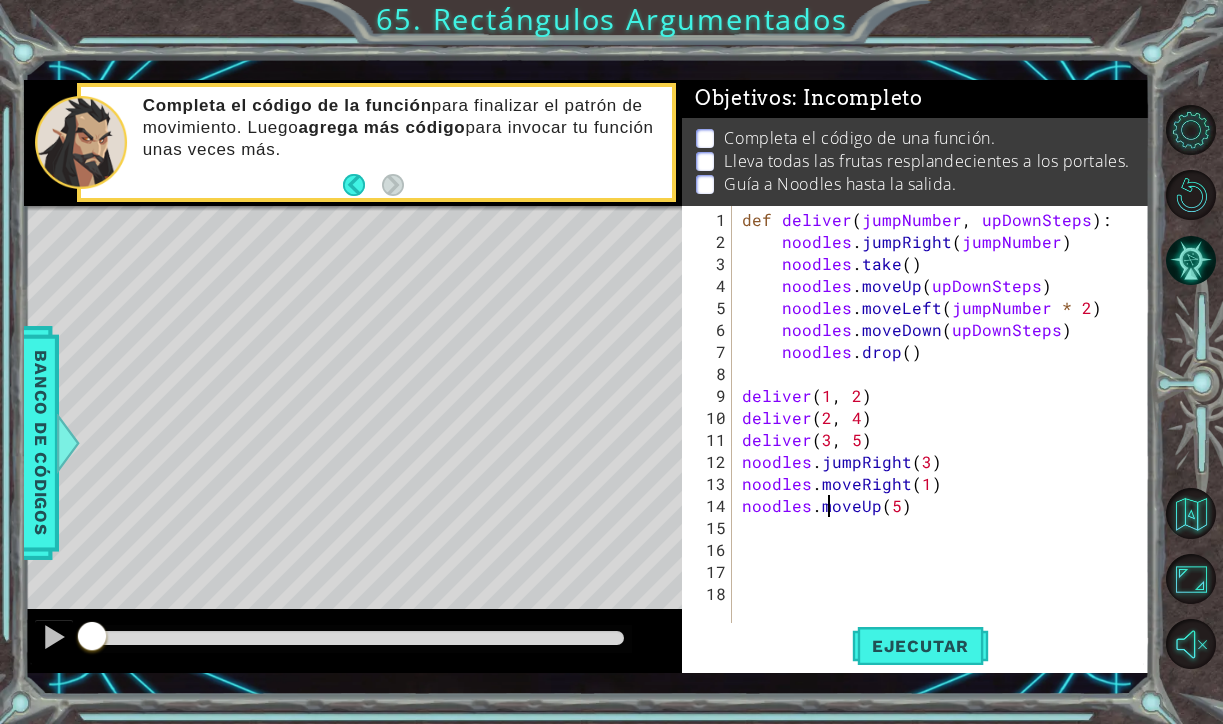 click on "def   deliver ( jumpNumber ,   upDownSteps ) :      noodles . jumpRight ( jumpNumber )      noodles . take ( )      noodles . moveUp ( upDownSteps )      noodles . moveLeft ( jumpNumber   *   2 )      noodles . moveDown ( upDownSteps )      noodles . drop ( )       deliver ( 1 ,   2 ) deliver ( 2 ,   4 ) deliver ( 3 ,   5 ) noodles . jumpRight ( 3 ) noodles . moveRight ( 1 ) noodles . moveUp ( 5 )" at bounding box center [946, 451] 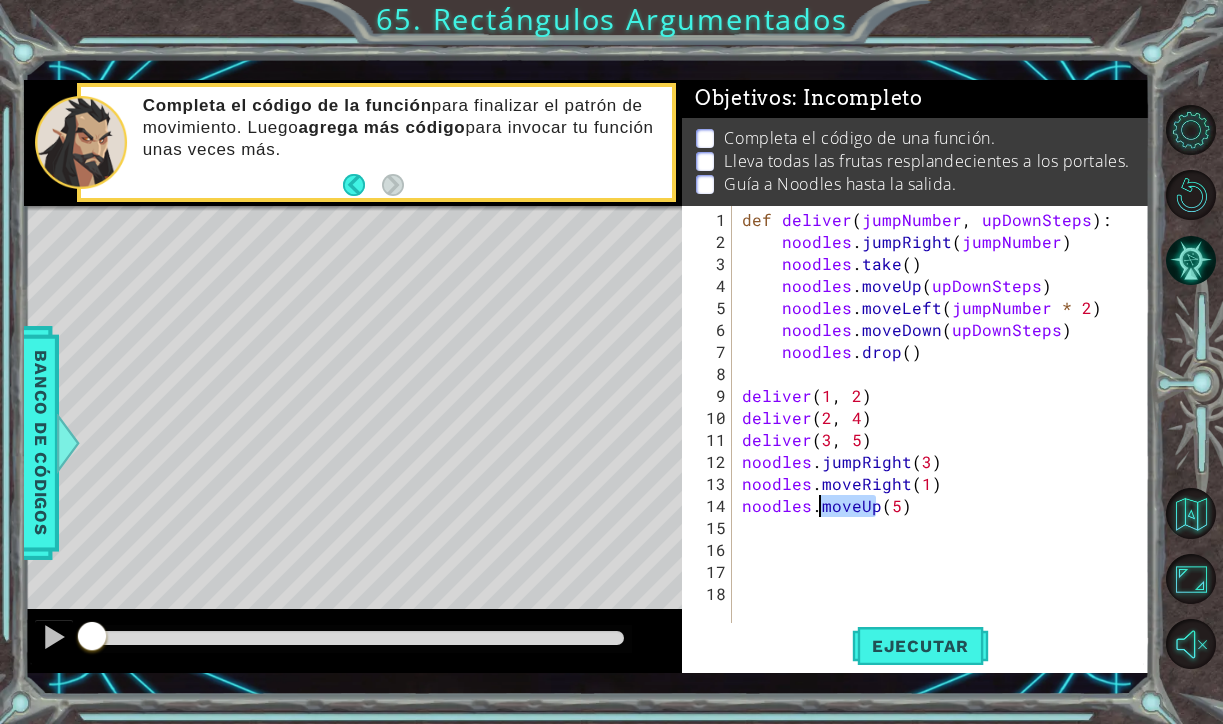 click on "def   deliver ( jumpNumber ,   upDownSteps ) :      noodles . jumpRight ( jumpNumber )      noodles . take ( )      noodles . moveUp ( upDownSteps )      noodles . moveLeft ( jumpNumber   *   2 )      noodles . moveDown ( upDownSteps )      noodles . drop ( )       deliver ( 1 ,   2 ) deliver ( 2 ,   4 ) deliver ( 3 ,   5 ) noodles . jumpRight ( 3 ) noodles . moveRight ( 1 ) noodles . moveUp ( 5 )" at bounding box center (946, 451) 